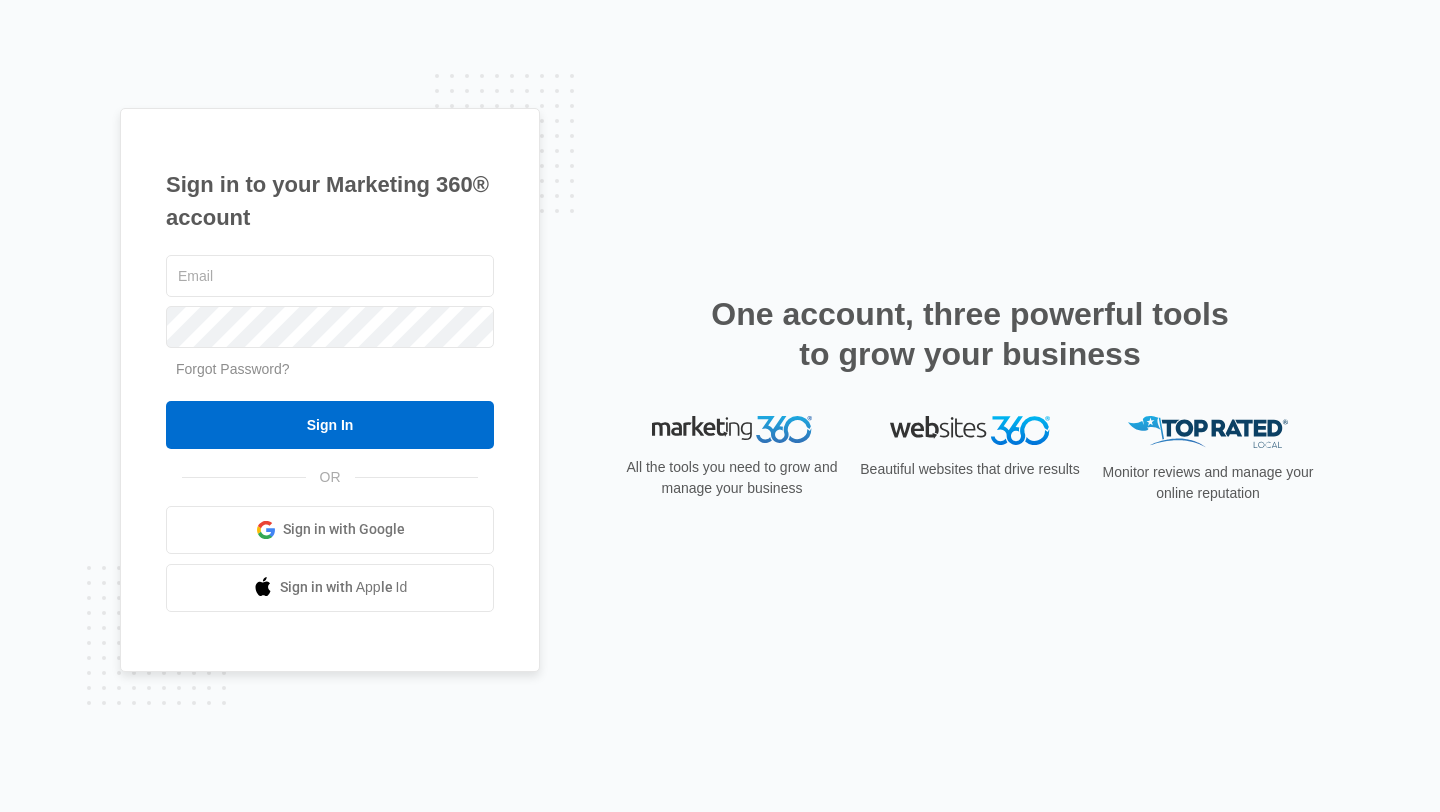 scroll, scrollTop: 0, scrollLeft: 0, axis: both 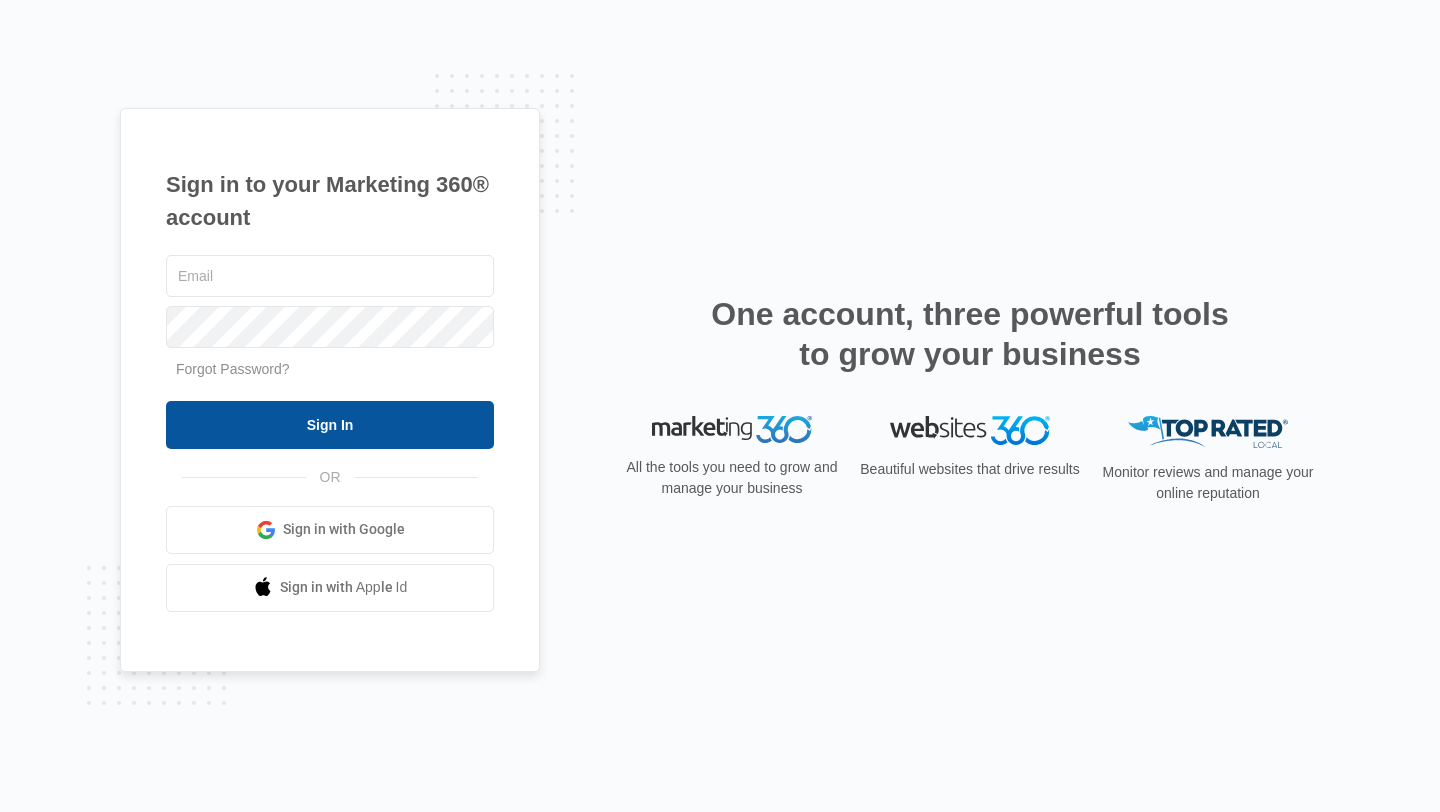 type on "[EMAIL]" 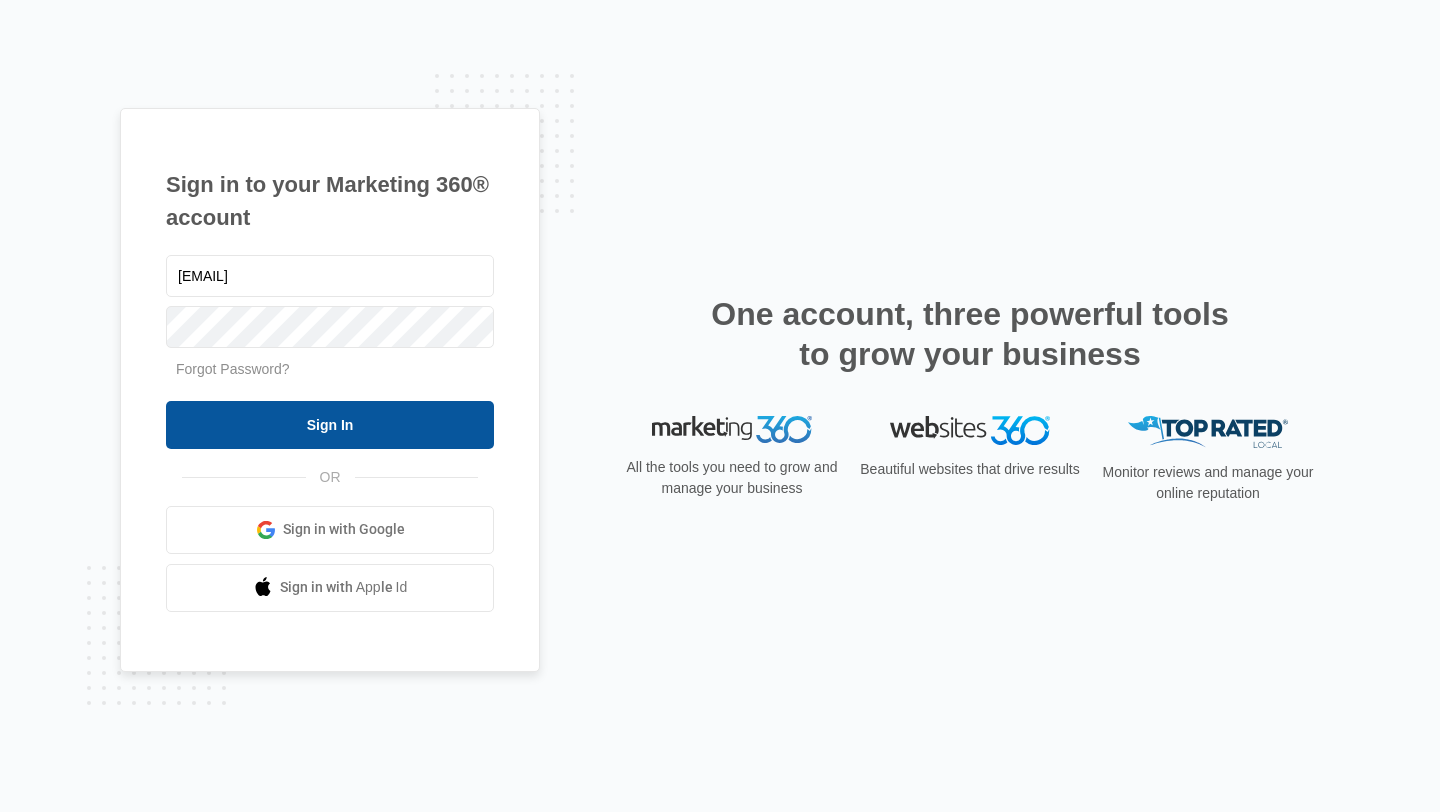 click on "Sign In" at bounding box center (330, 425) 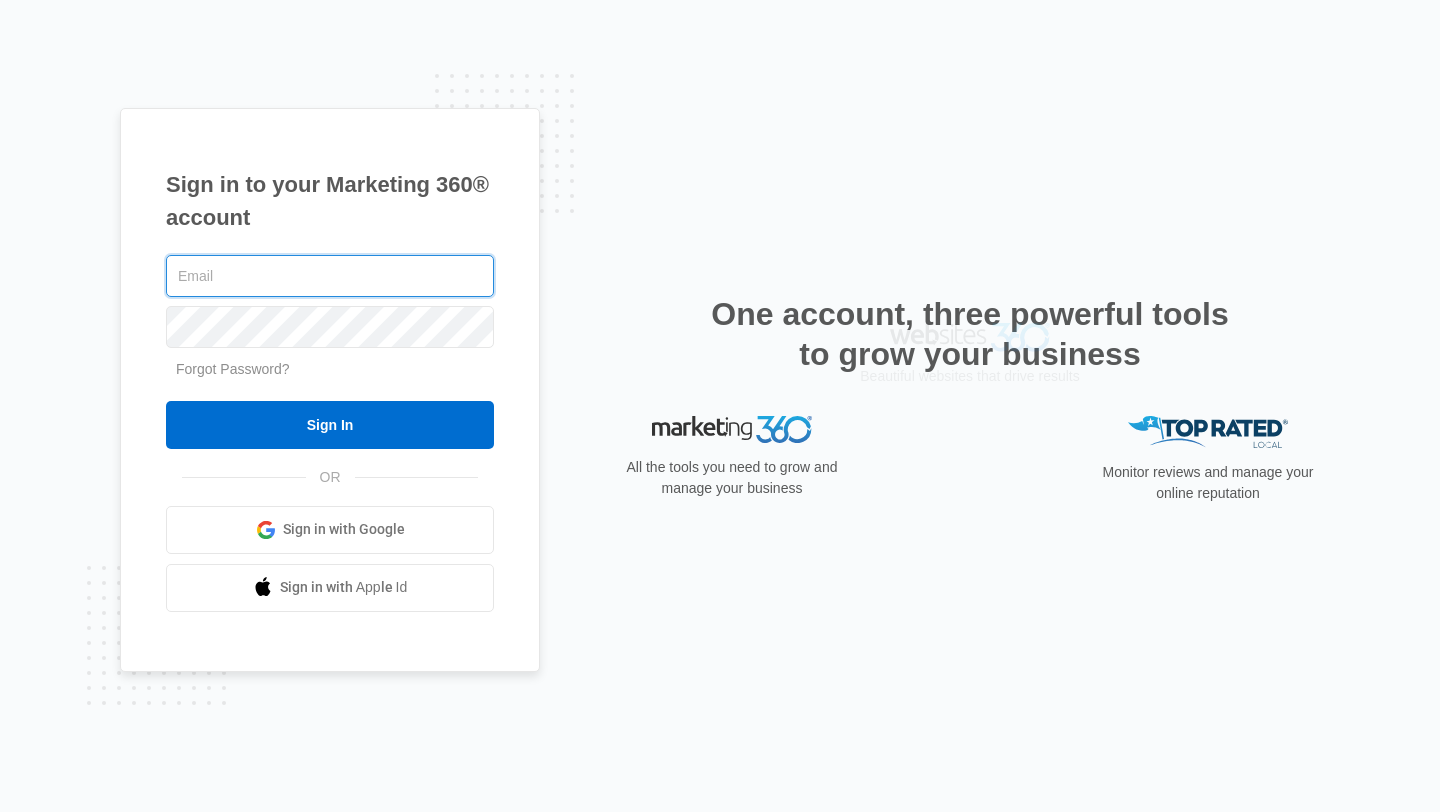 scroll, scrollTop: 0, scrollLeft: 0, axis: both 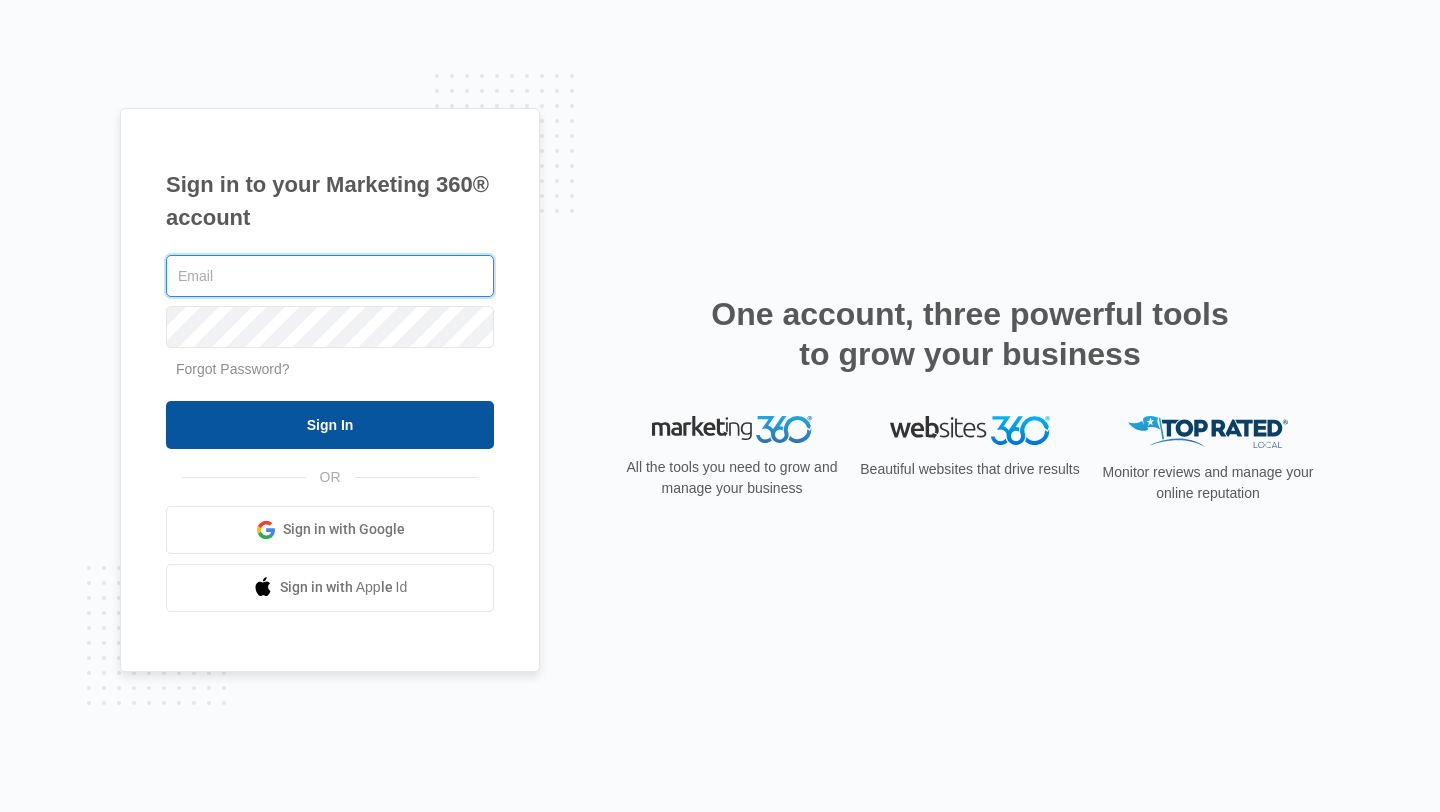 type on "[EMAIL]" 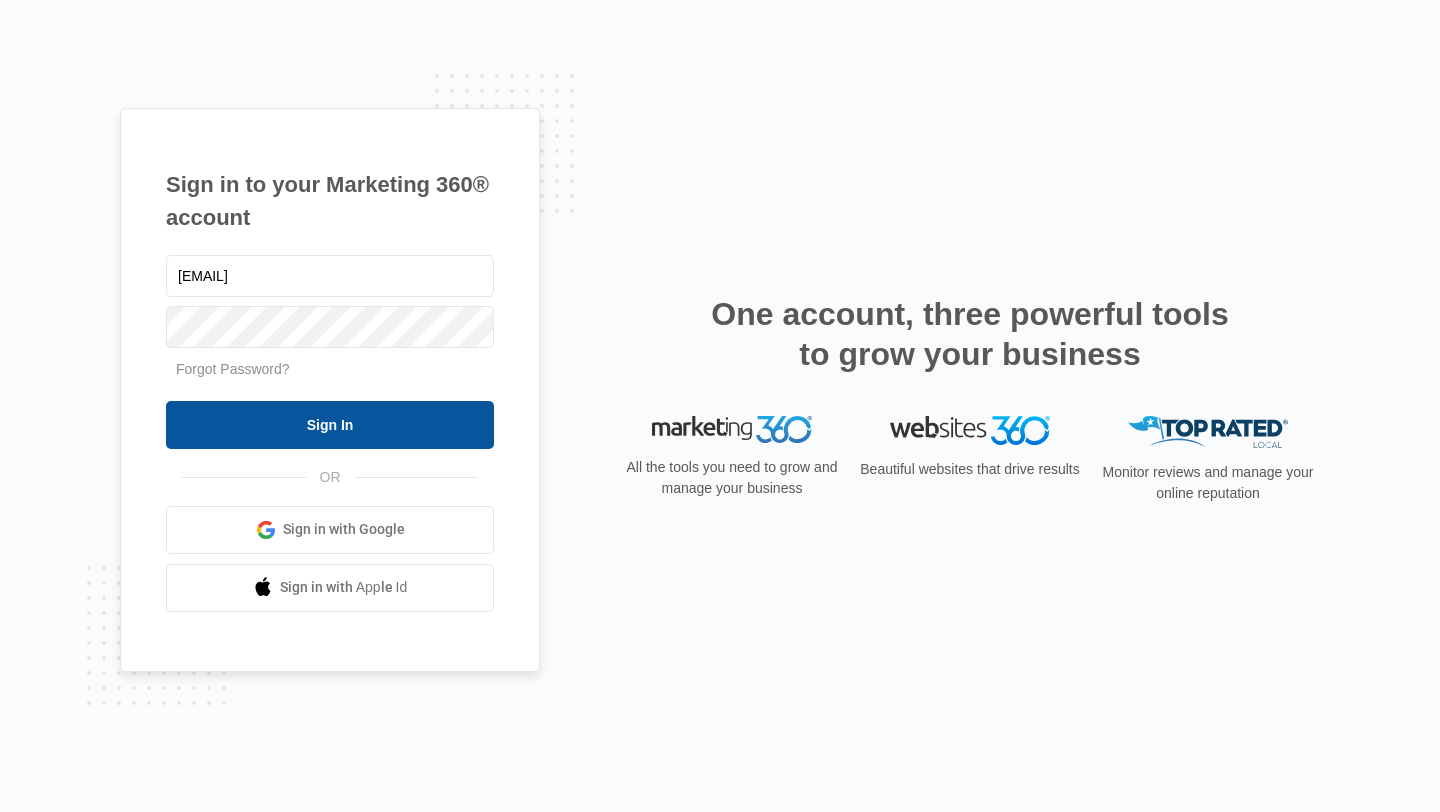 click on "Sign In" at bounding box center (330, 425) 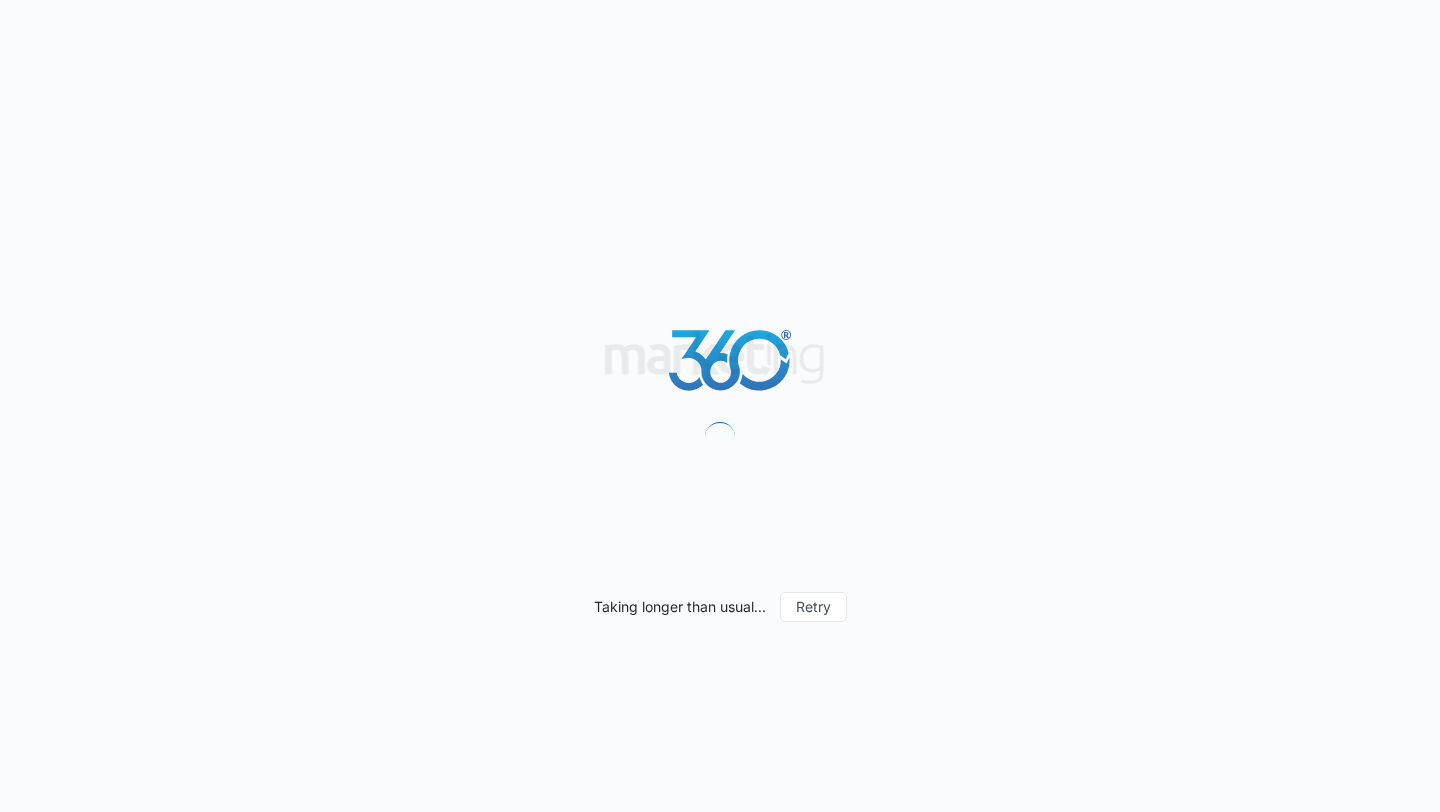 scroll, scrollTop: 0, scrollLeft: 0, axis: both 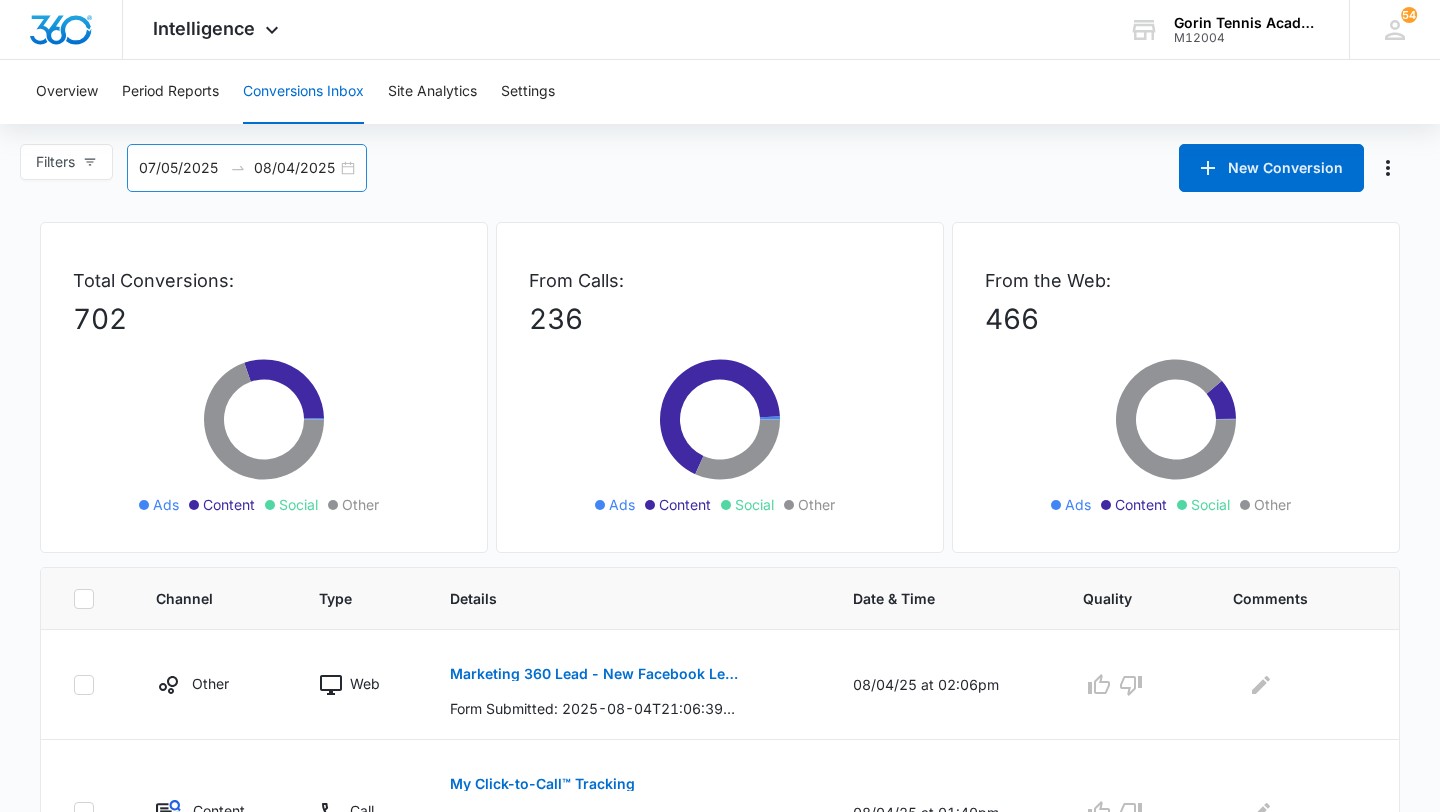 click on "08/04/2025" at bounding box center [295, 168] 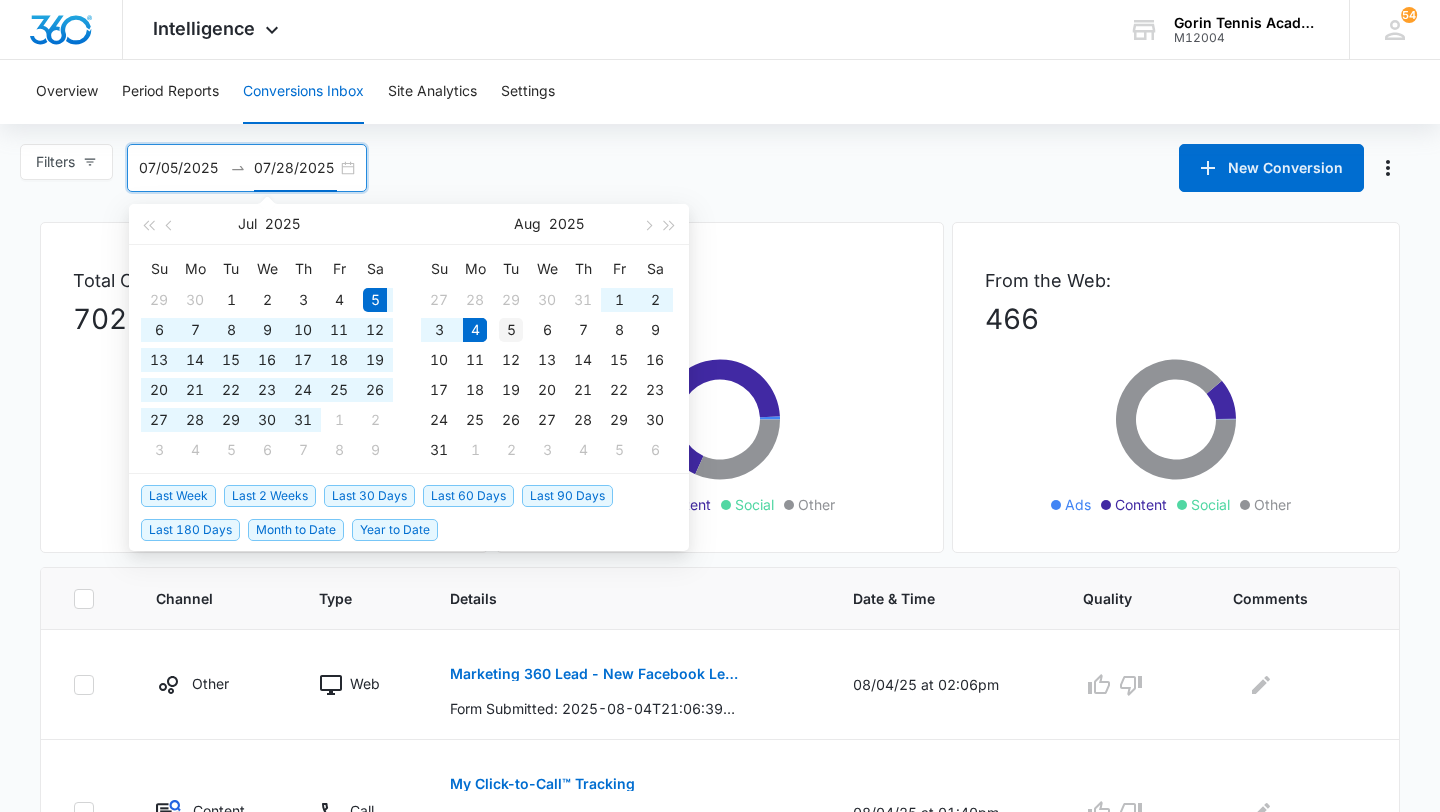 type on "08/05/2025" 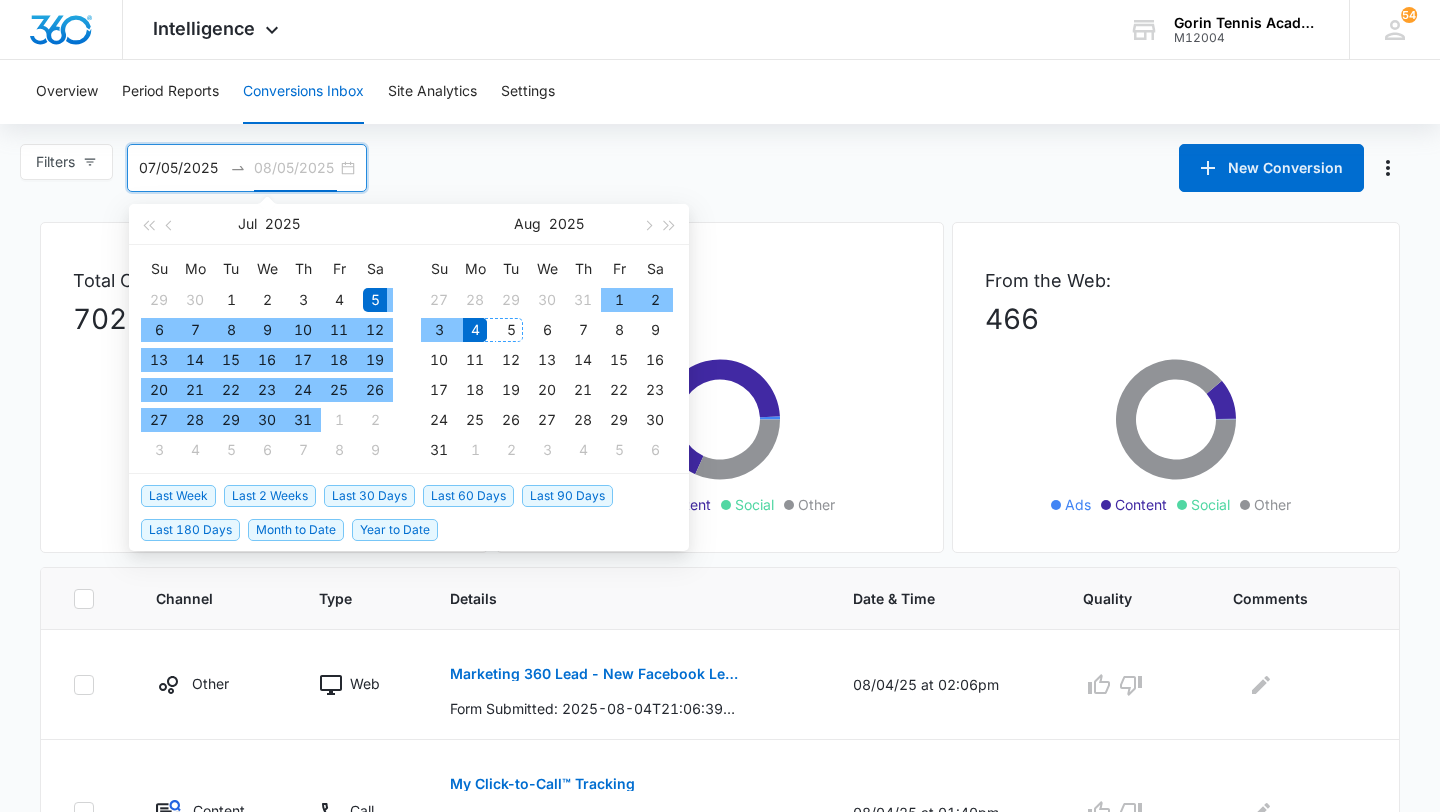 click on "5" at bounding box center (511, 330) 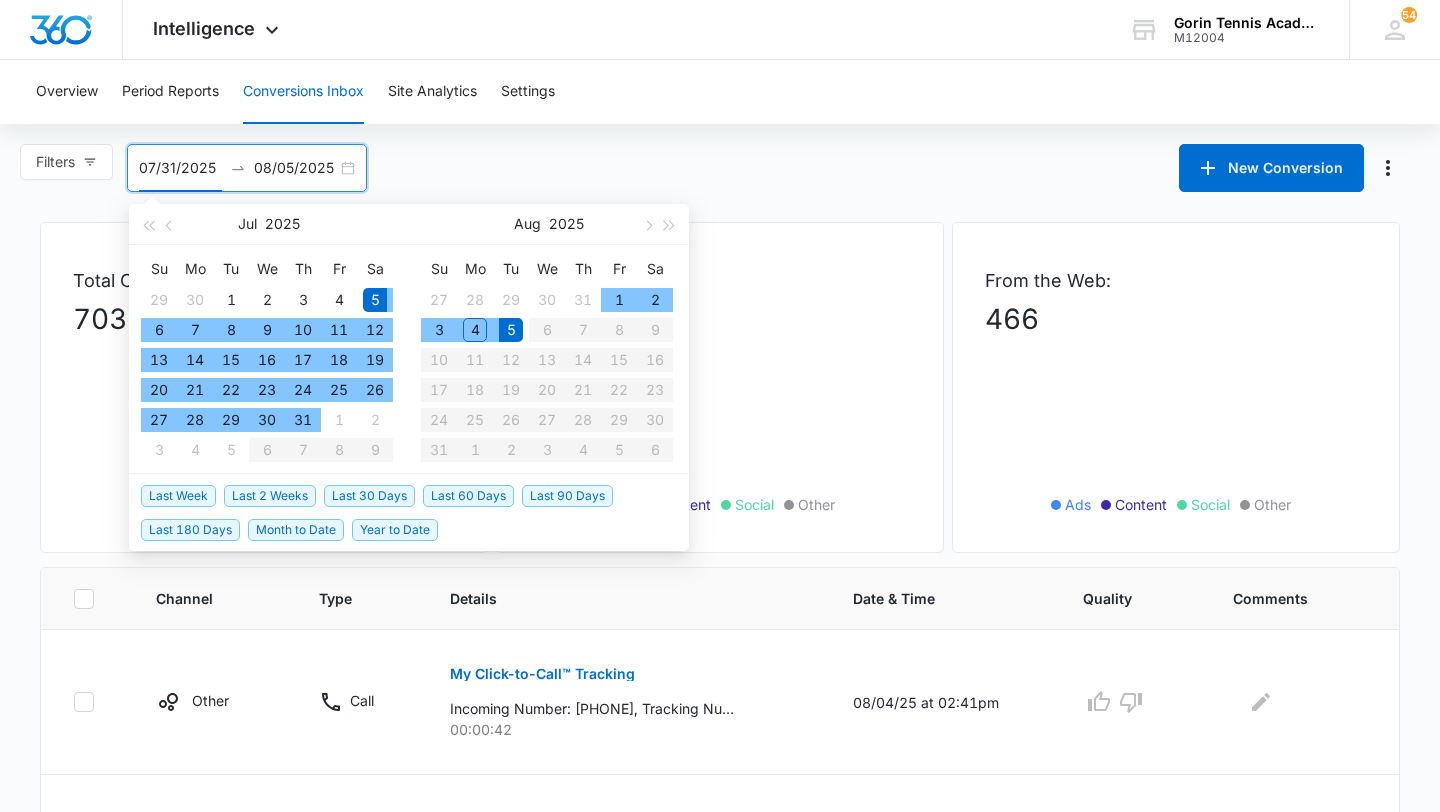 type on "07/05/2025" 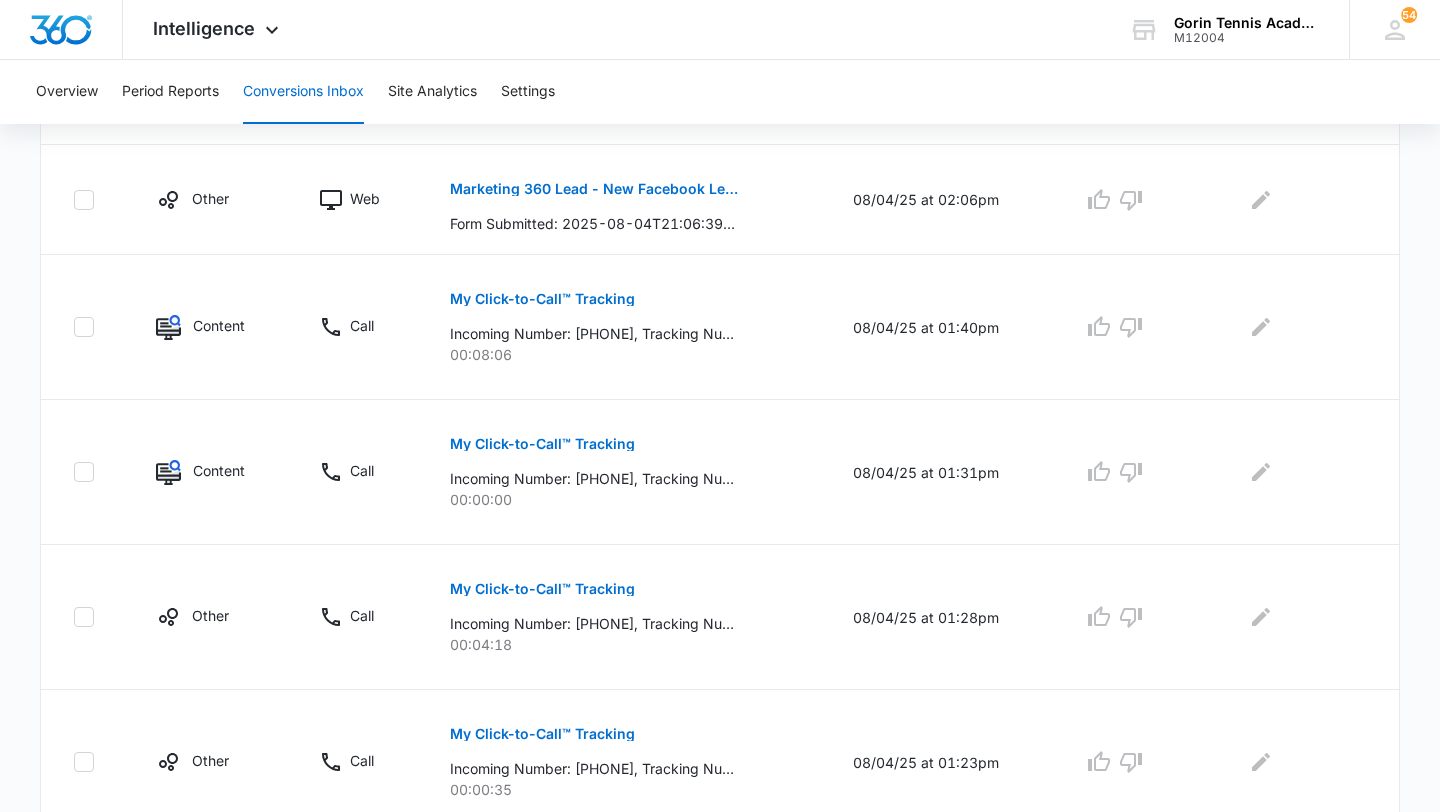 scroll, scrollTop: 1295, scrollLeft: 0, axis: vertical 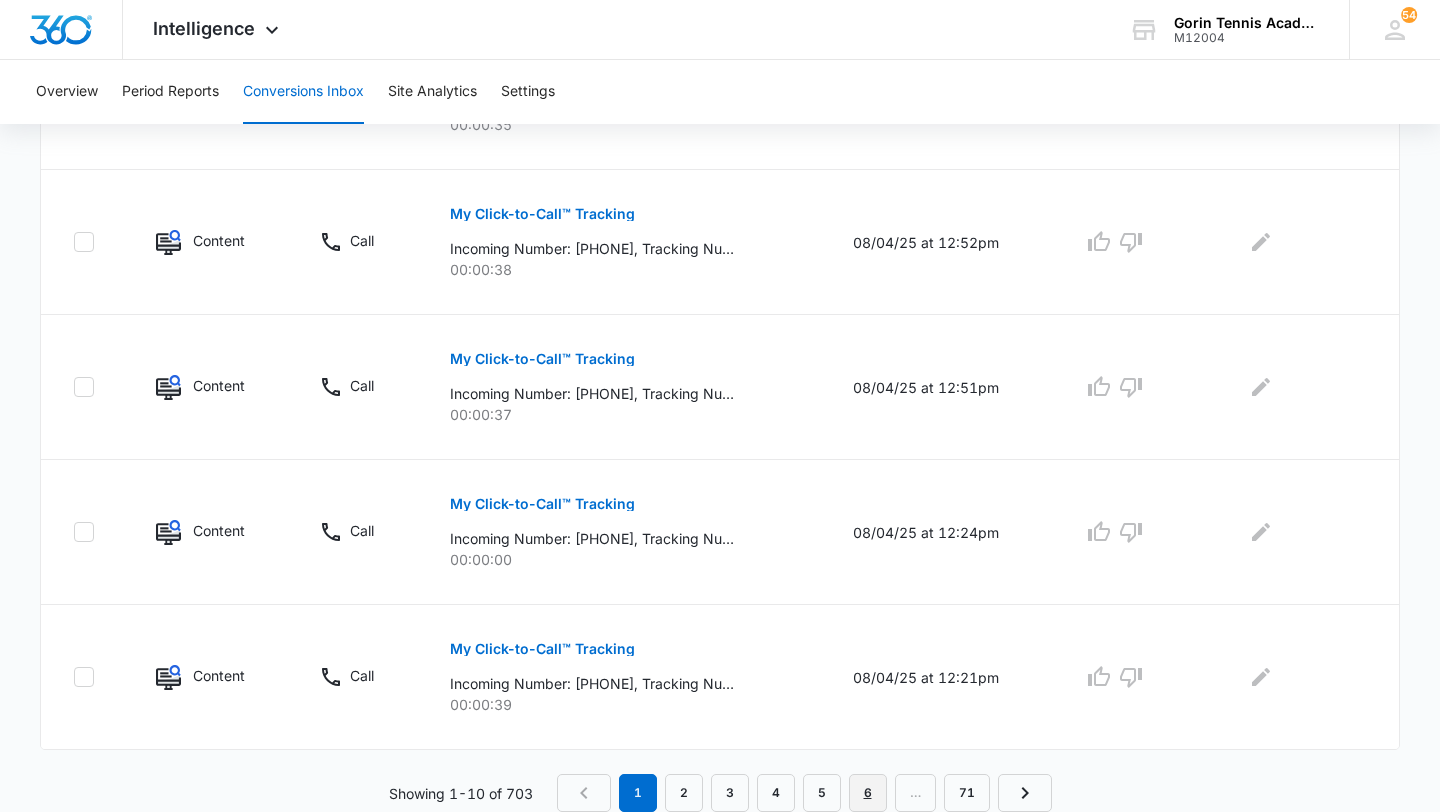 click on "6" at bounding box center (868, 793) 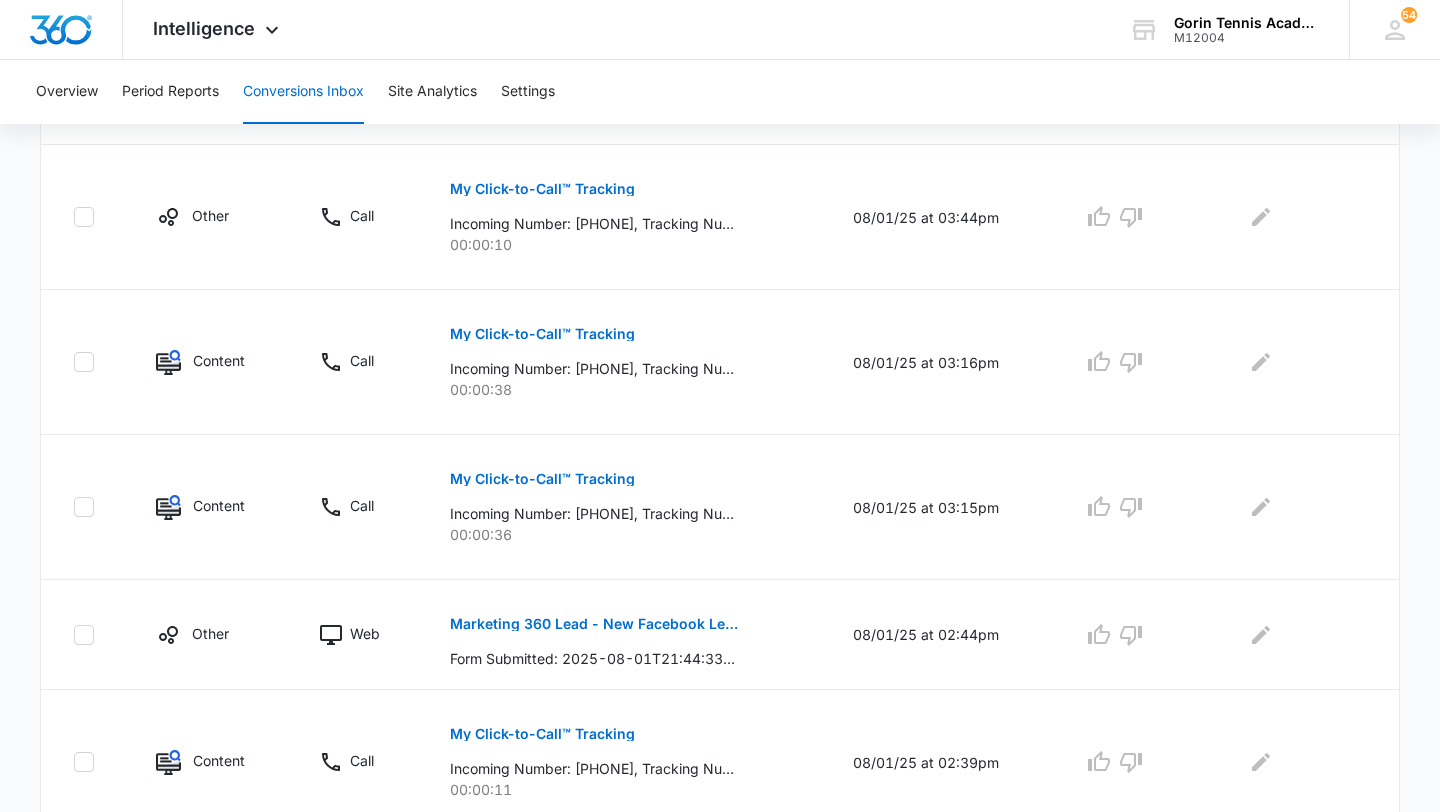scroll, scrollTop: 1190, scrollLeft: 0, axis: vertical 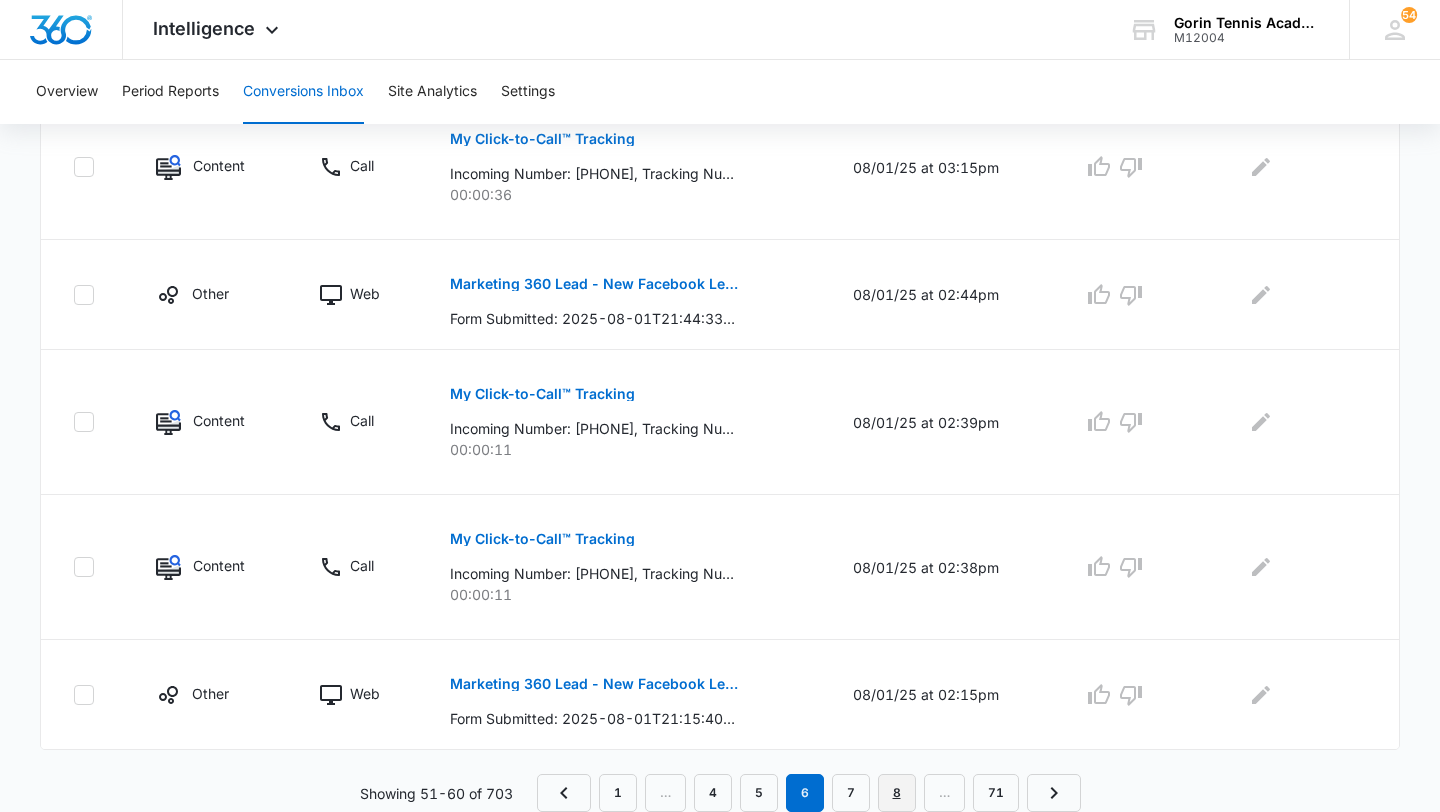 click on "8" at bounding box center [897, 793] 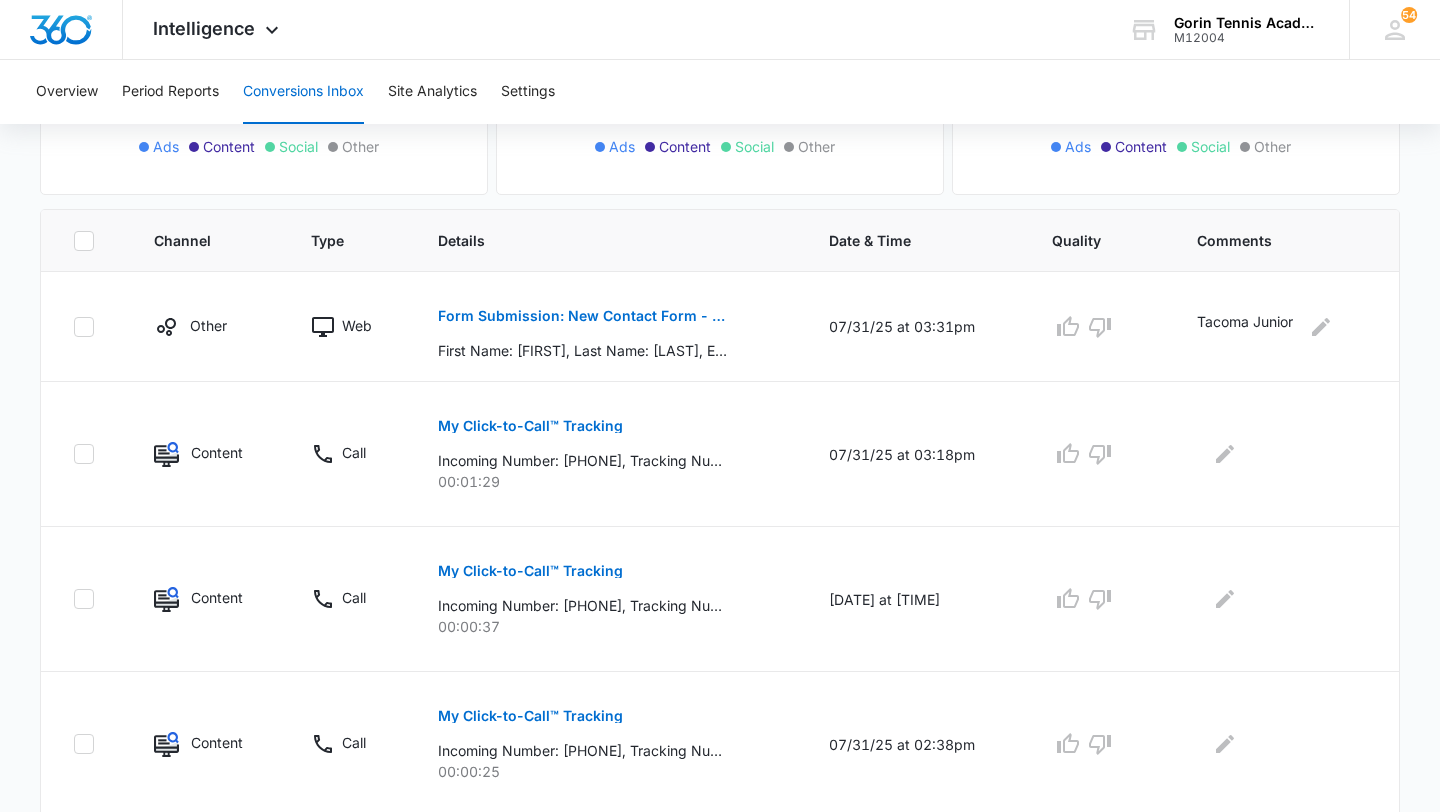 scroll, scrollTop: 1190, scrollLeft: 0, axis: vertical 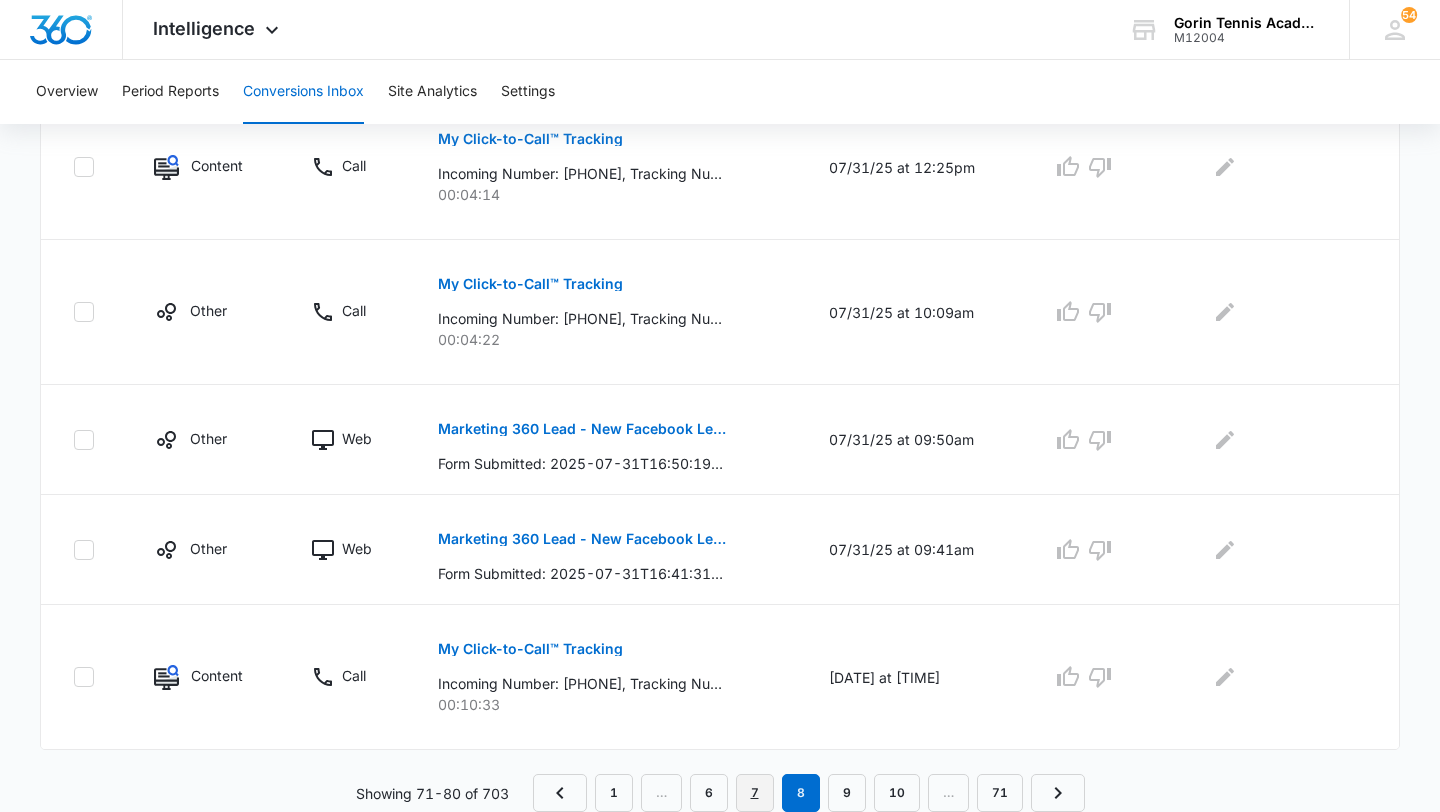 click on "7" at bounding box center [755, 793] 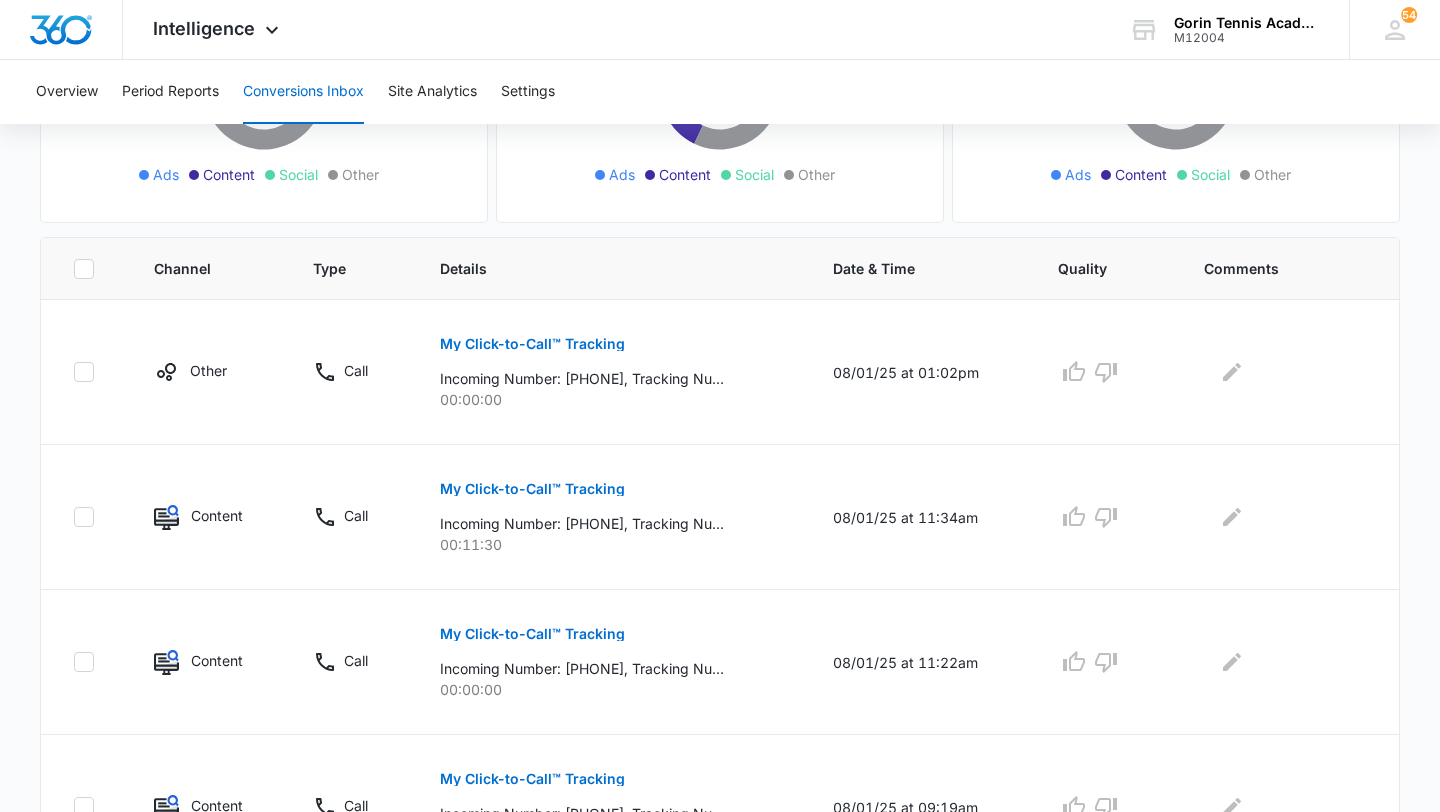 scroll, scrollTop: 1155, scrollLeft: 0, axis: vertical 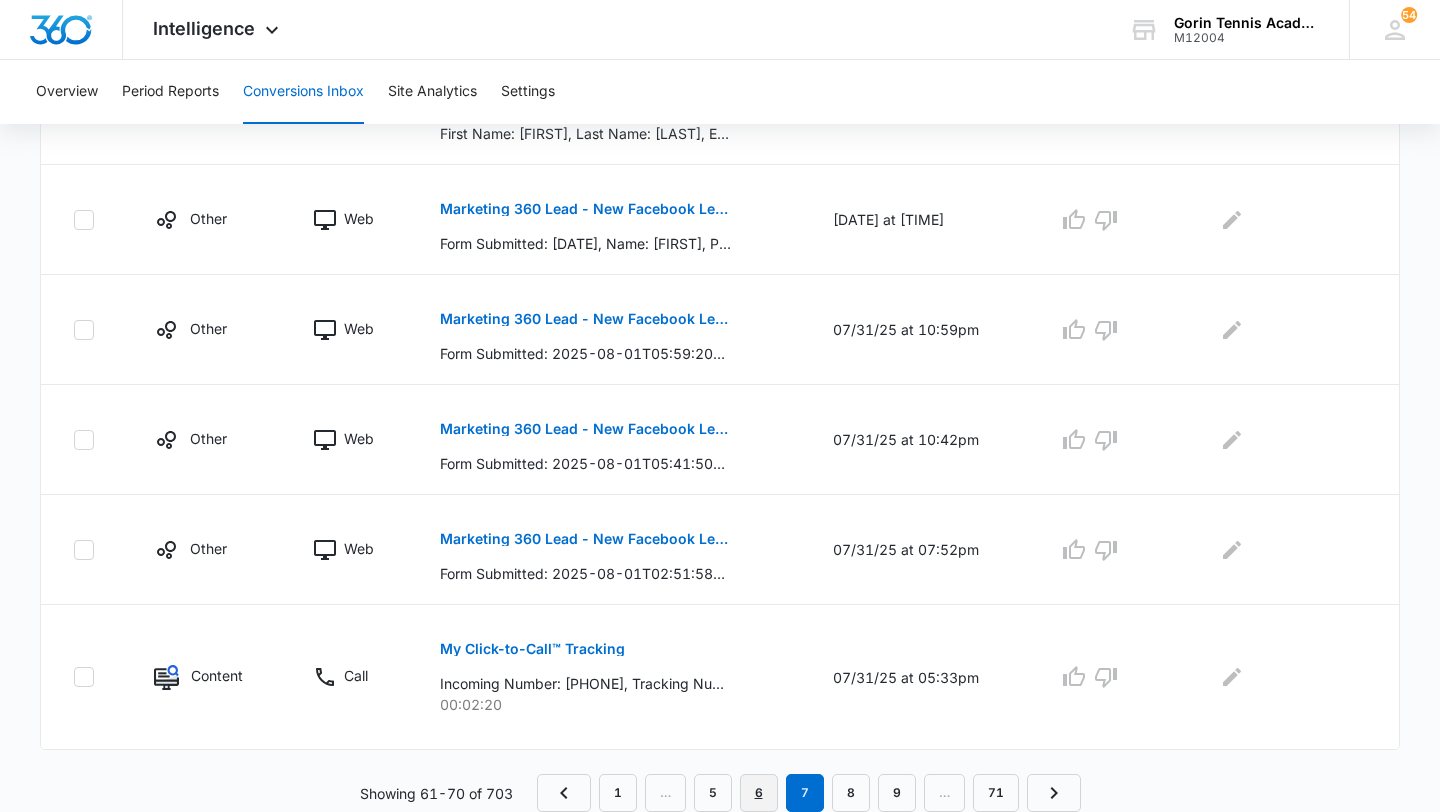 click on "6" at bounding box center (759, 793) 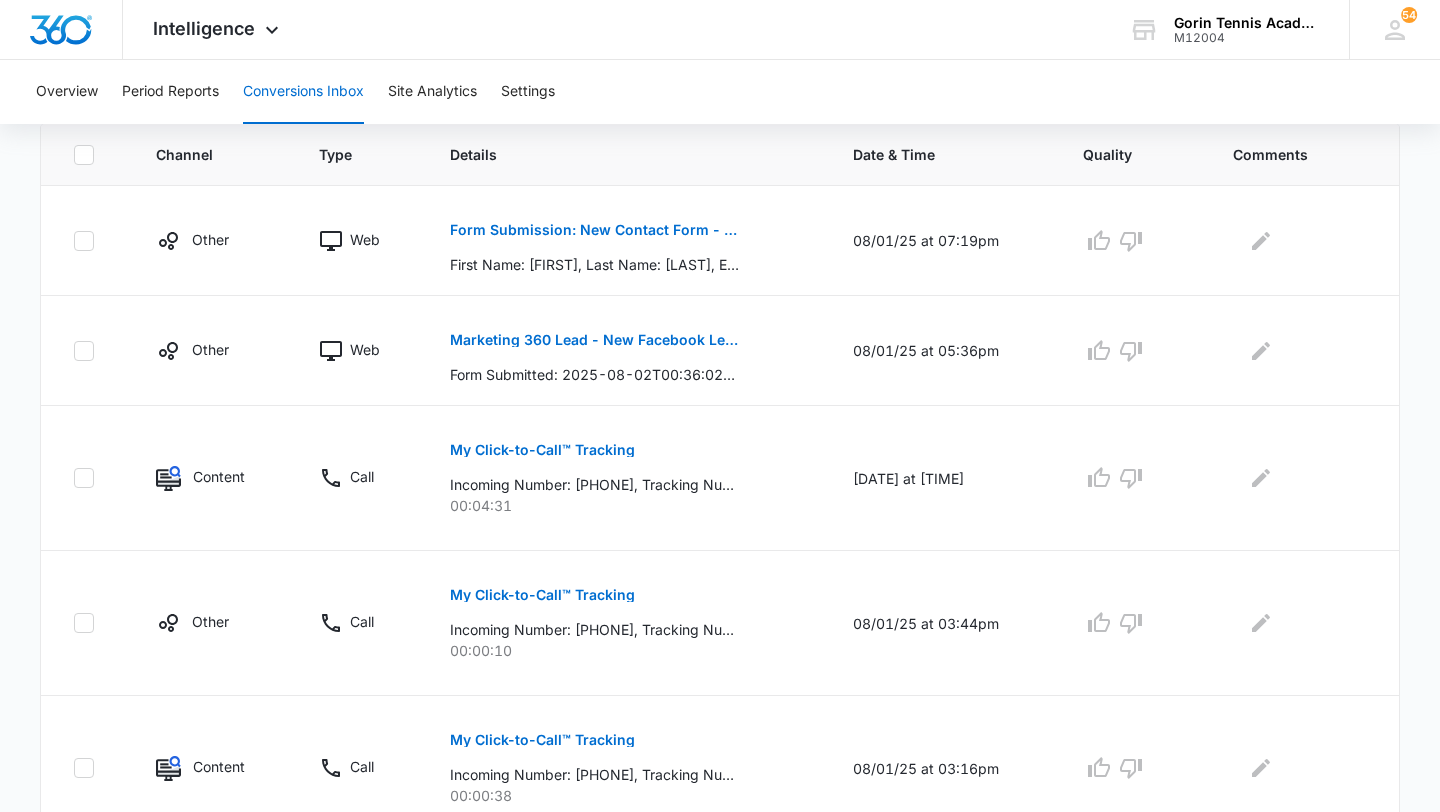 scroll, scrollTop: 337, scrollLeft: 0, axis: vertical 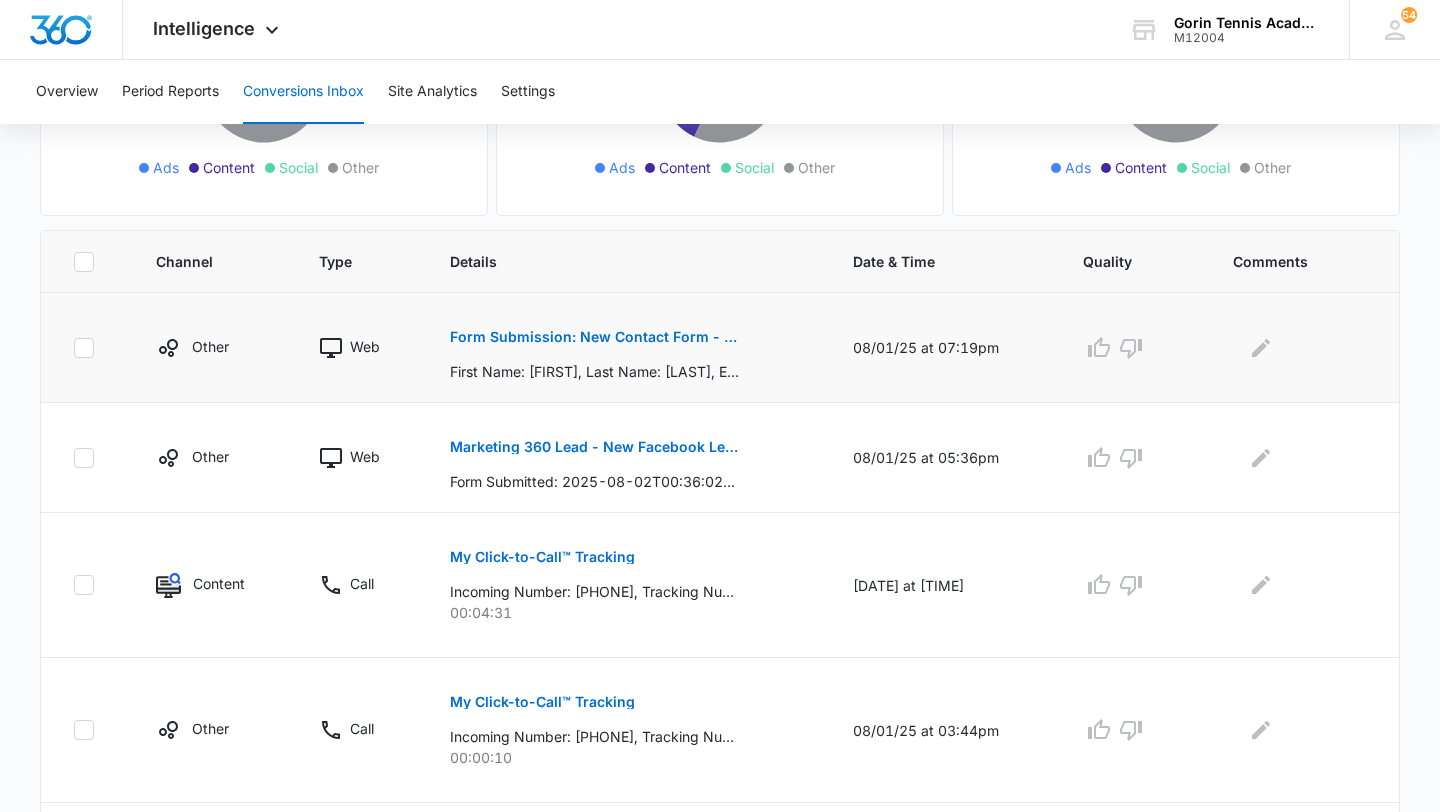 click on "Form Submission: New Contact Form - Gorin Tennis" at bounding box center [595, 337] 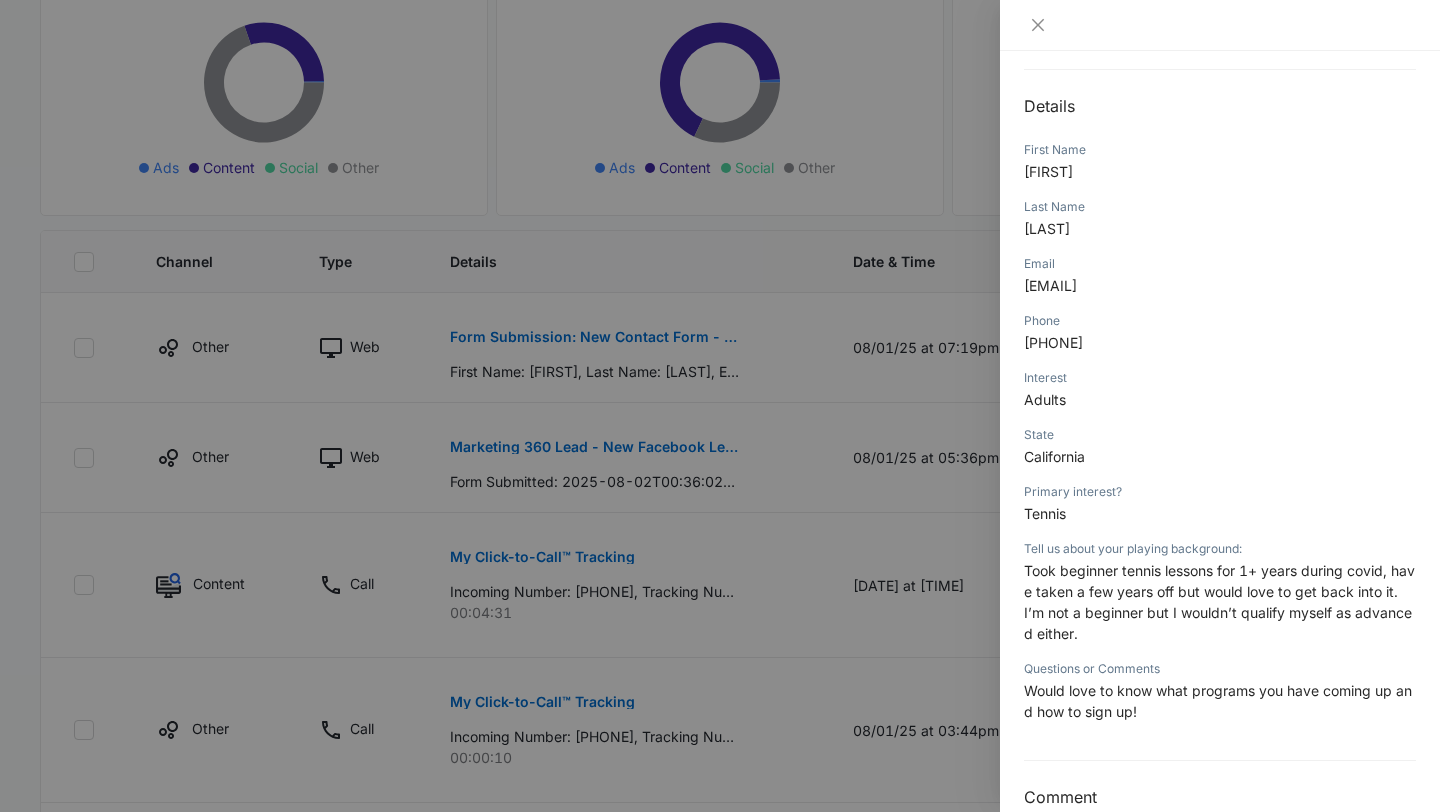 scroll, scrollTop: 247, scrollLeft: 0, axis: vertical 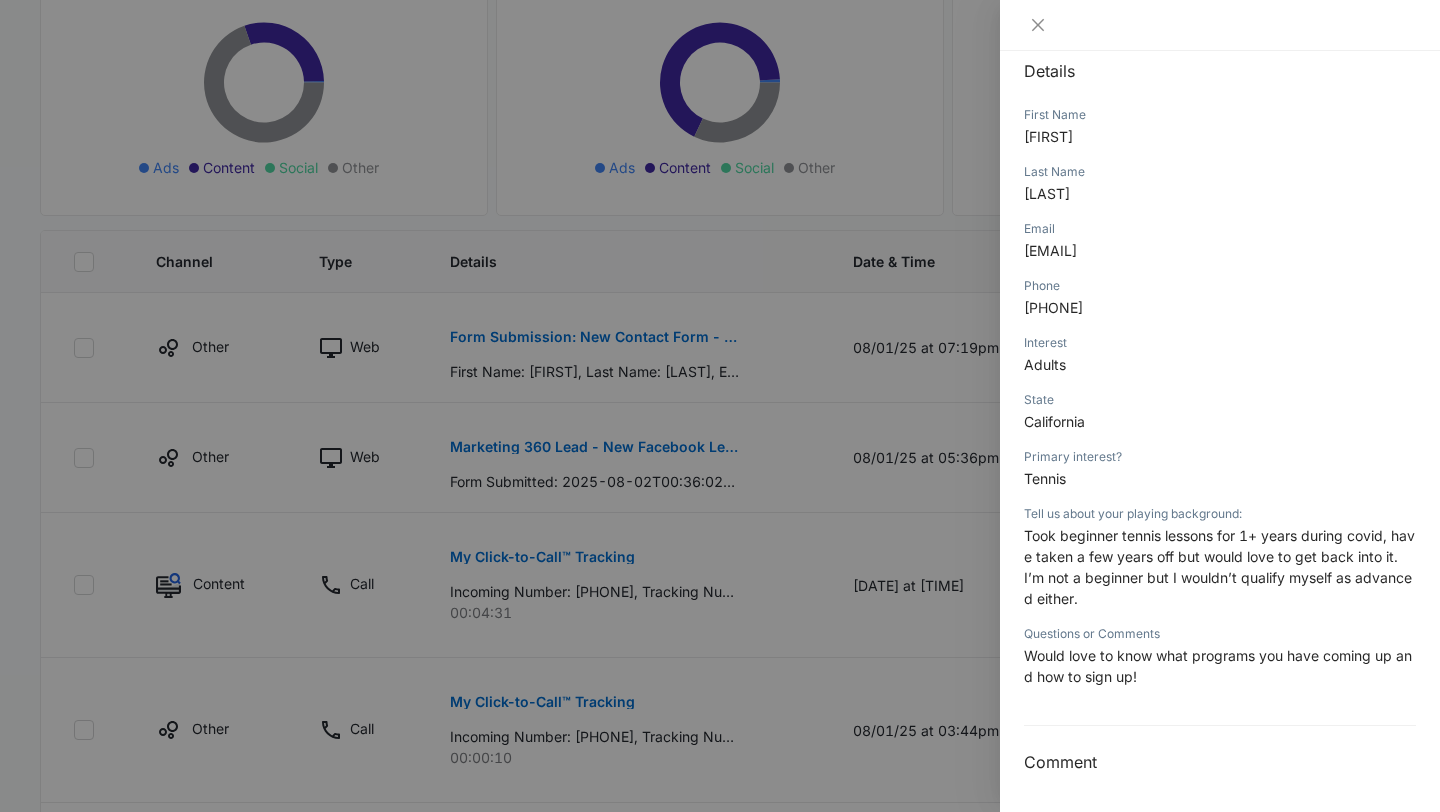 click at bounding box center (720, 406) 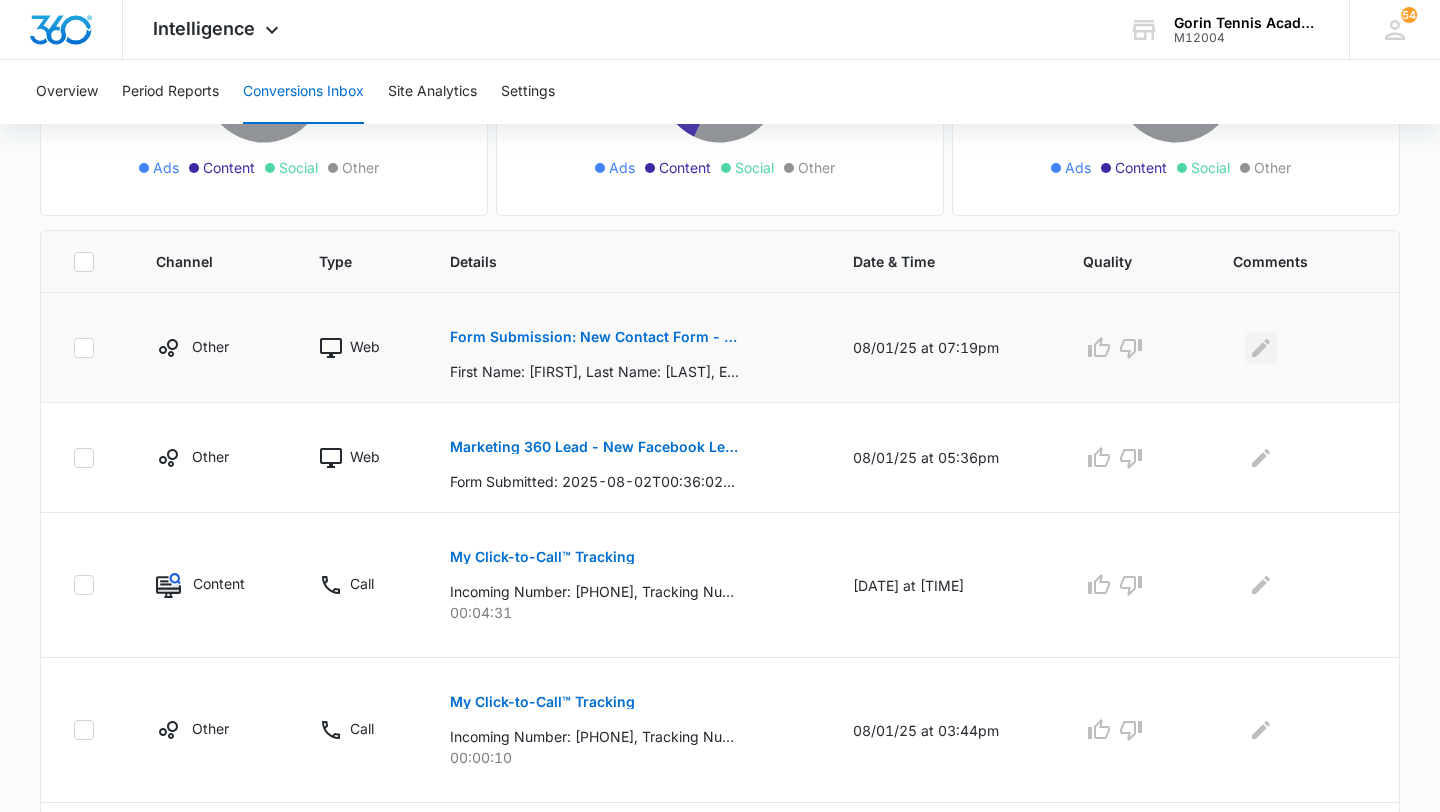 click 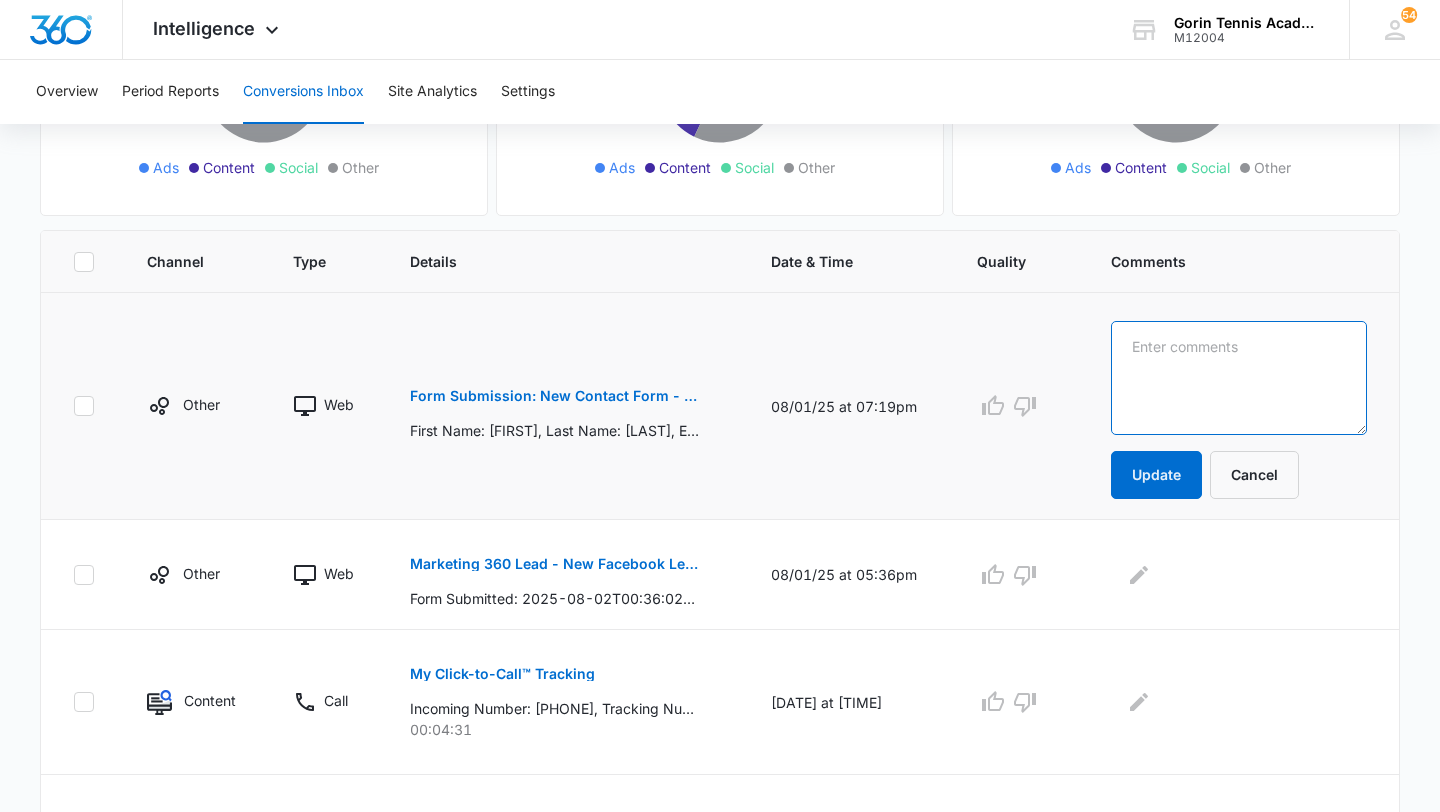 click at bounding box center (1239, 378) 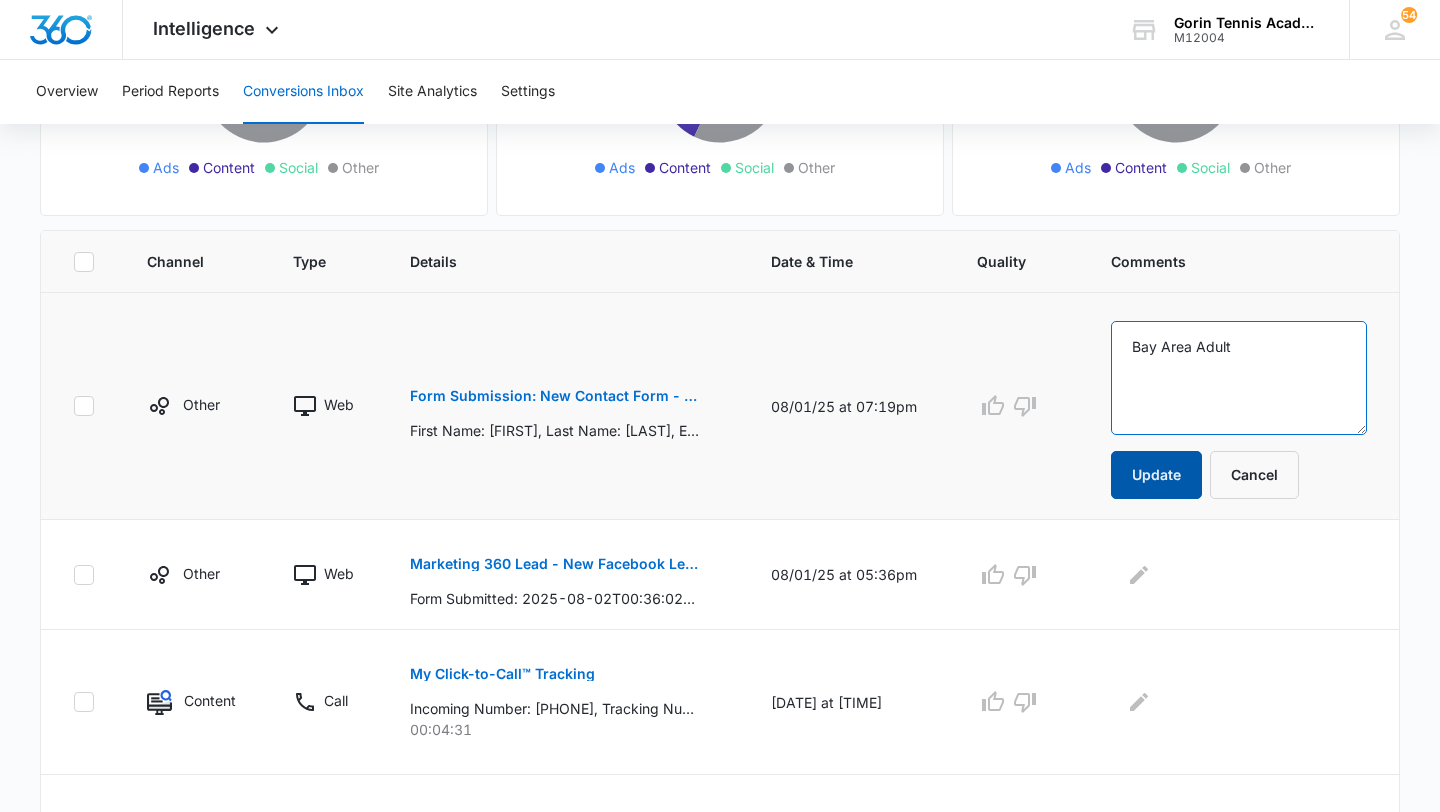 type on "Bay Area Adult" 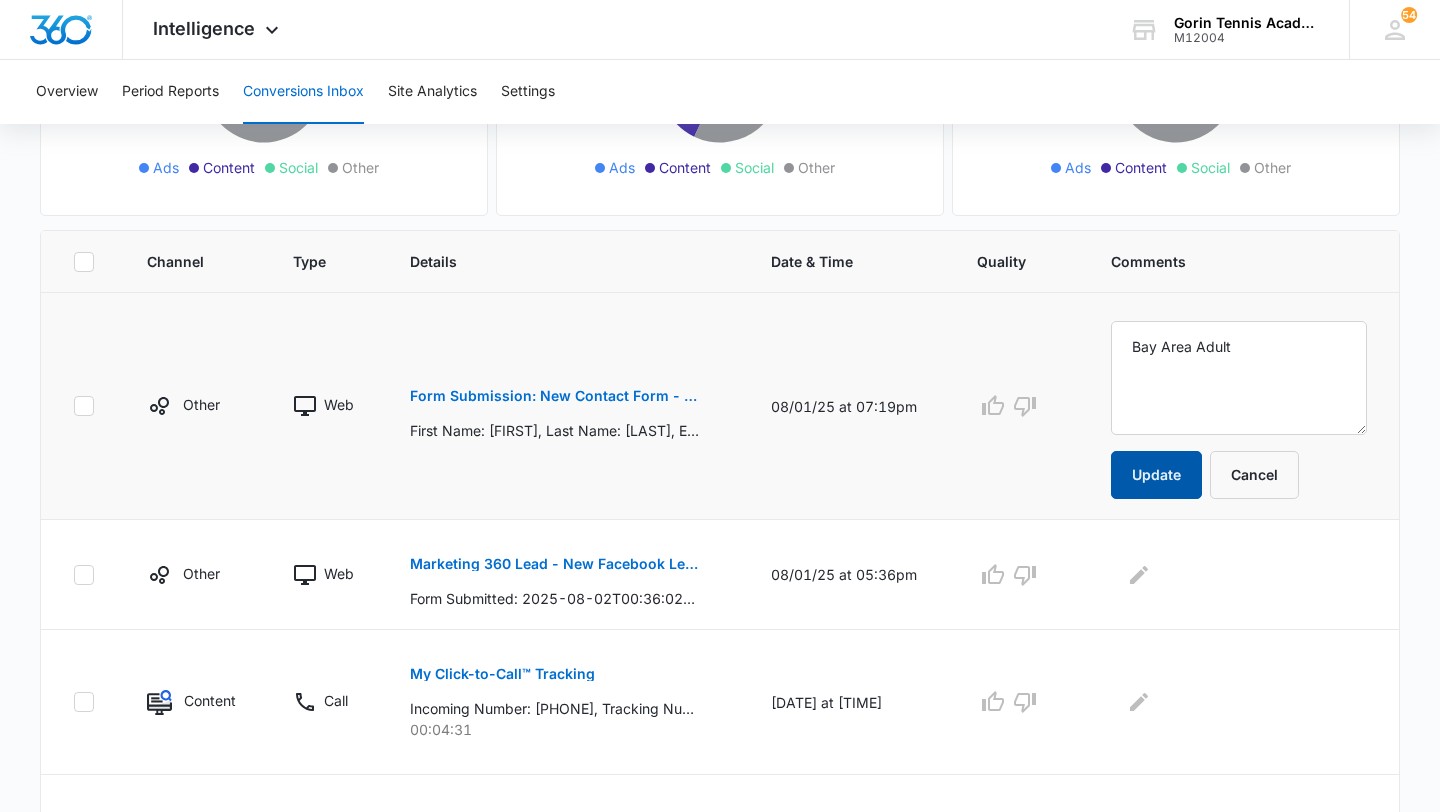 click on "Update" at bounding box center [1156, 475] 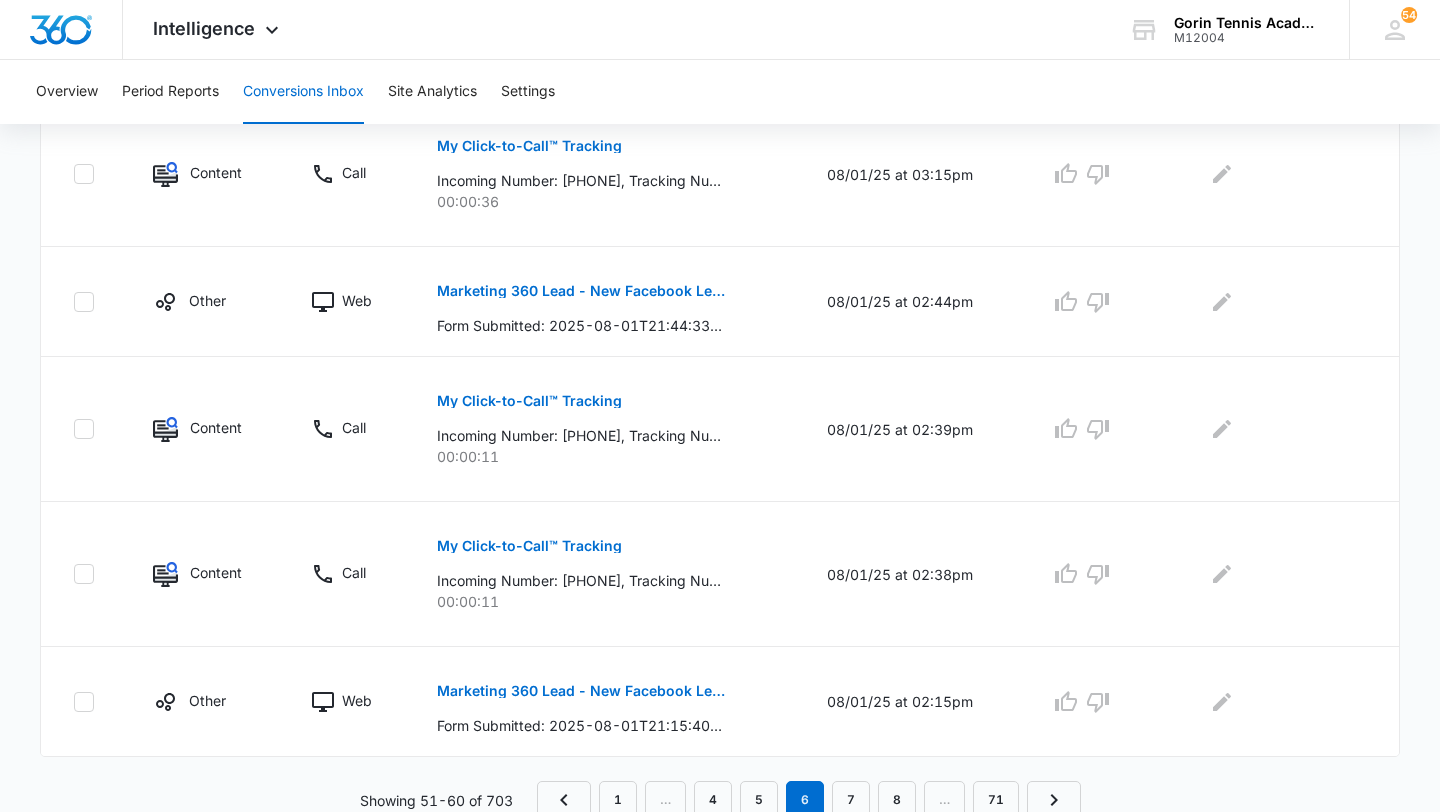 scroll, scrollTop: 1190, scrollLeft: 0, axis: vertical 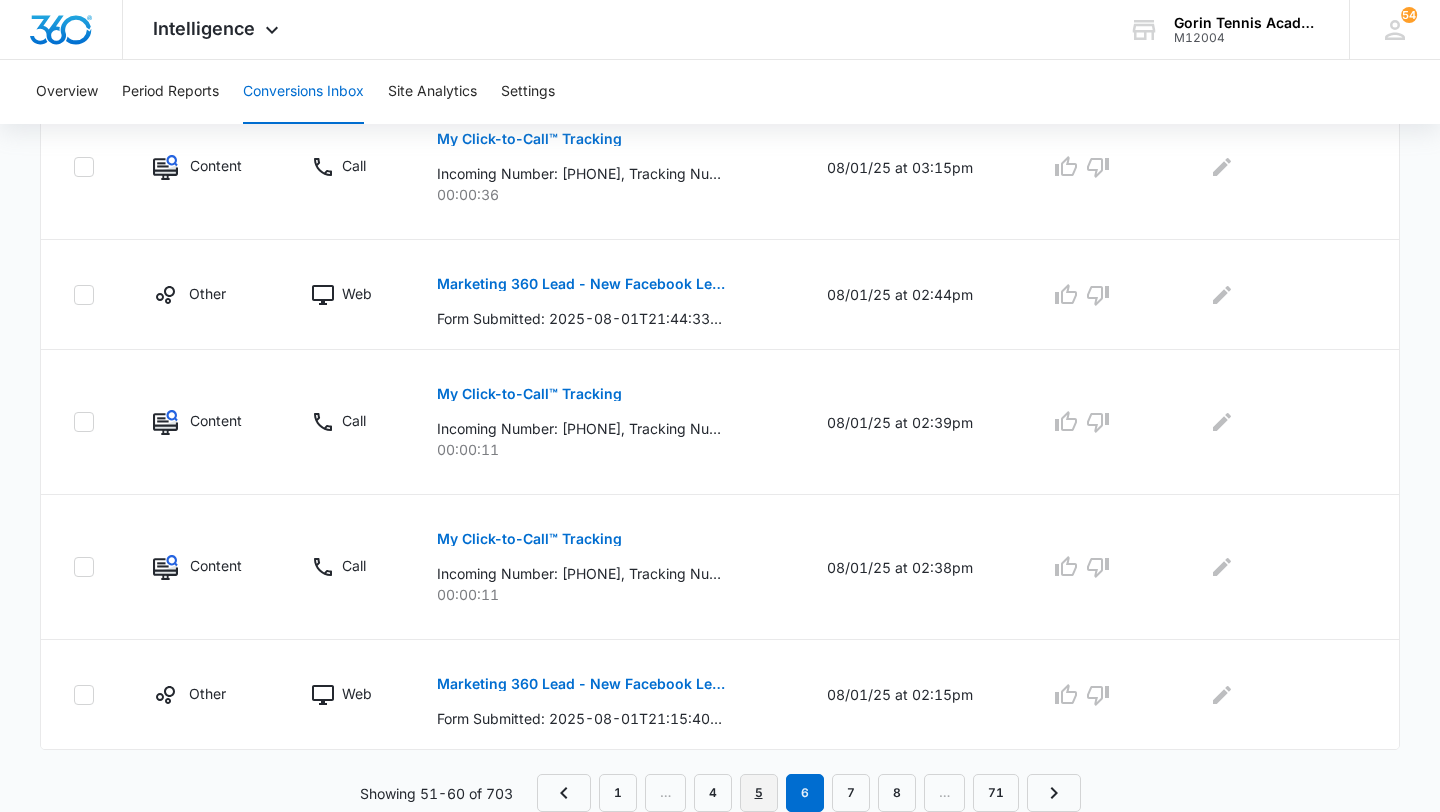 click on "5" at bounding box center (759, 793) 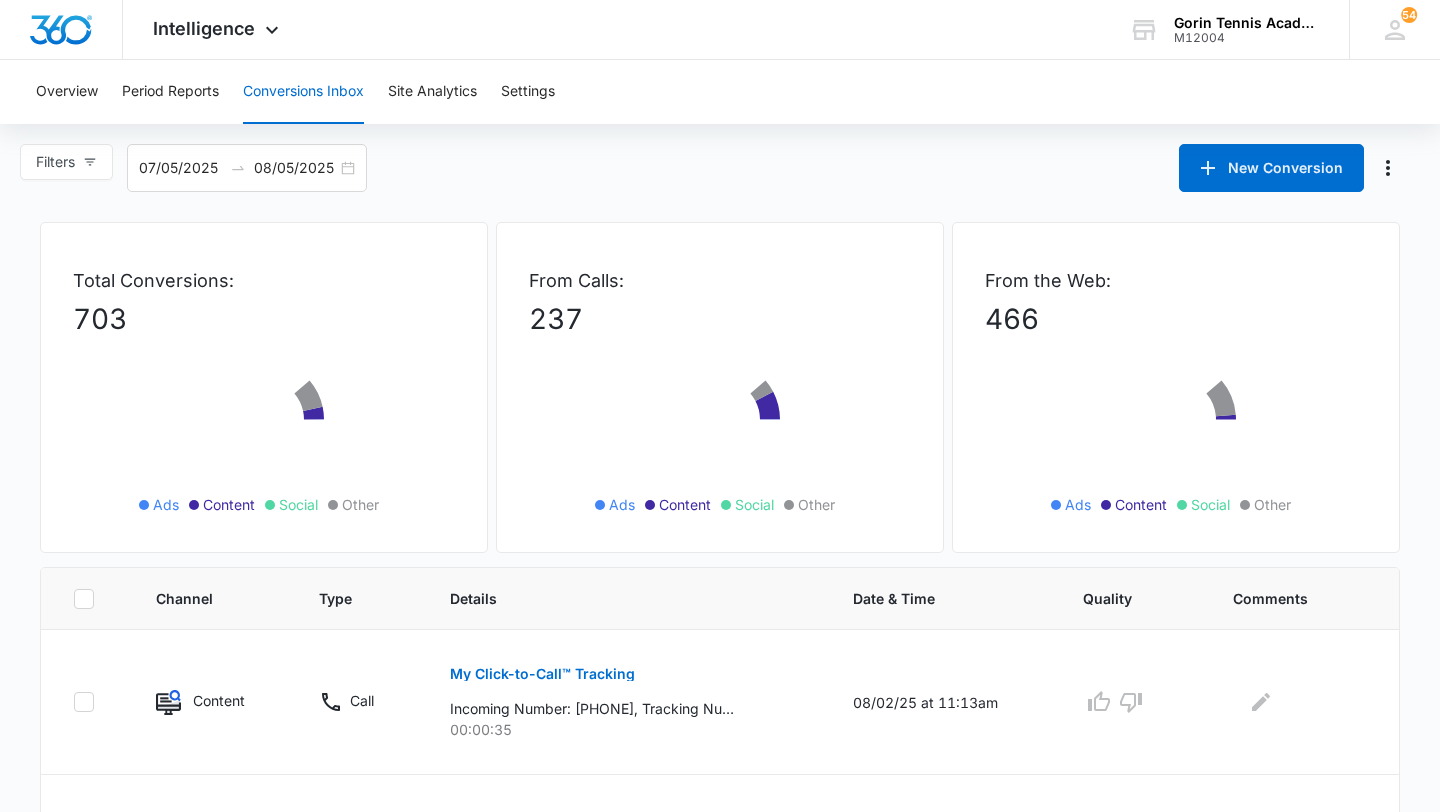 scroll, scrollTop: 1050, scrollLeft: 0, axis: vertical 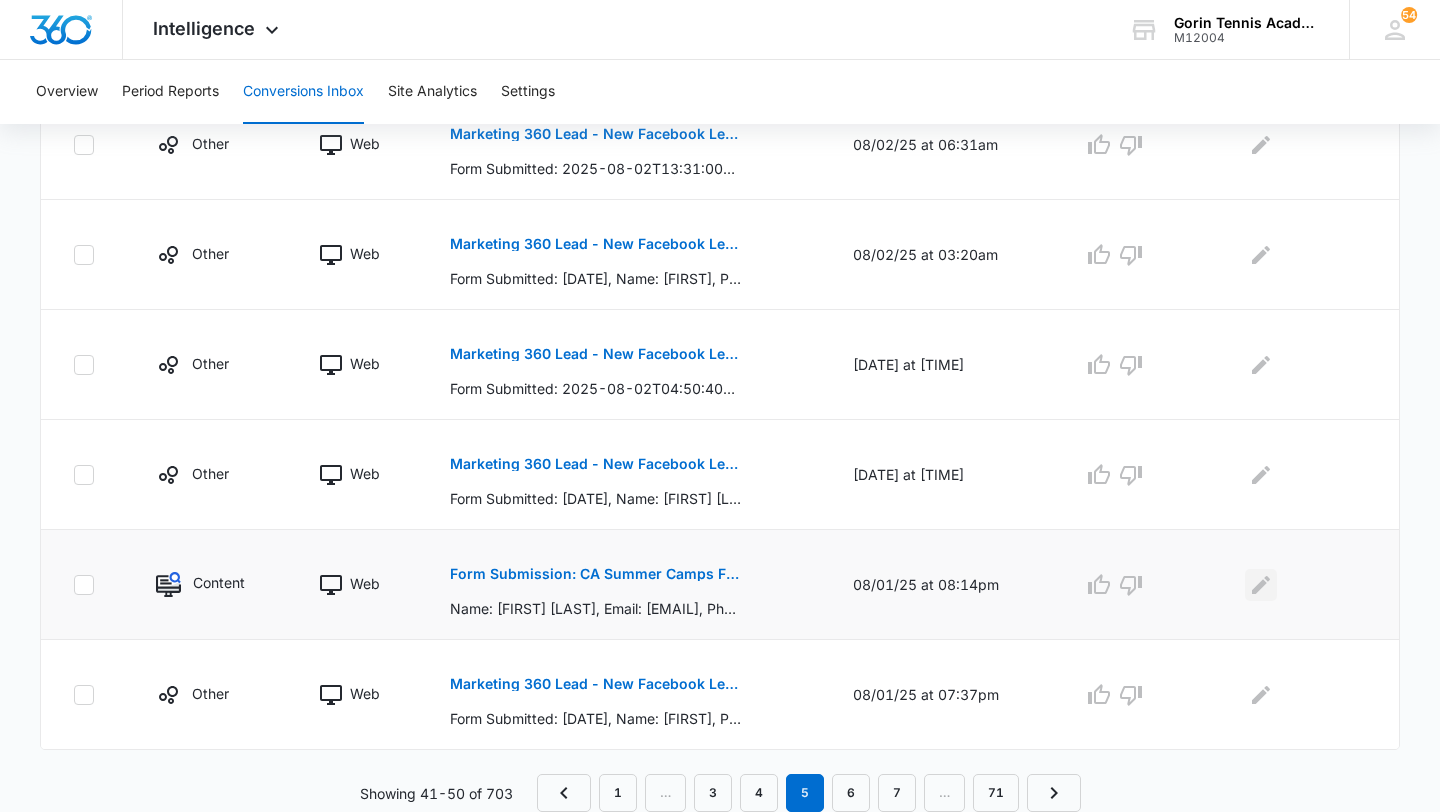 click 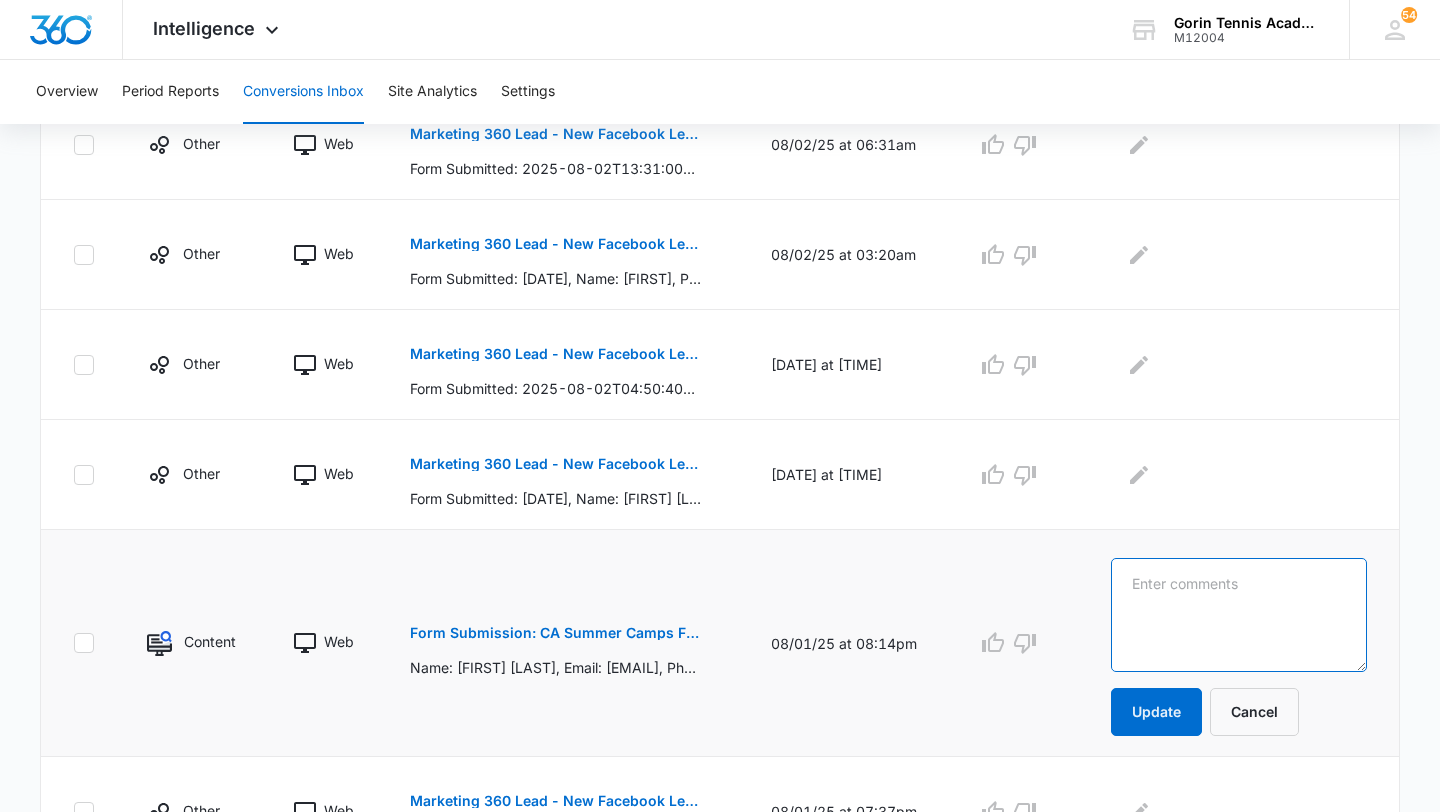 click at bounding box center (1239, 615) 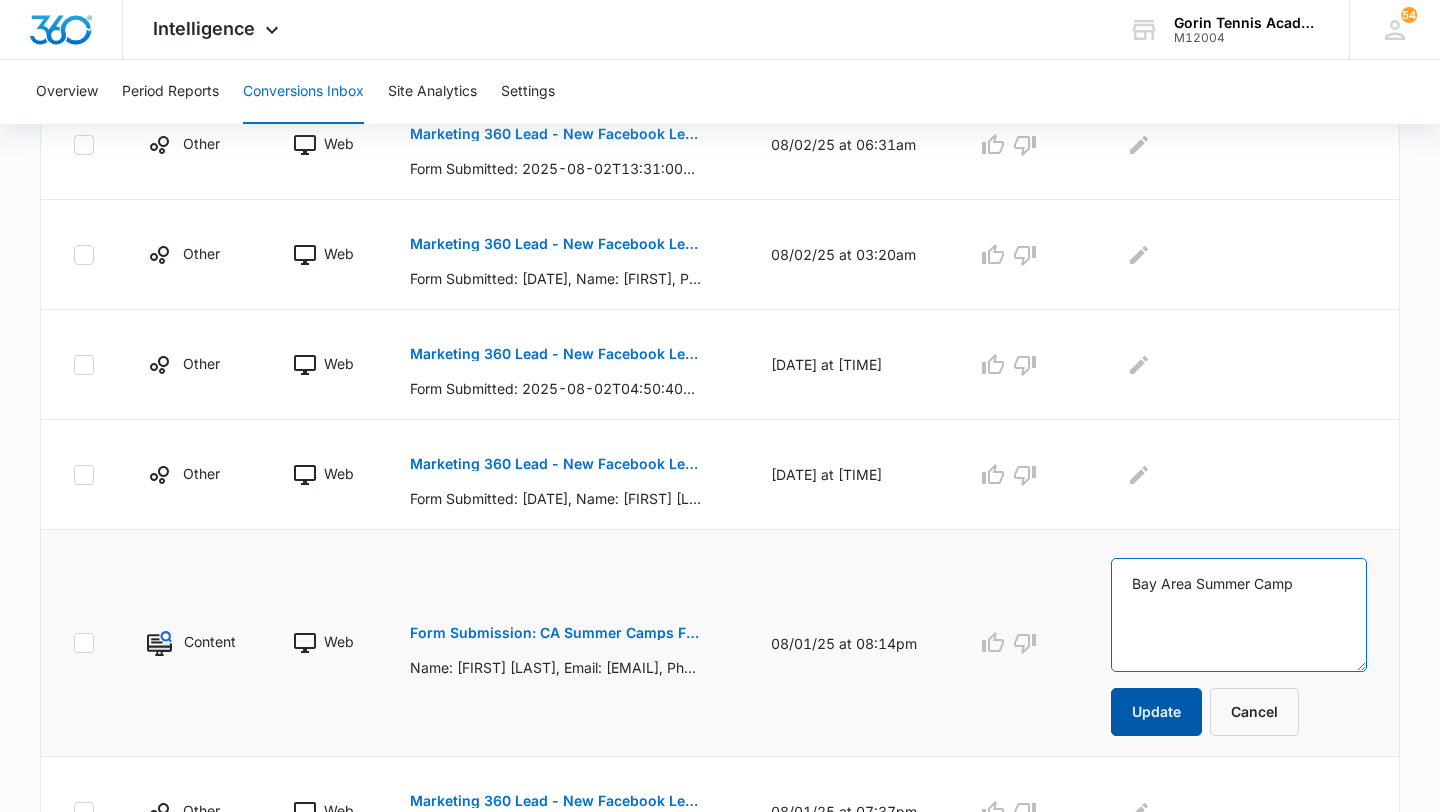 type on "Bay Area Summer Camp" 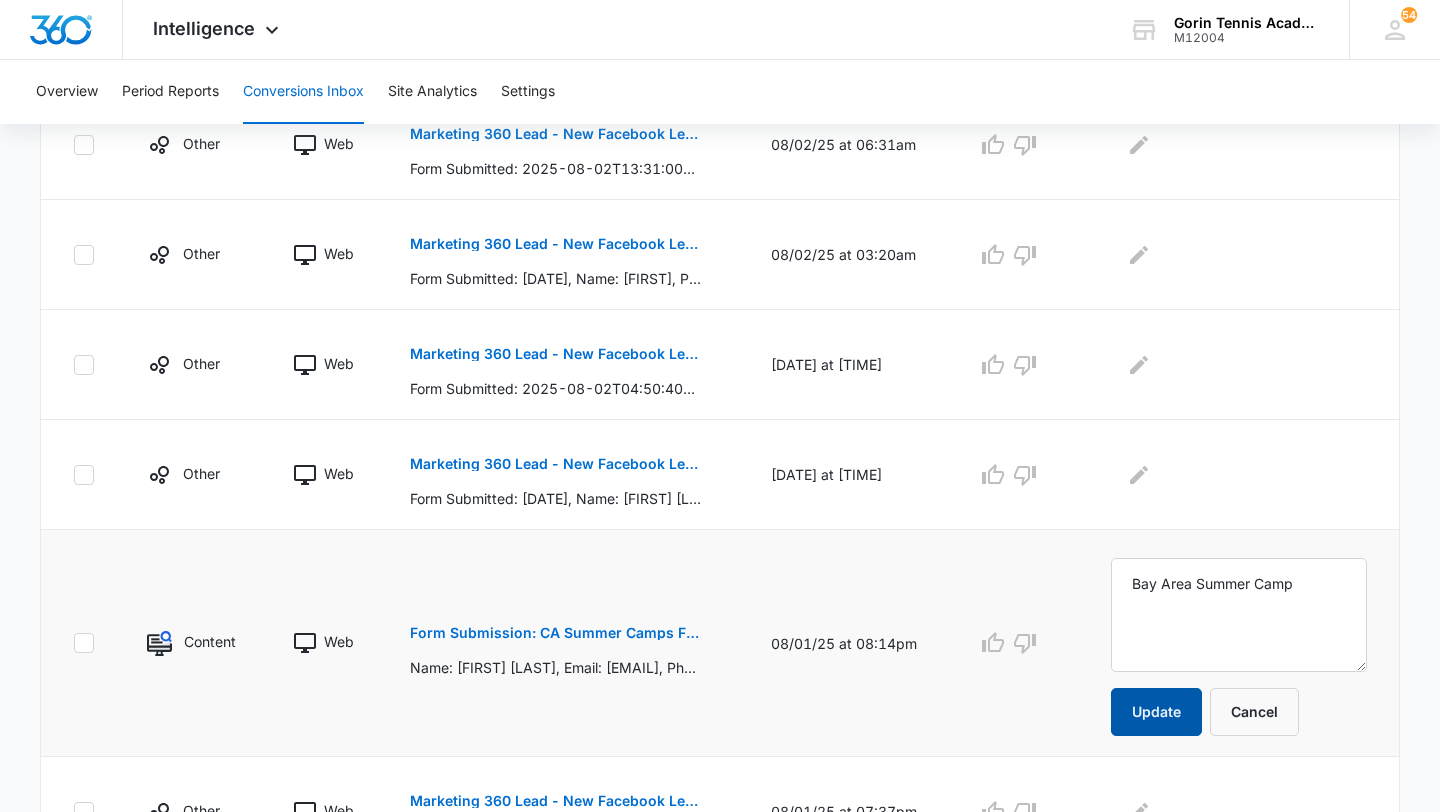 click on "Update" at bounding box center [1156, 712] 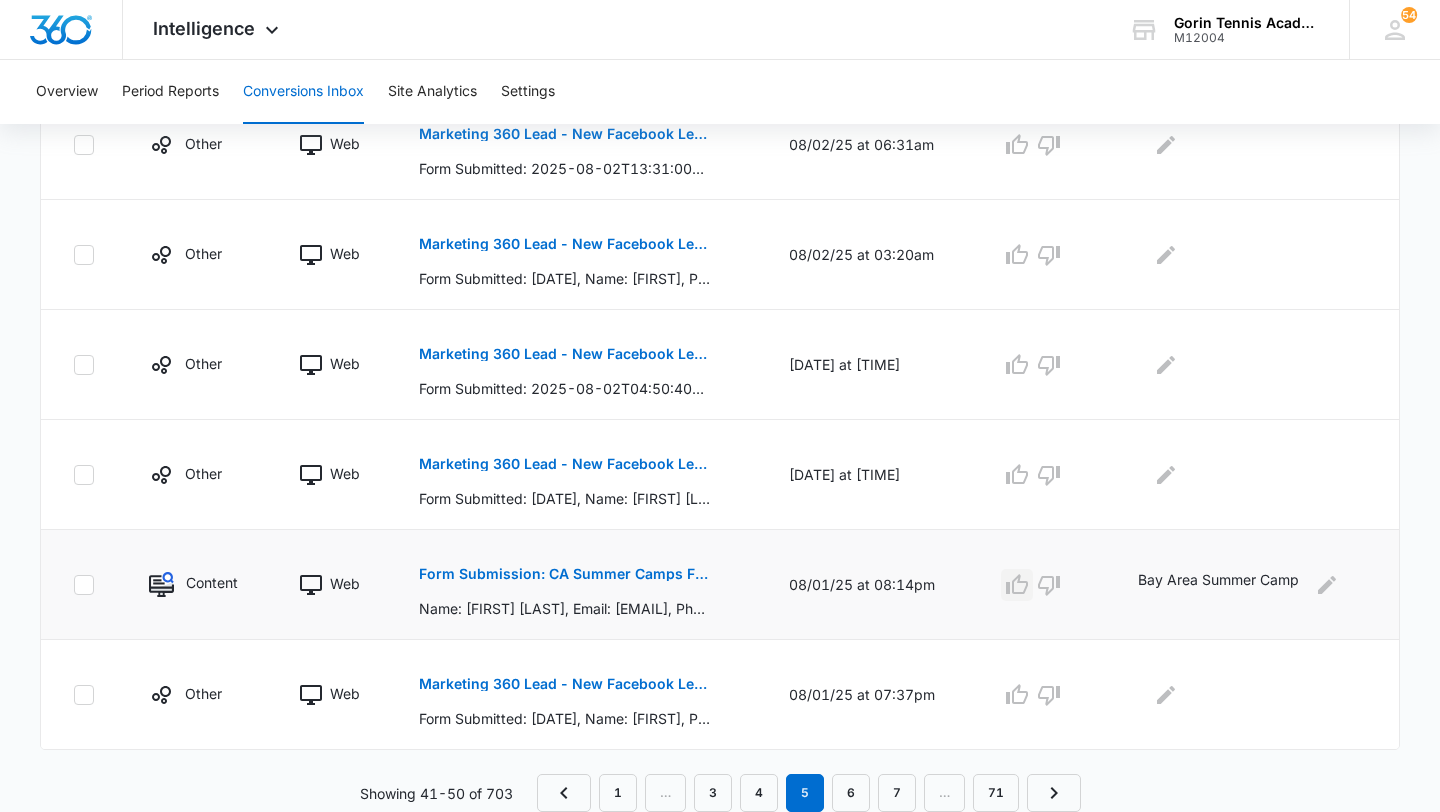 click 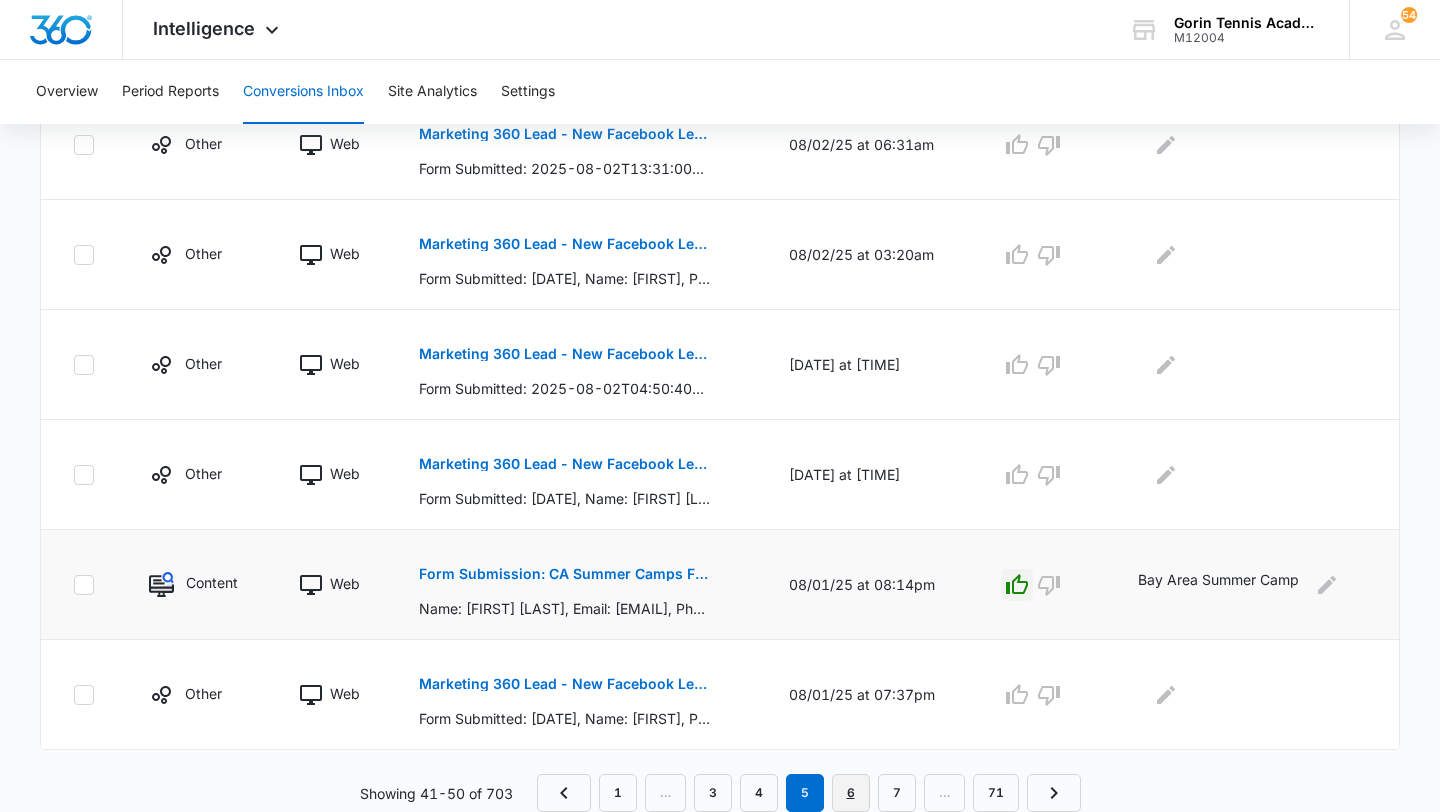 click on "6" at bounding box center [851, 793] 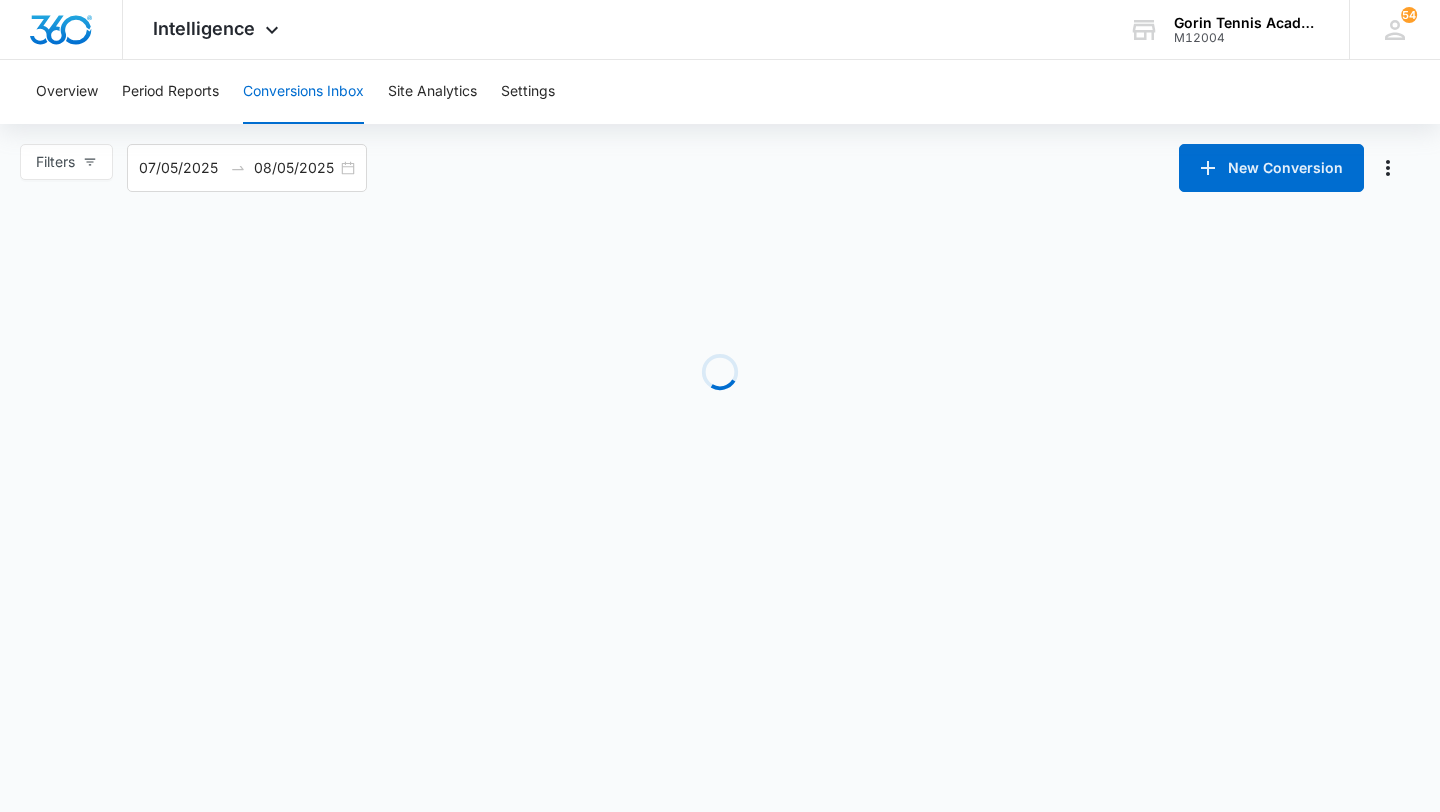 scroll, scrollTop: 0, scrollLeft: 0, axis: both 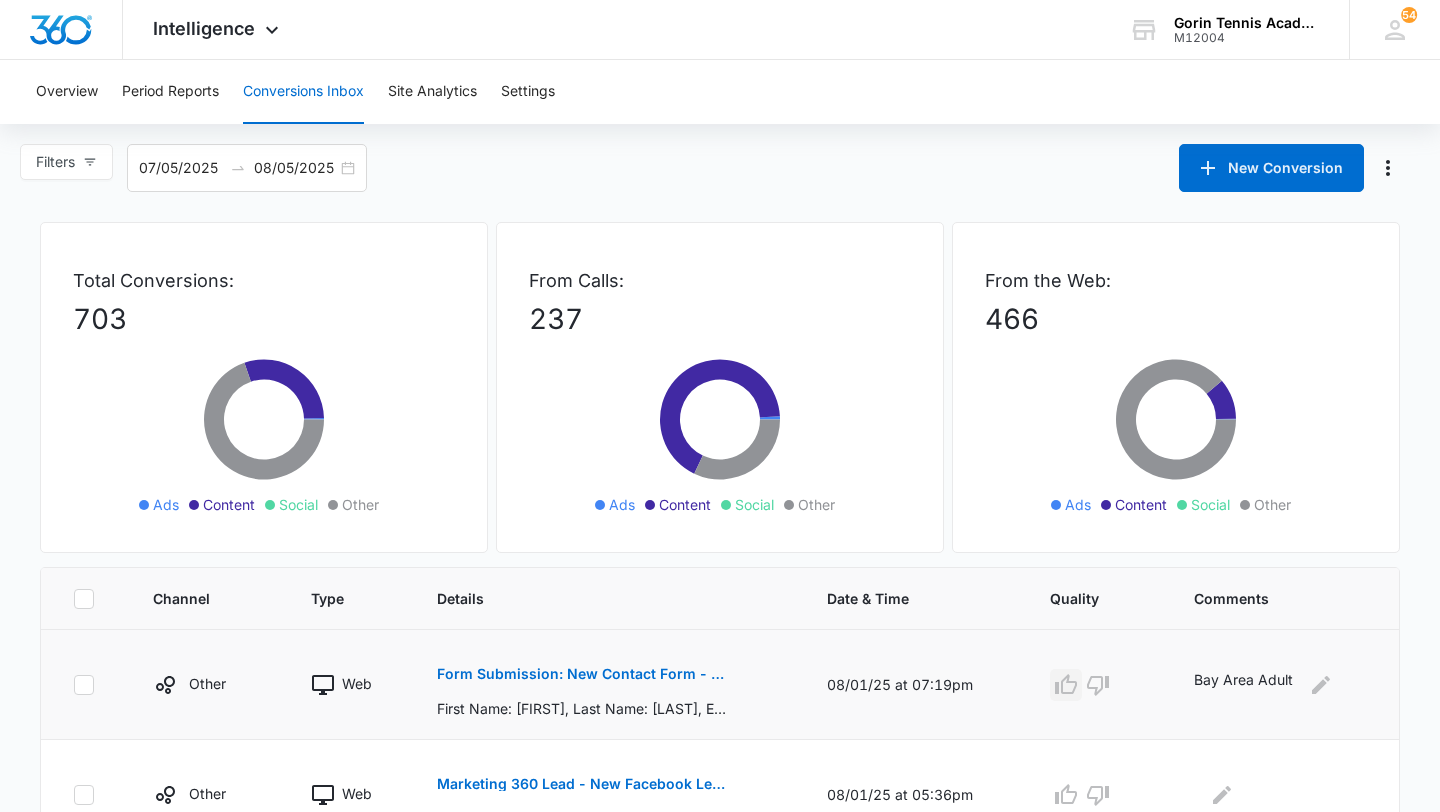 click 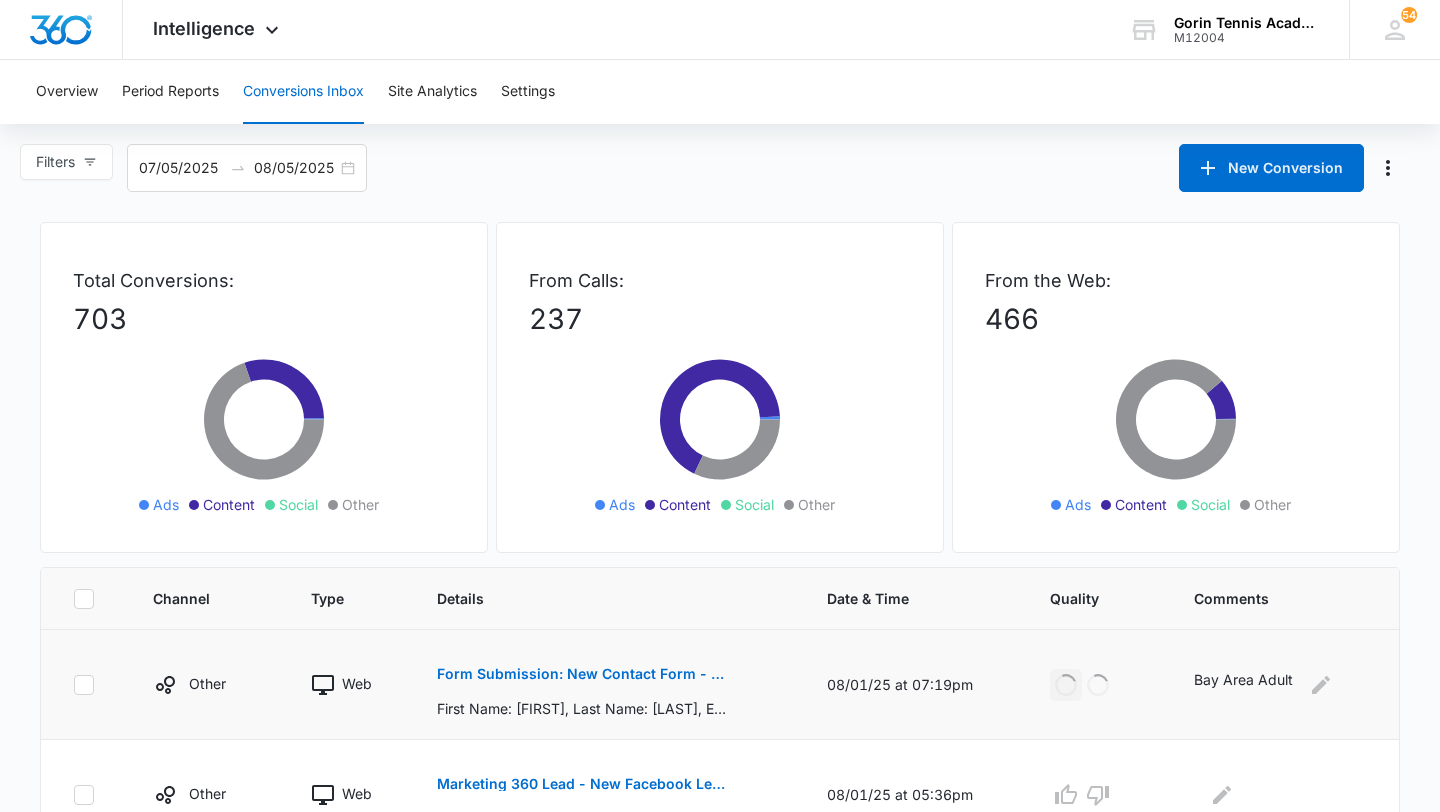 click on "Form Submission: New Contact Form - Gorin Tennis" at bounding box center [582, 674] 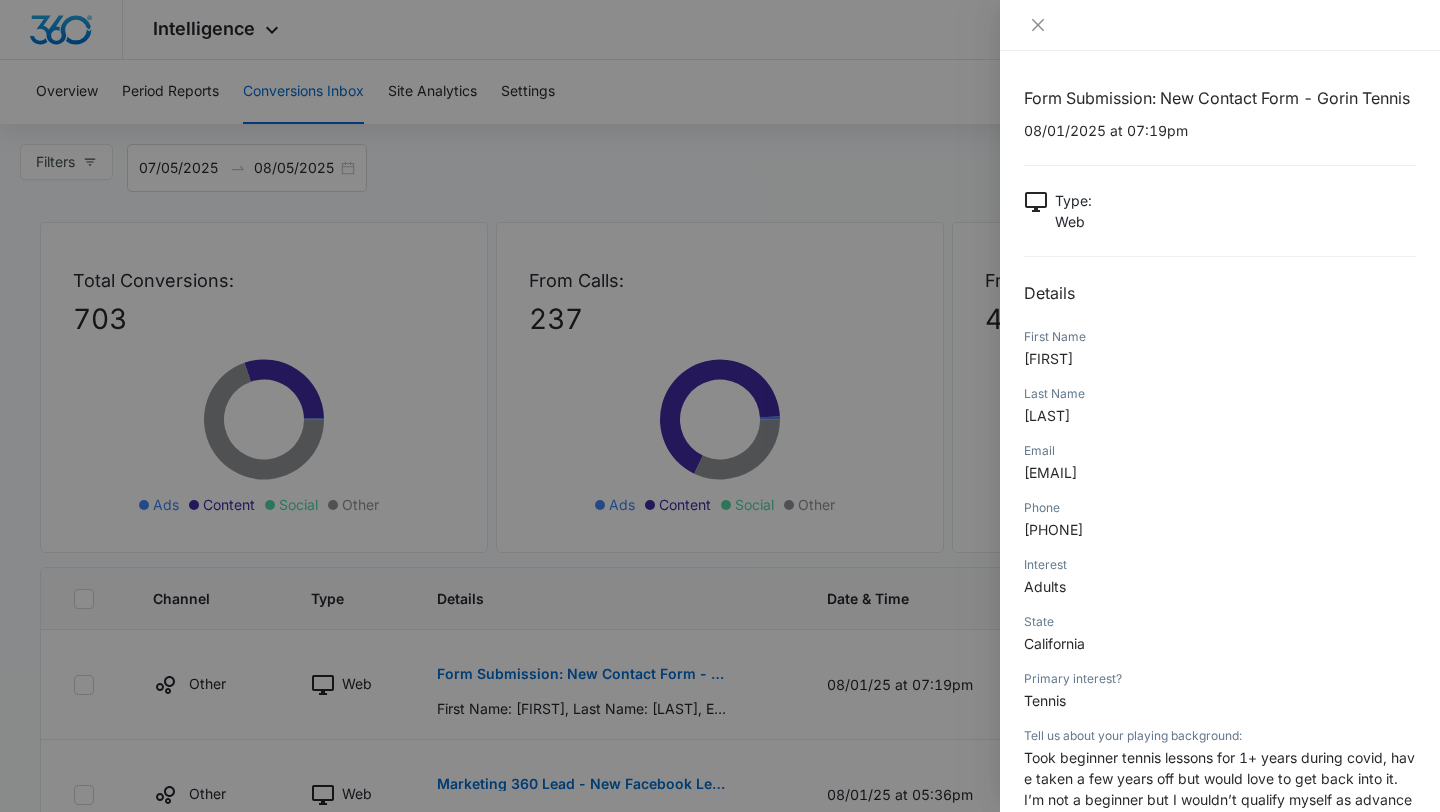 click on "[EMAIL]" at bounding box center [1050, 472] 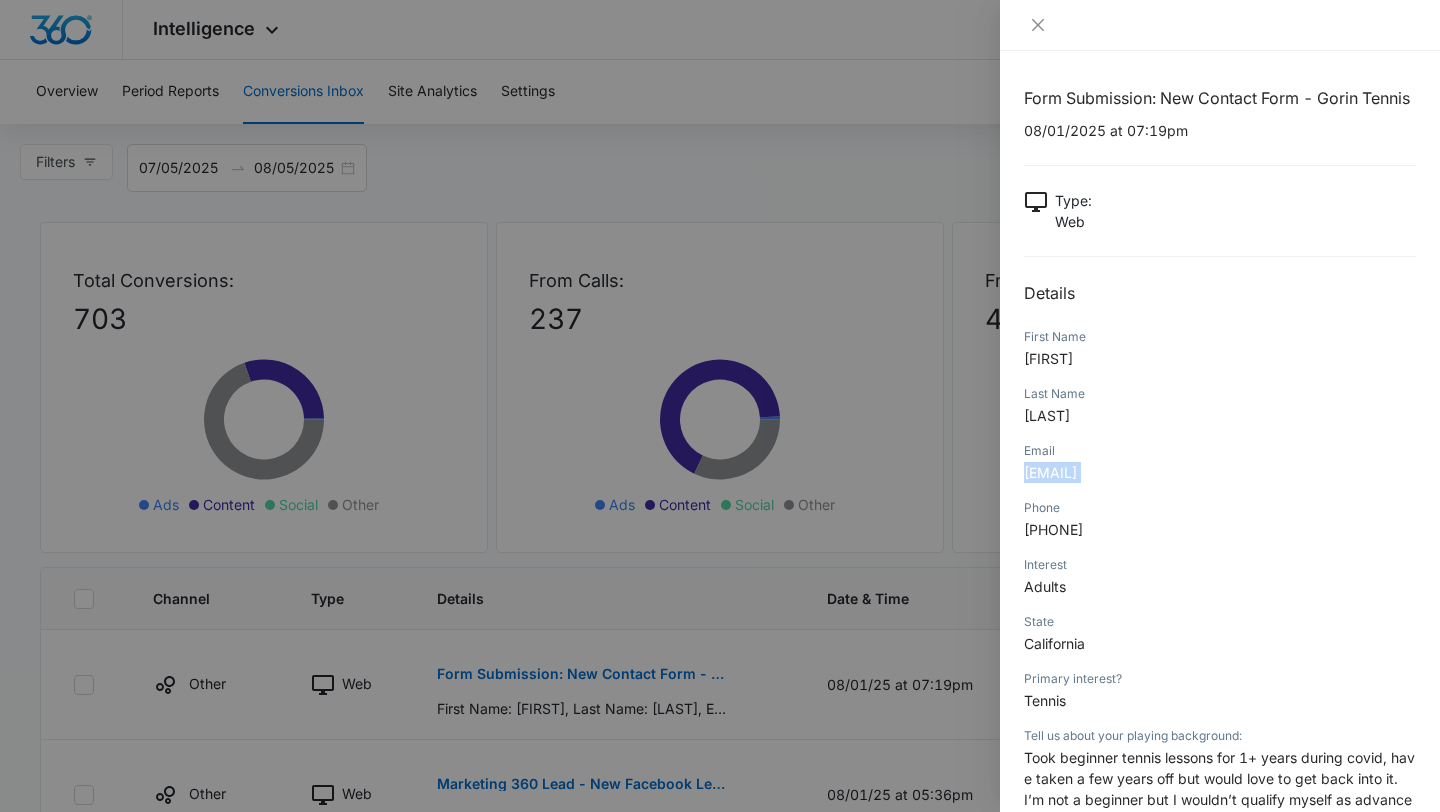 click on "[EMAIL]" at bounding box center [1050, 472] 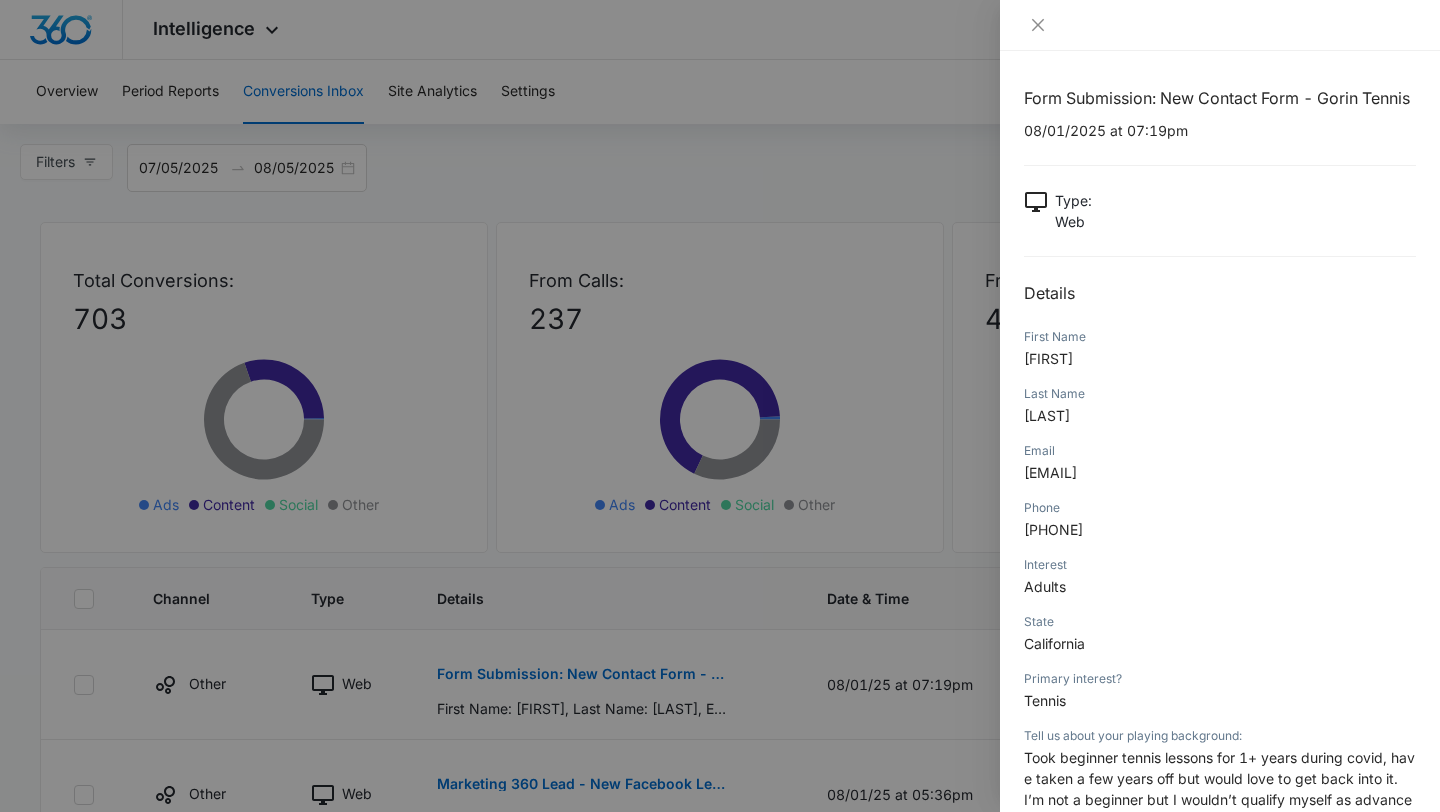 click at bounding box center (720, 406) 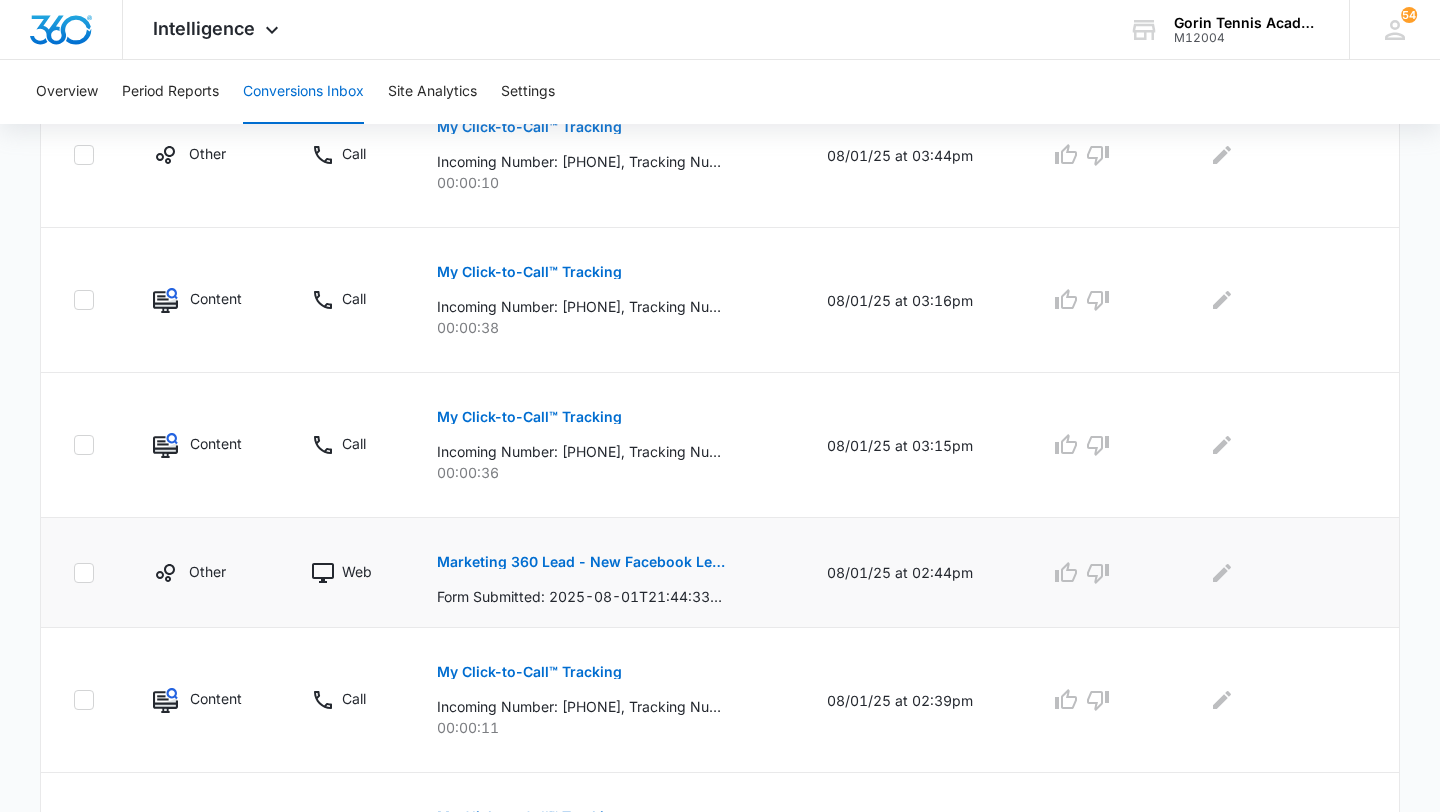 scroll, scrollTop: 1190, scrollLeft: 0, axis: vertical 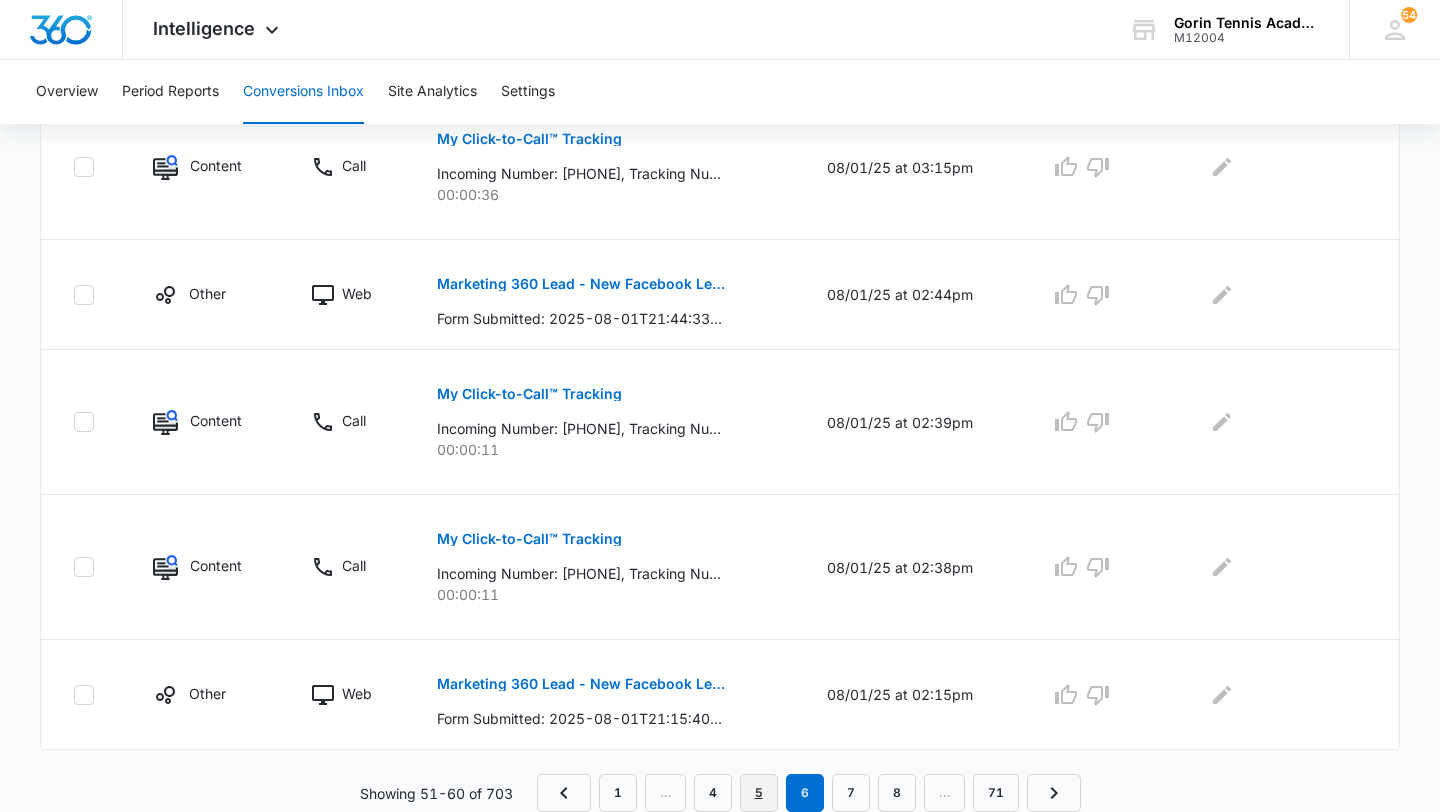 click on "5" at bounding box center (759, 793) 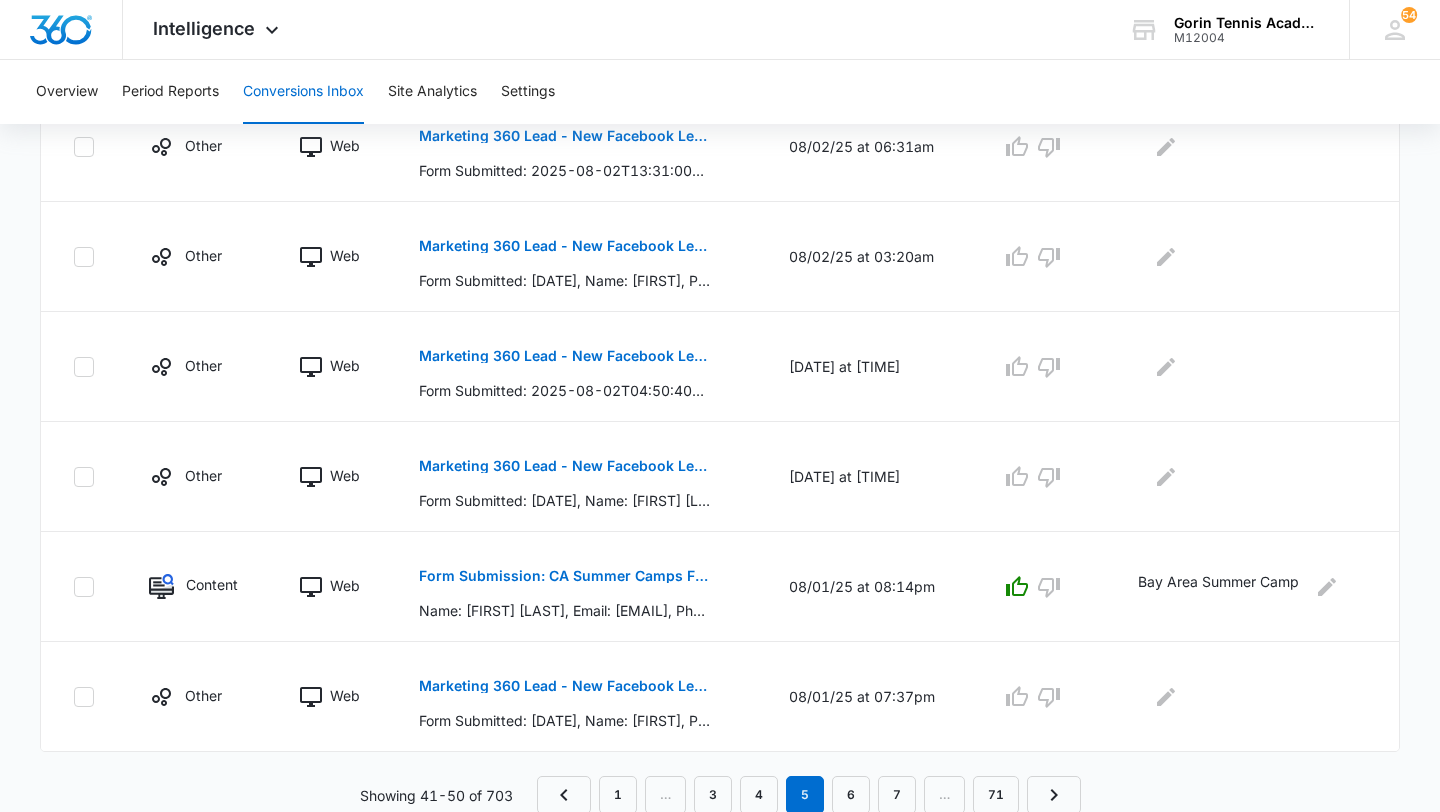 scroll, scrollTop: 1050, scrollLeft: 0, axis: vertical 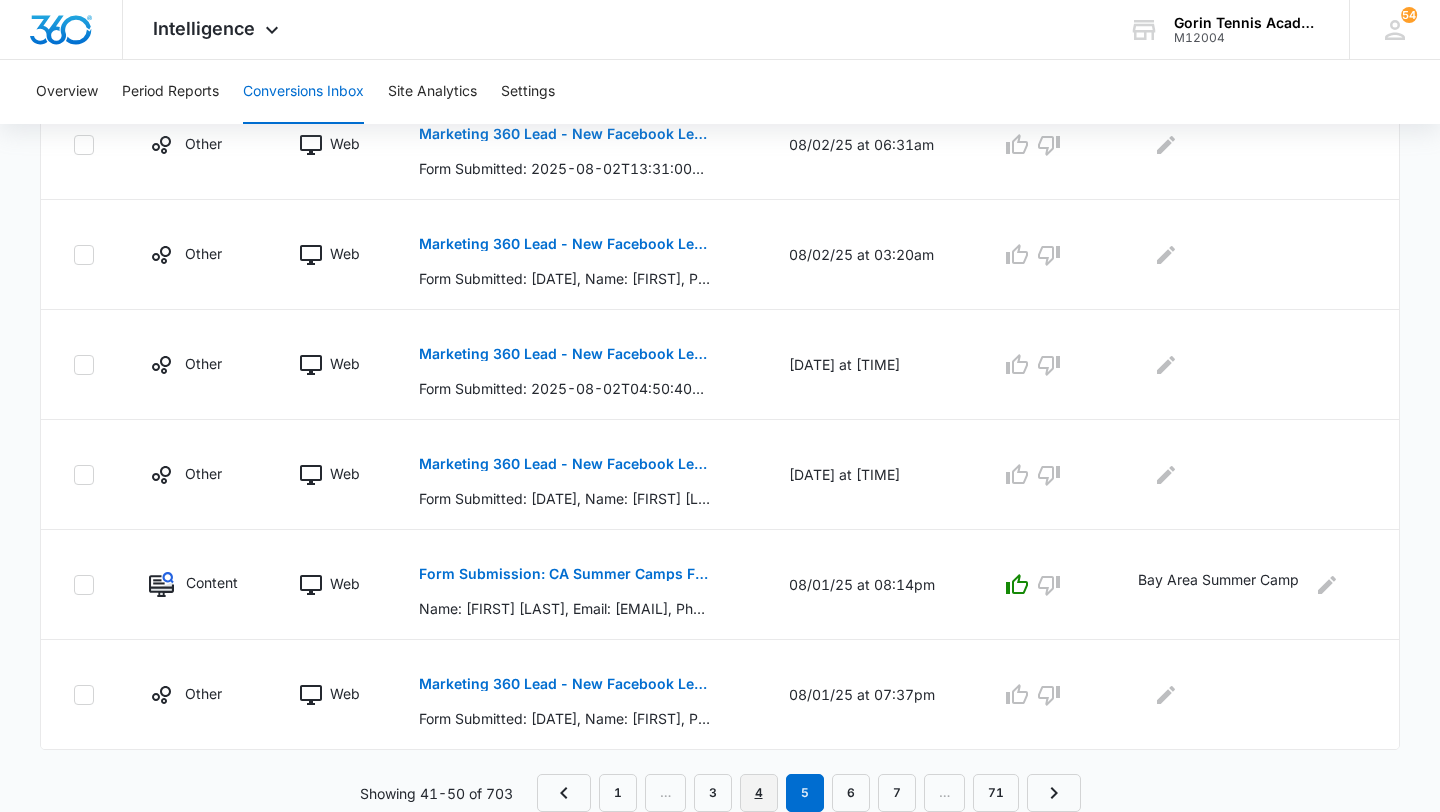click on "4" at bounding box center (759, 793) 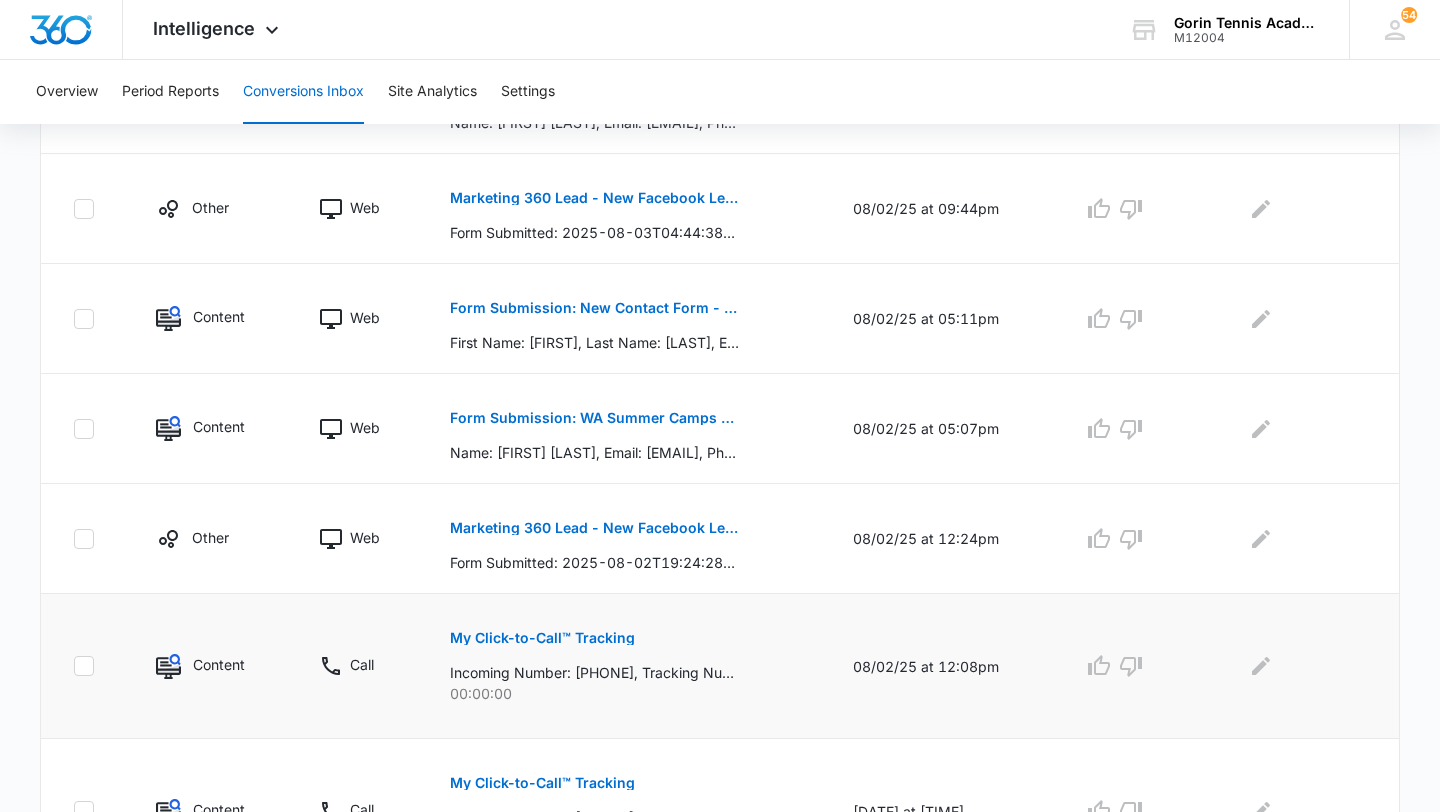 scroll, scrollTop: 746, scrollLeft: 0, axis: vertical 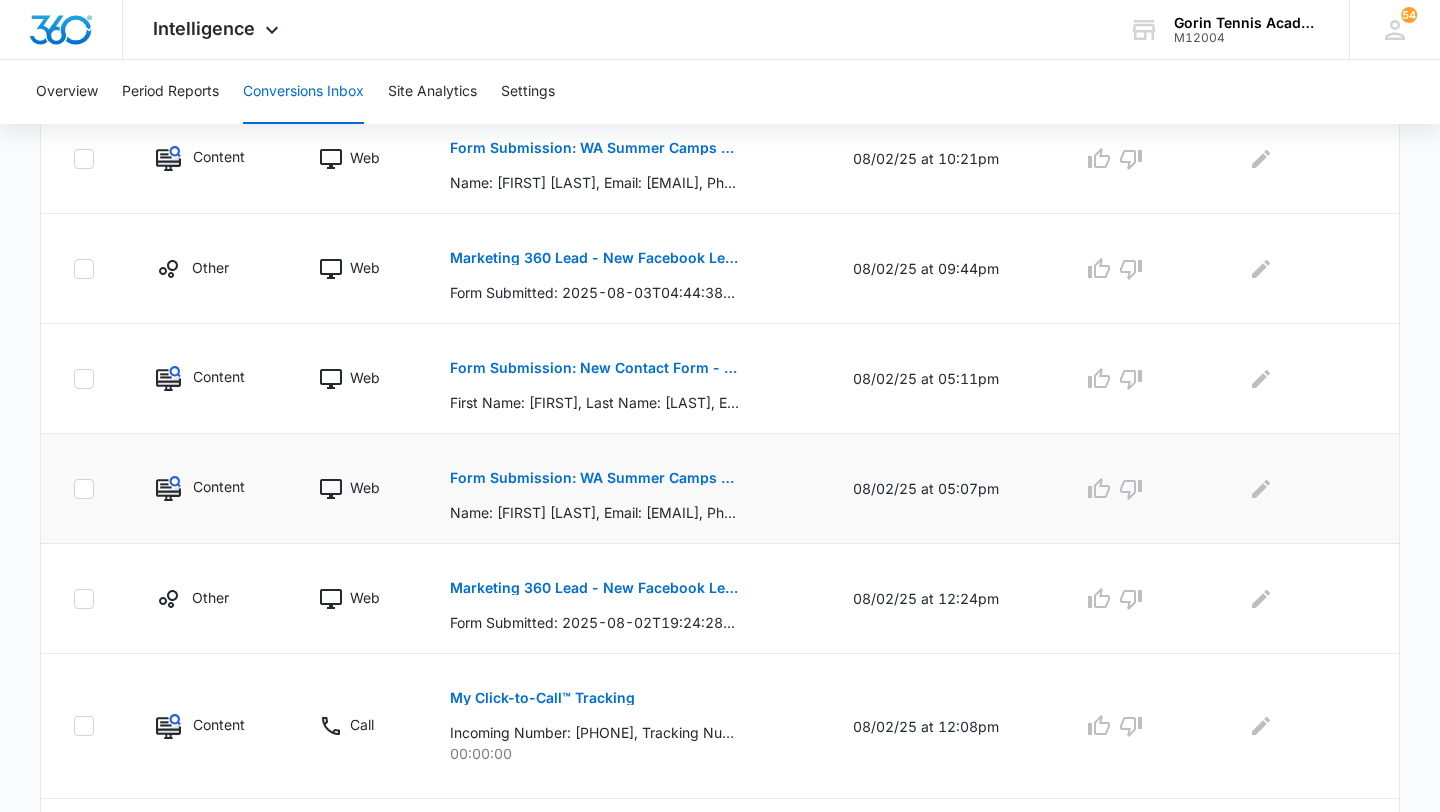 click on "Form Submission: WA Summer Camps Form" at bounding box center [595, 478] 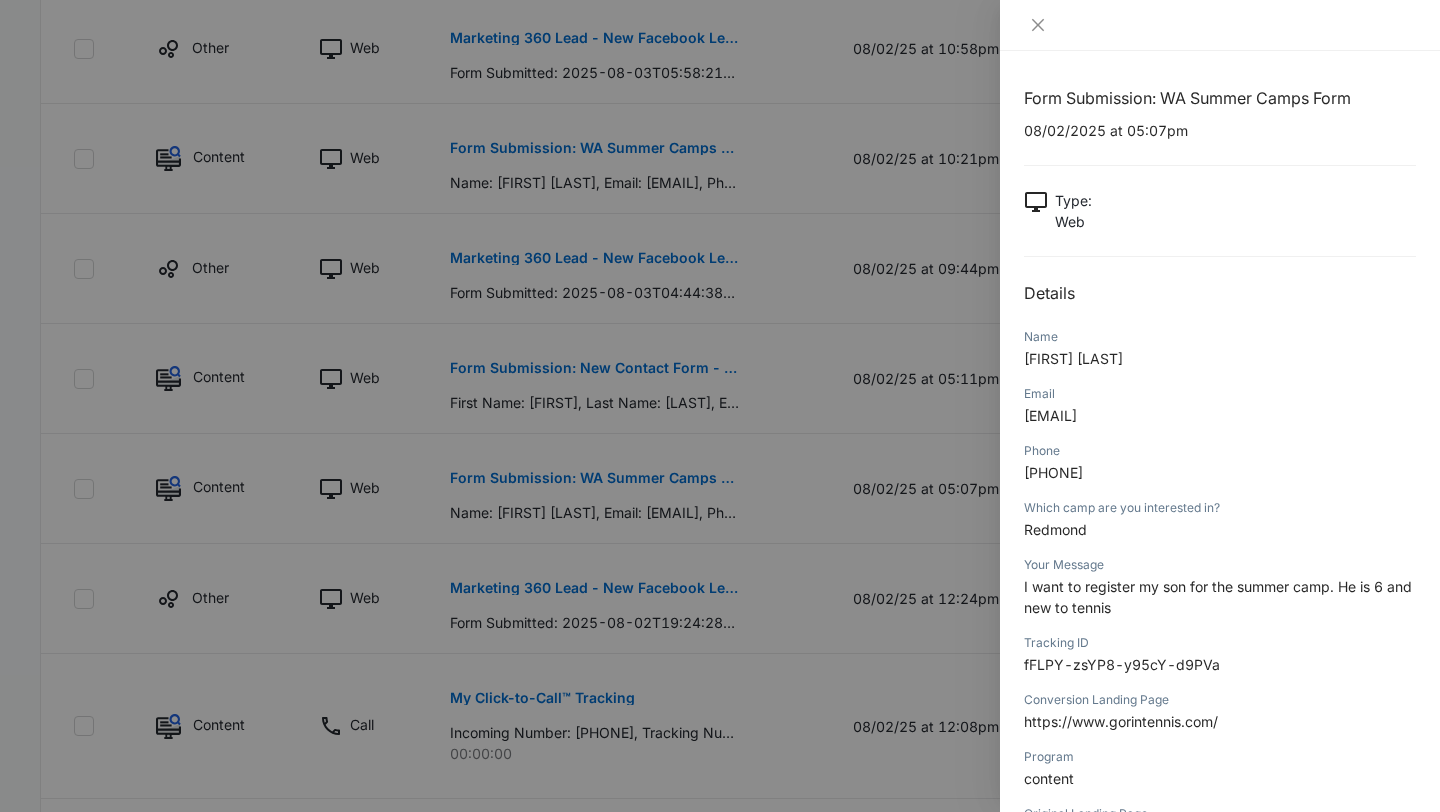 click at bounding box center (720, 406) 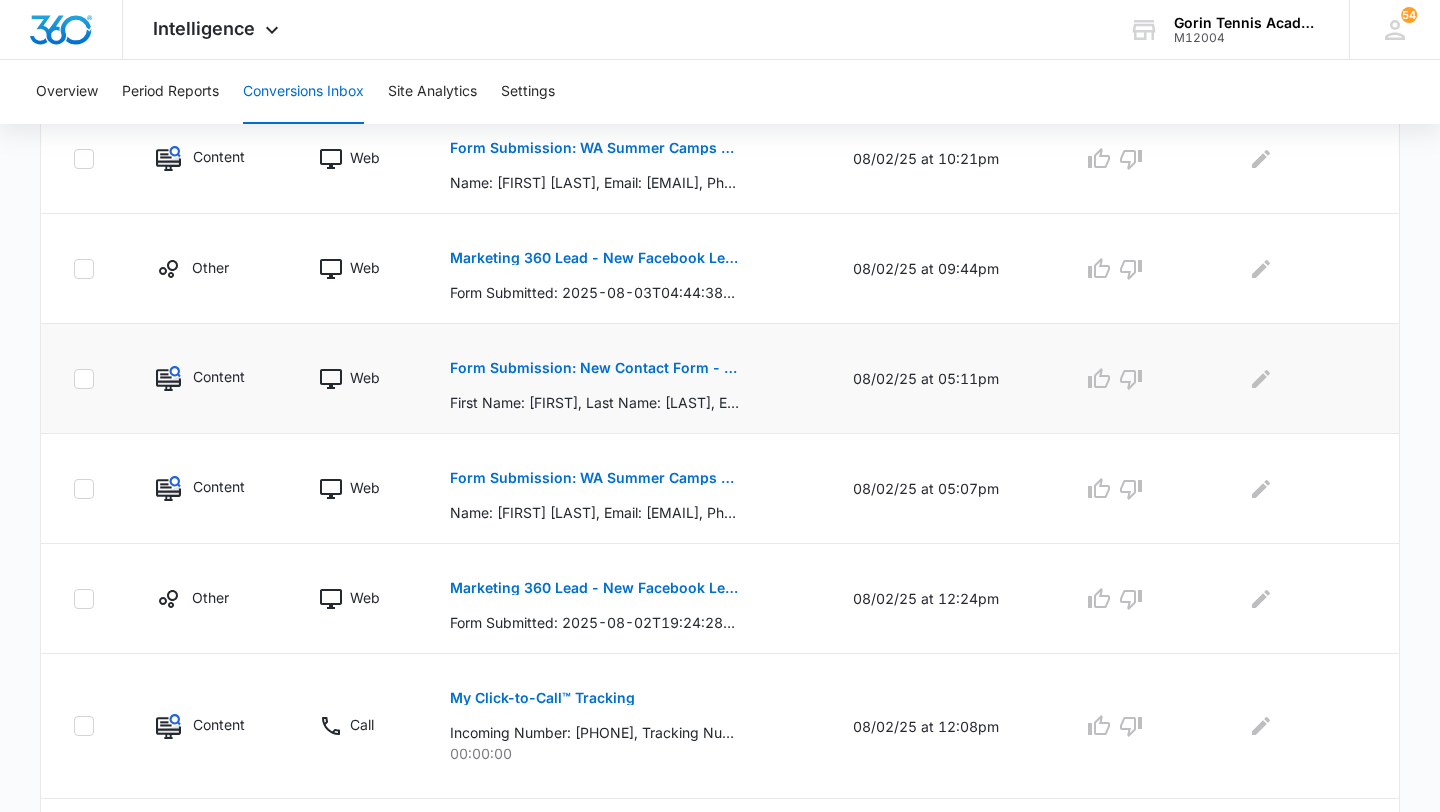 click on "Form Submission: New Contact Form - Gorin Tennis" at bounding box center [595, 368] 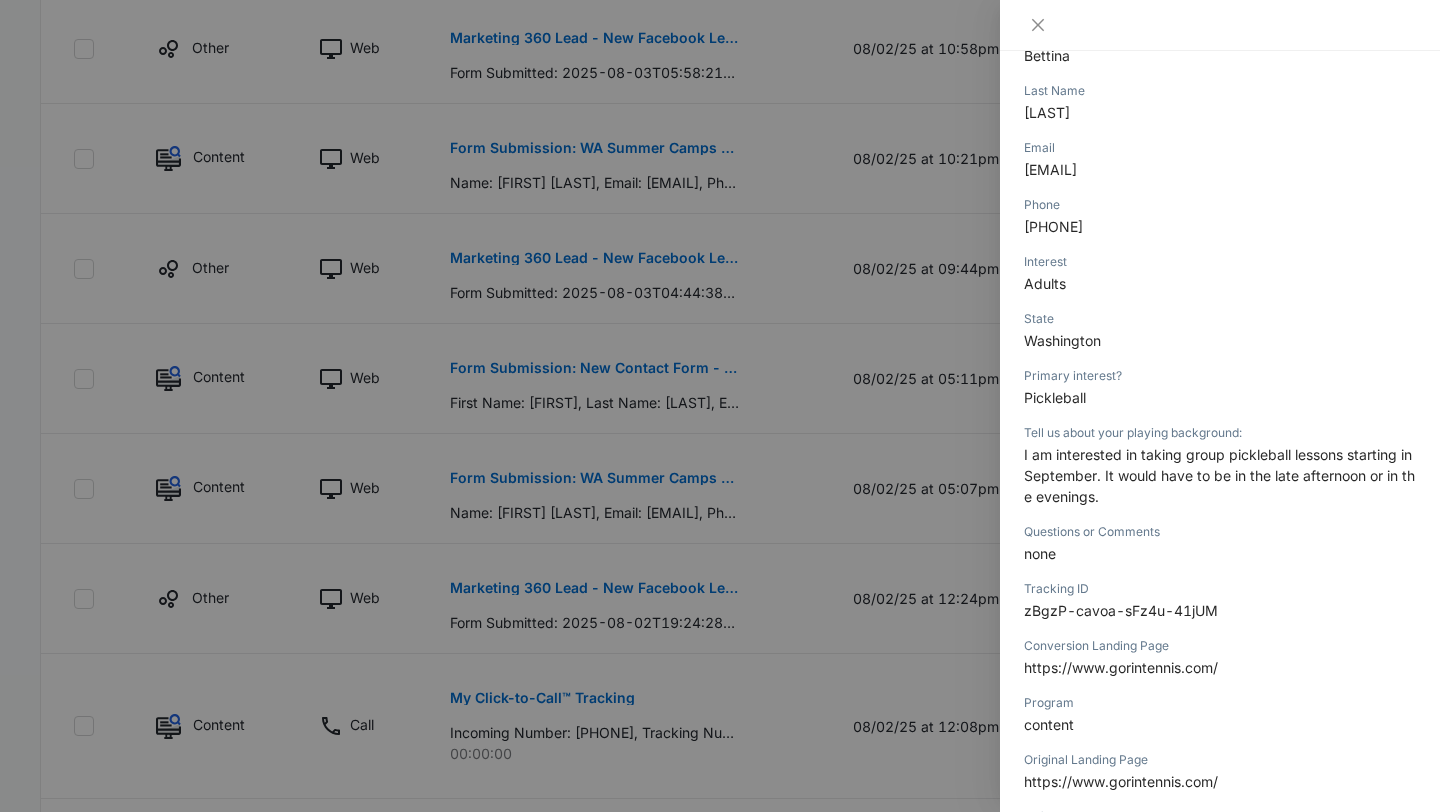 scroll, scrollTop: 307, scrollLeft: 0, axis: vertical 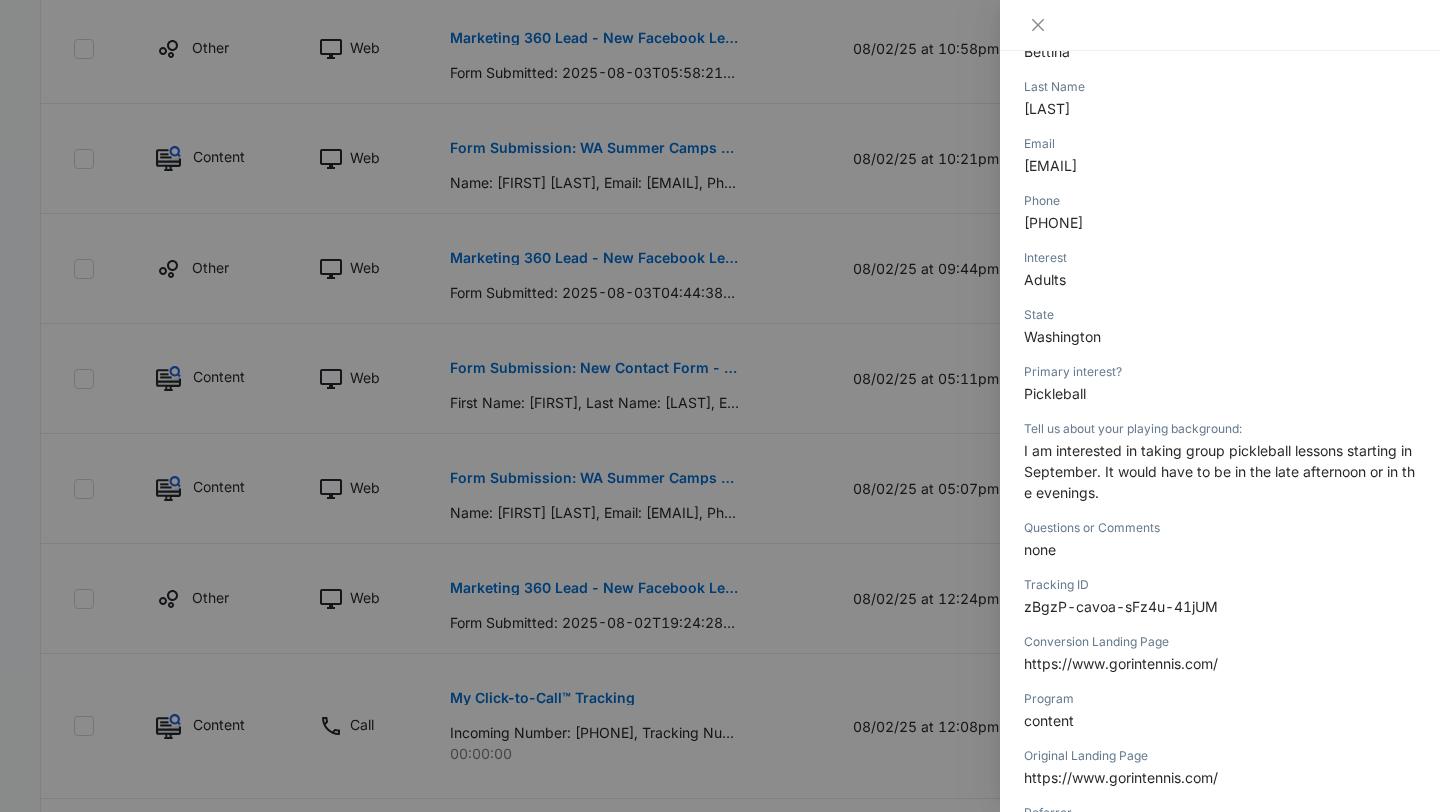 click at bounding box center (720, 406) 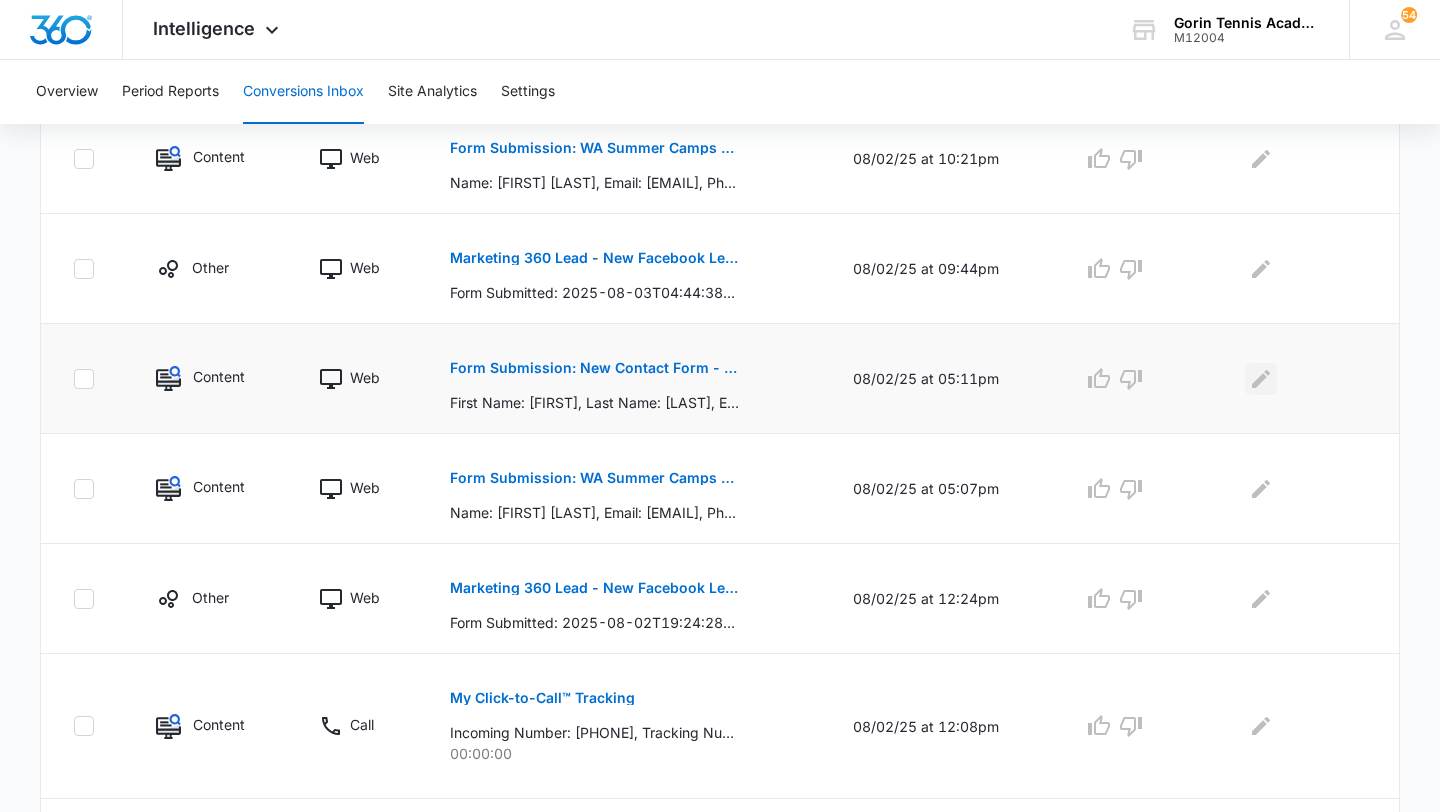 click 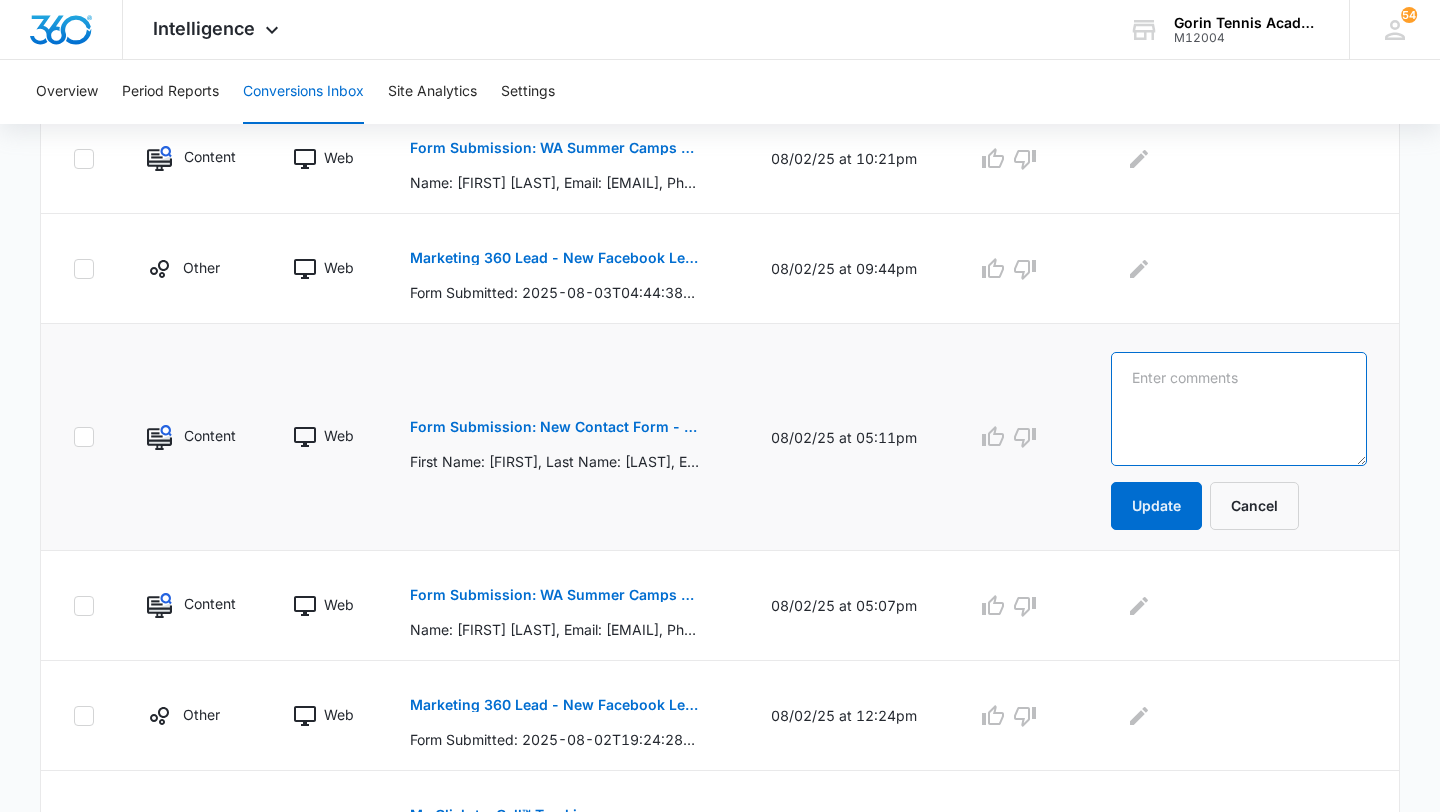 click at bounding box center [1239, 409] 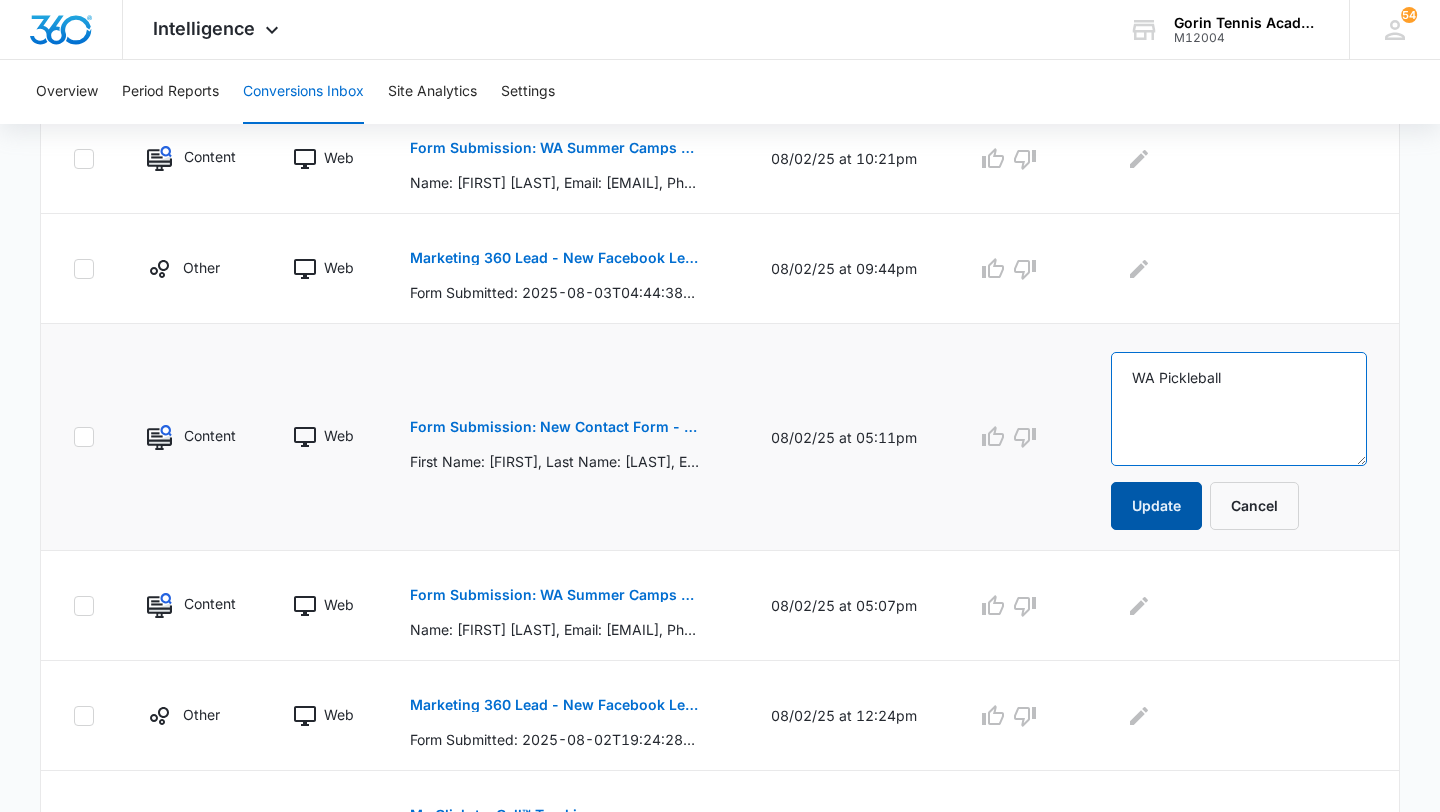 type on "WA Pickleball" 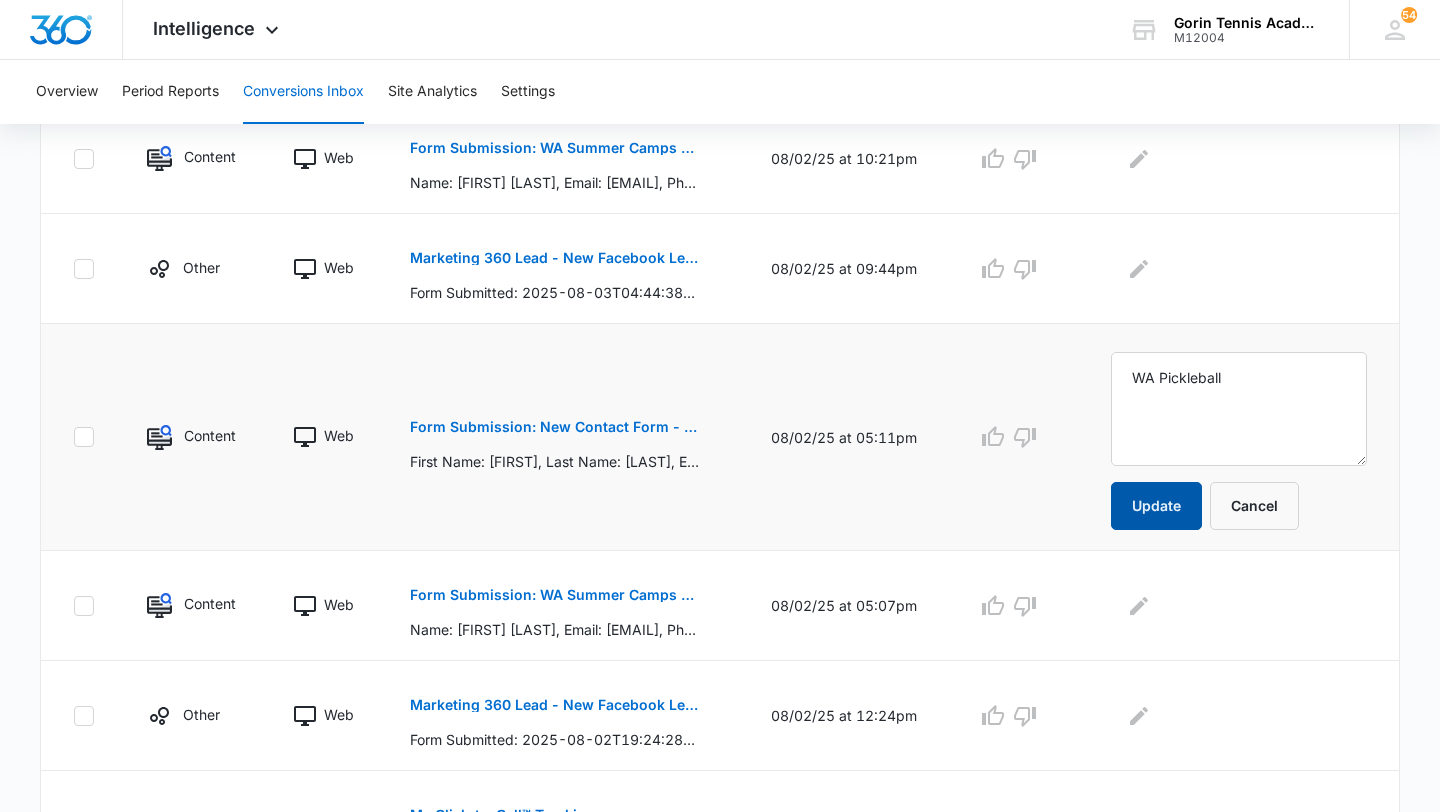 click on "Update" at bounding box center [1156, 506] 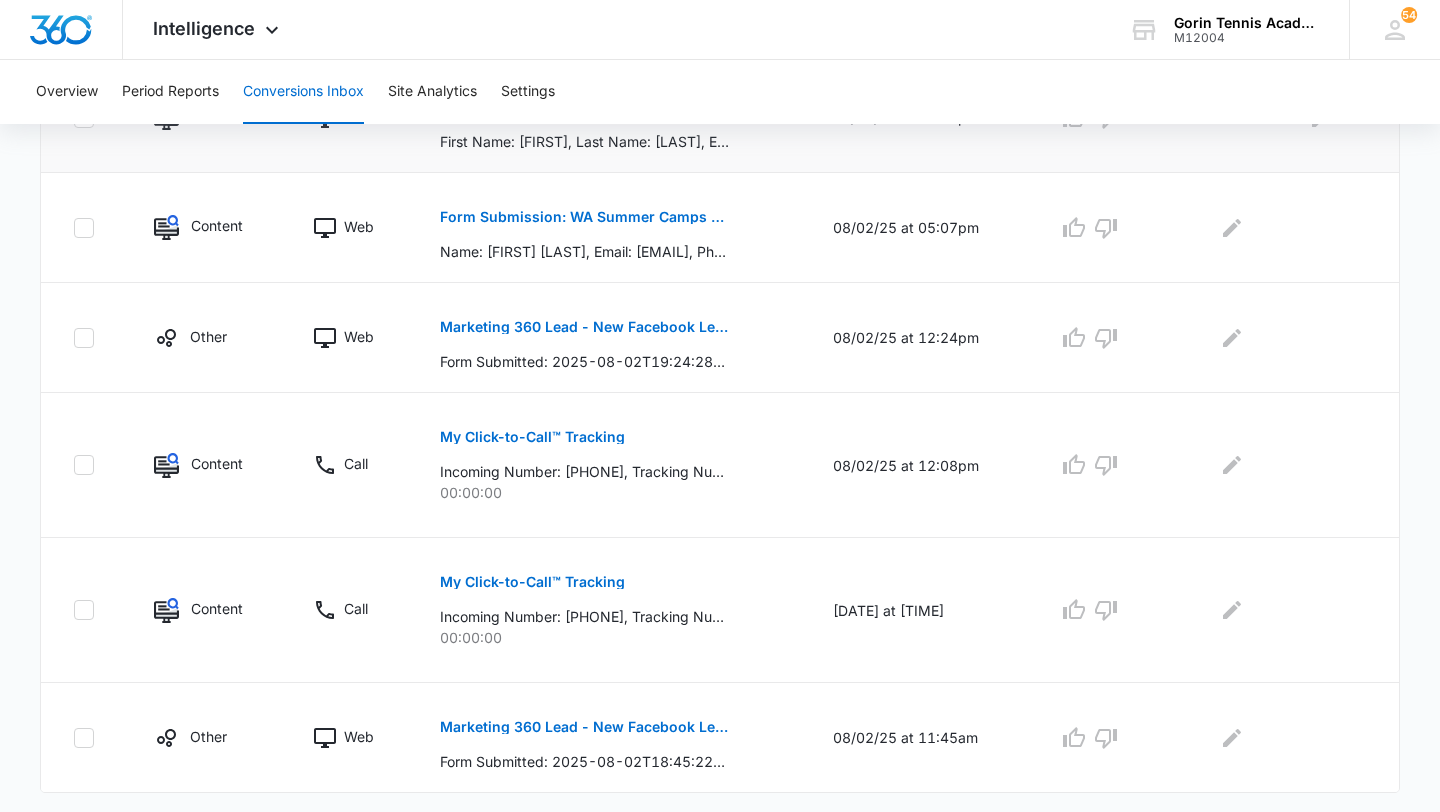 scroll, scrollTop: 1050, scrollLeft: 0, axis: vertical 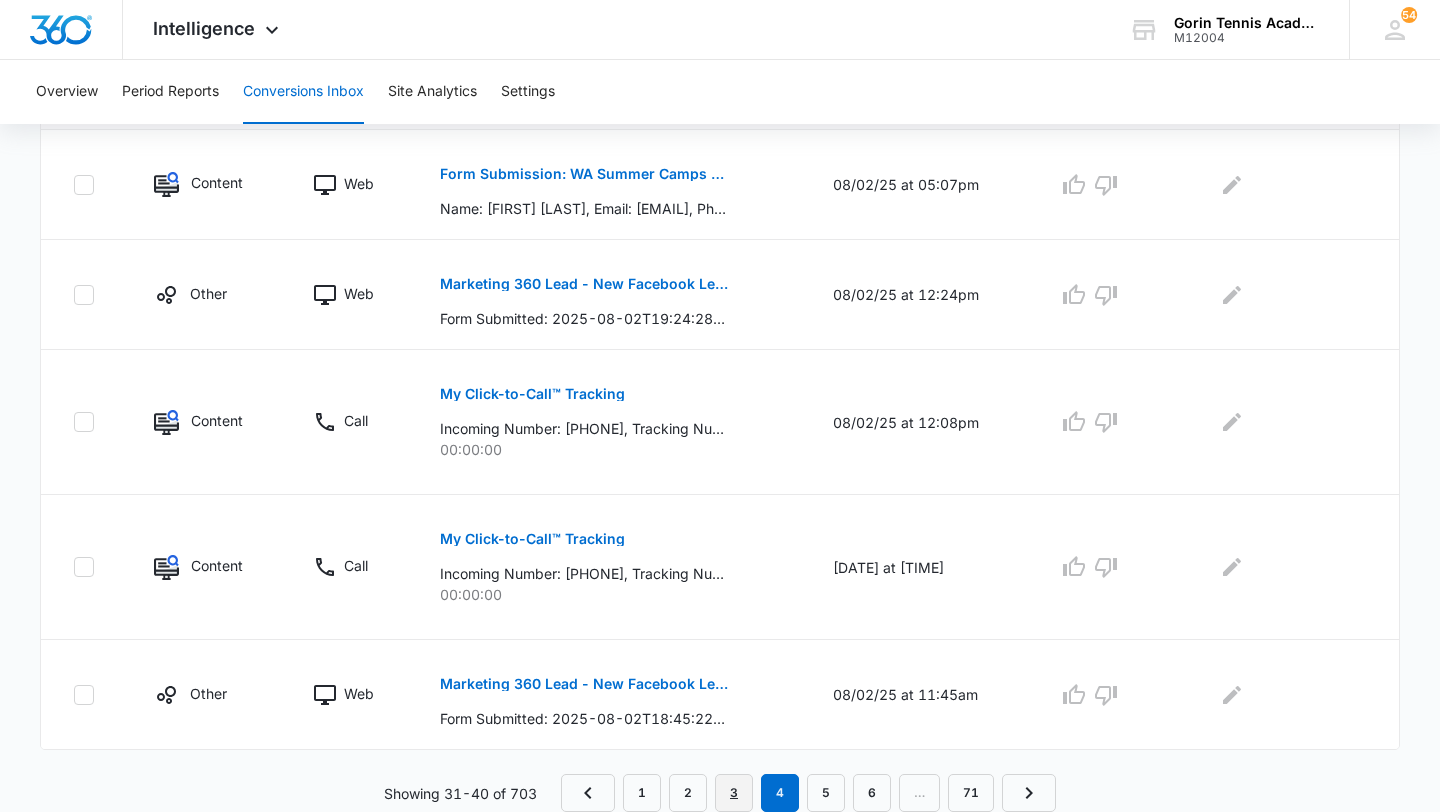 click on "3" at bounding box center (734, 793) 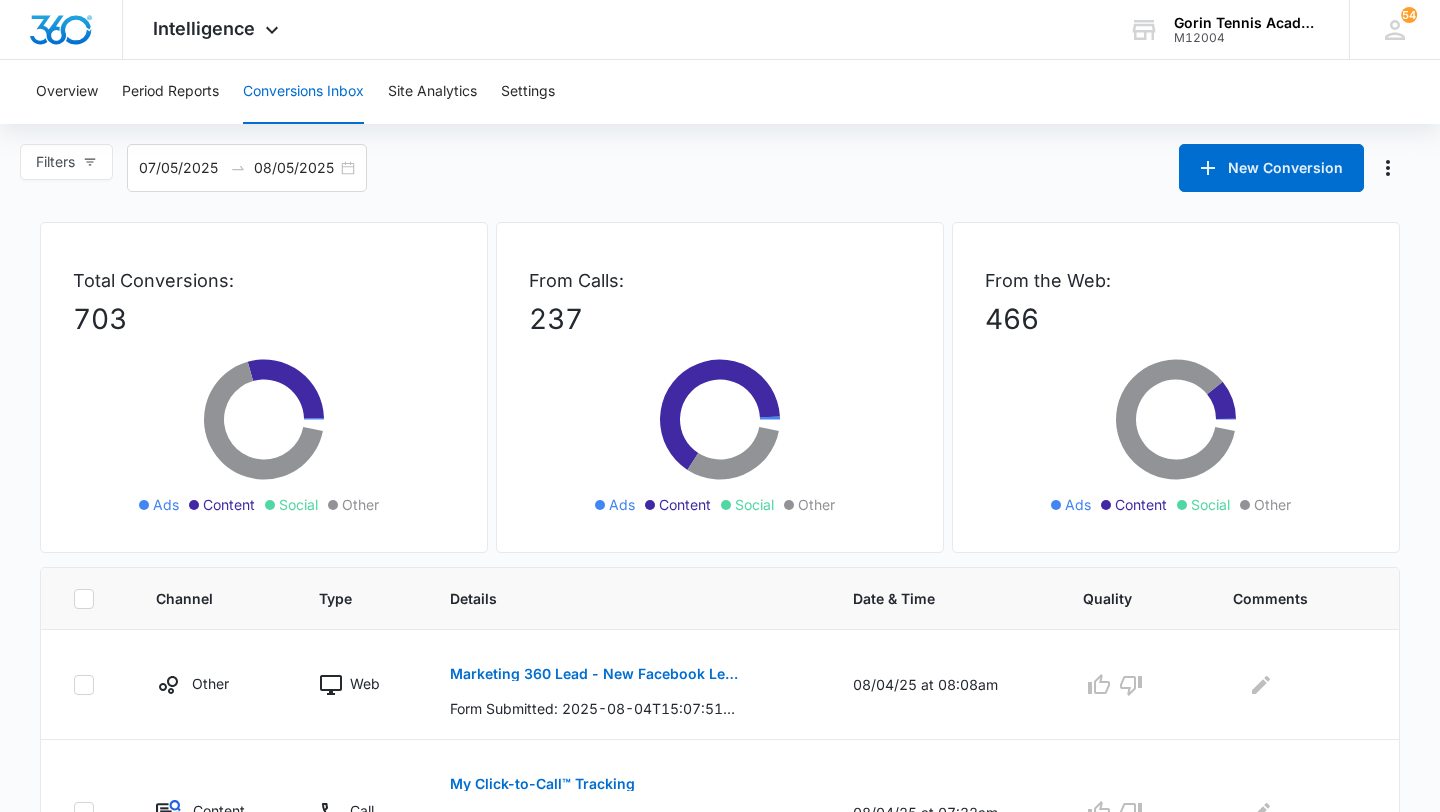 scroll, scrollTop: 1050, scrollLeft: 0, axis: vertical 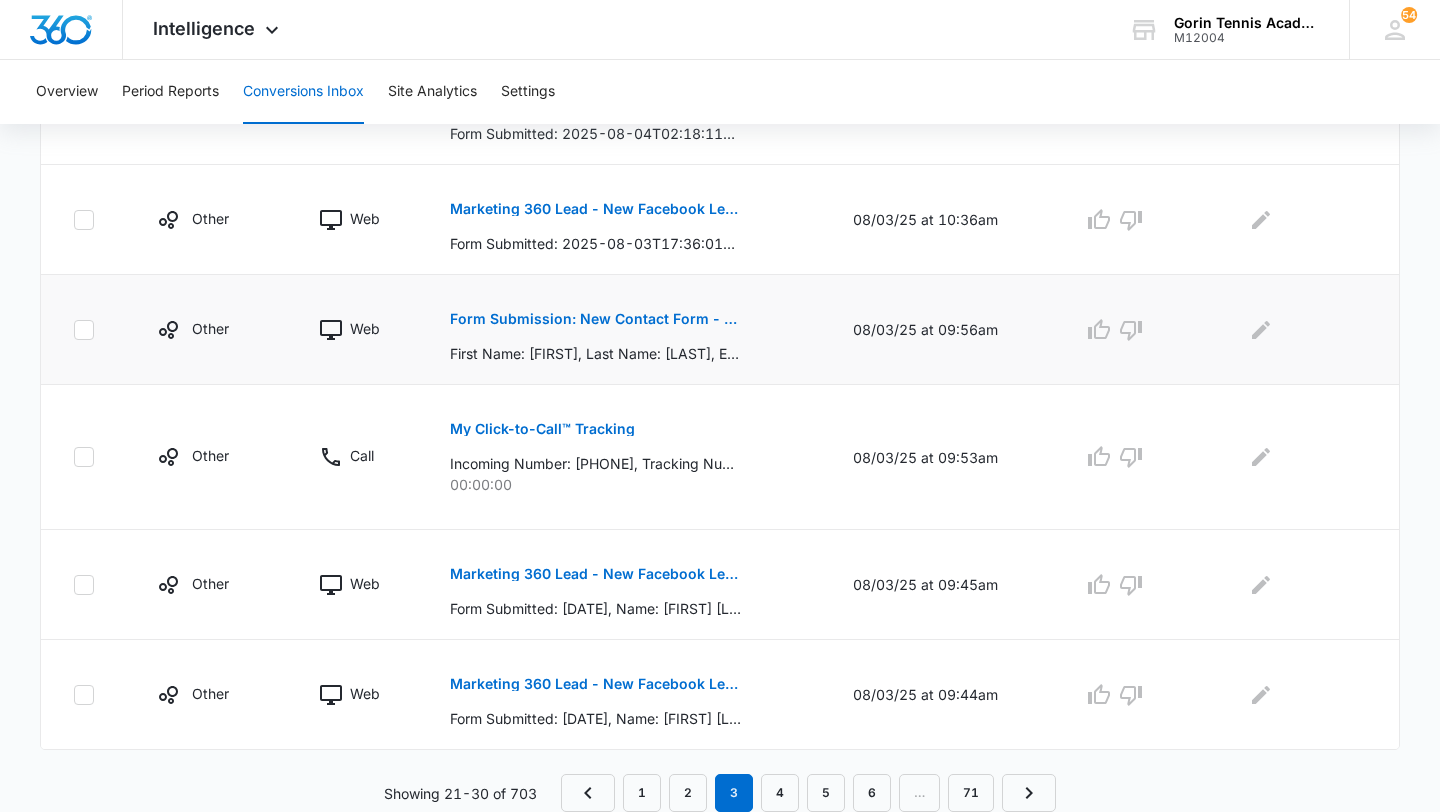 click on "Form Submission: New Contact Form - Gorin Tennis" at bounding box center [595, 319] 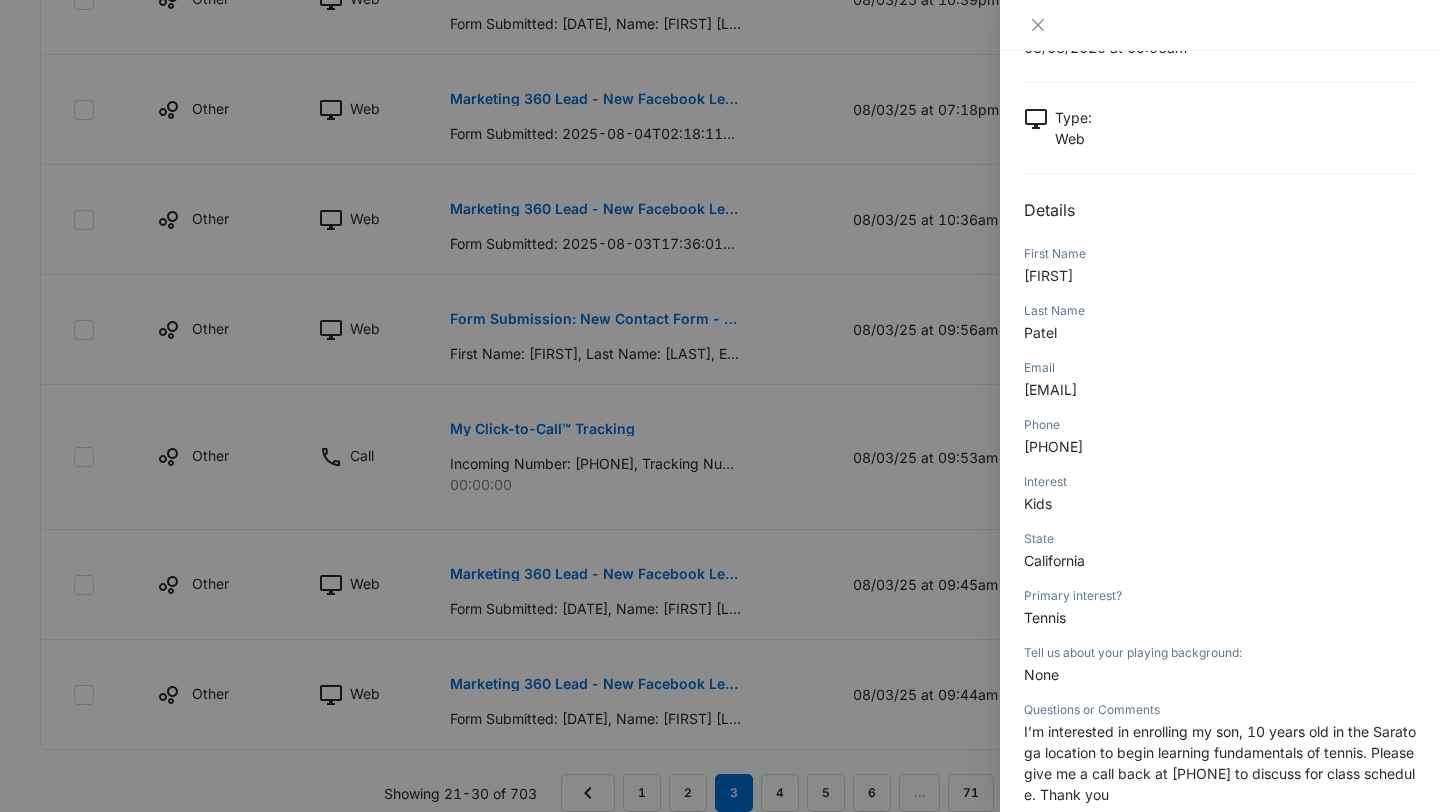 scroll, scrollTop: 171, scrollLeft: 0, axis: vertical 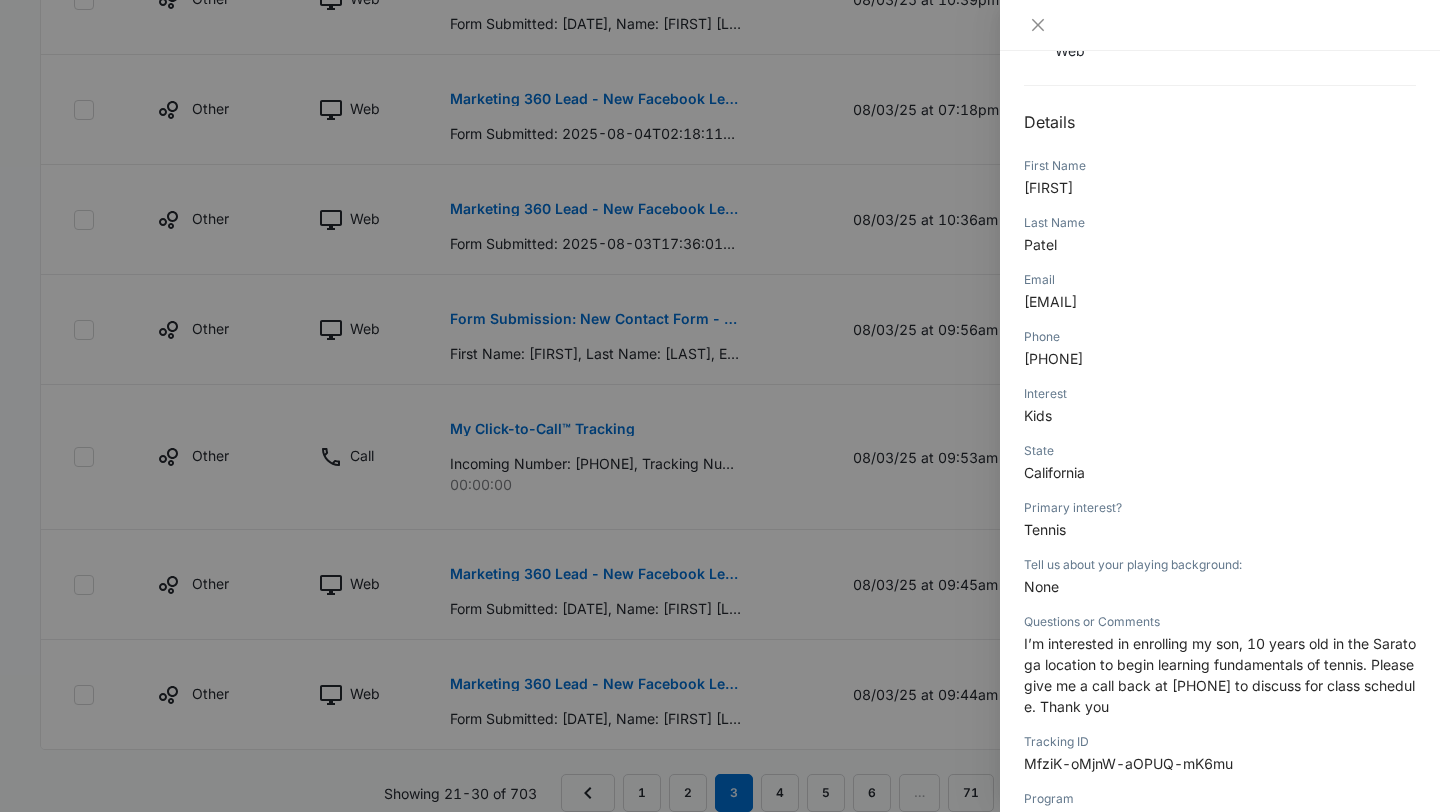 click at bounding box center [720, 406] 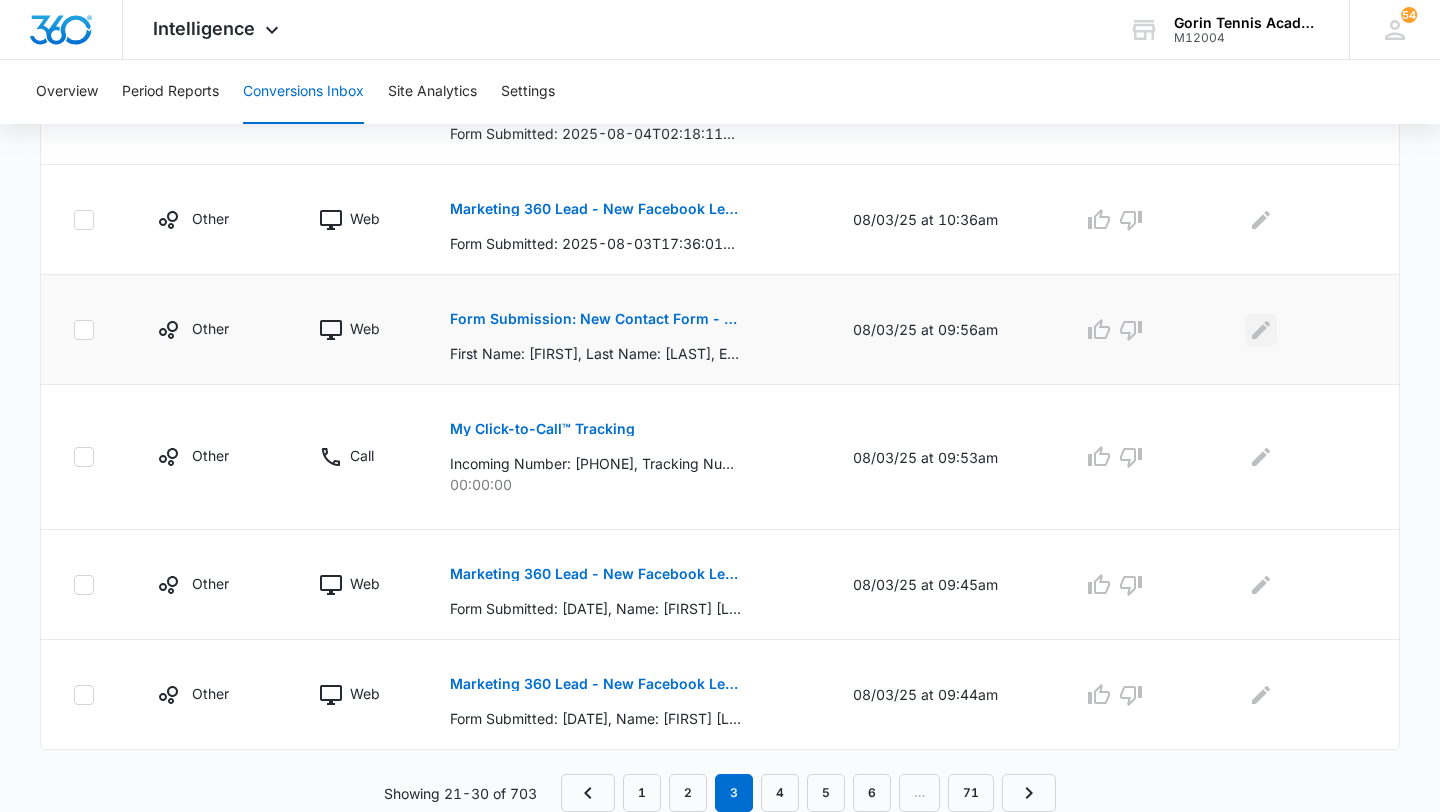 click 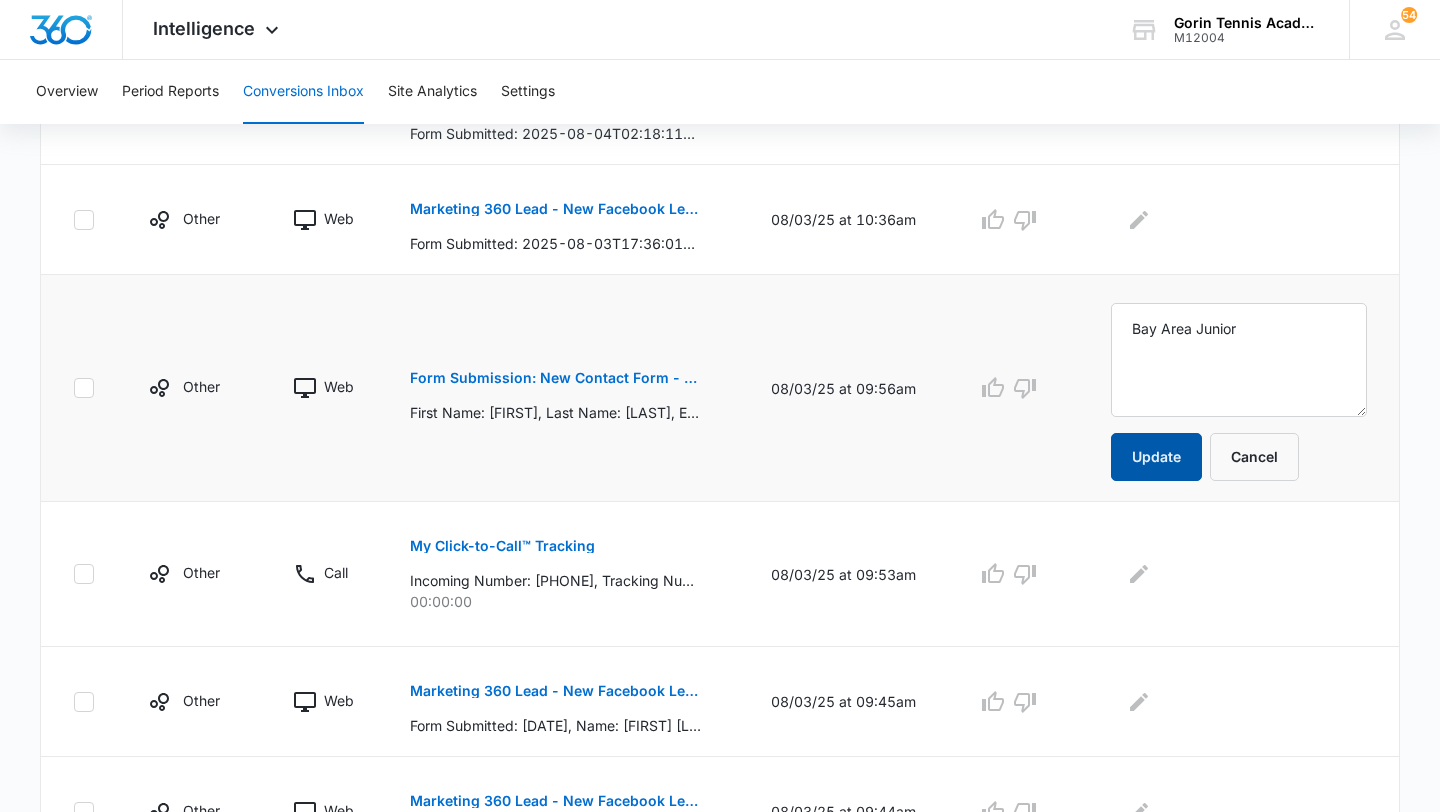 type on "Bay Area Junior" 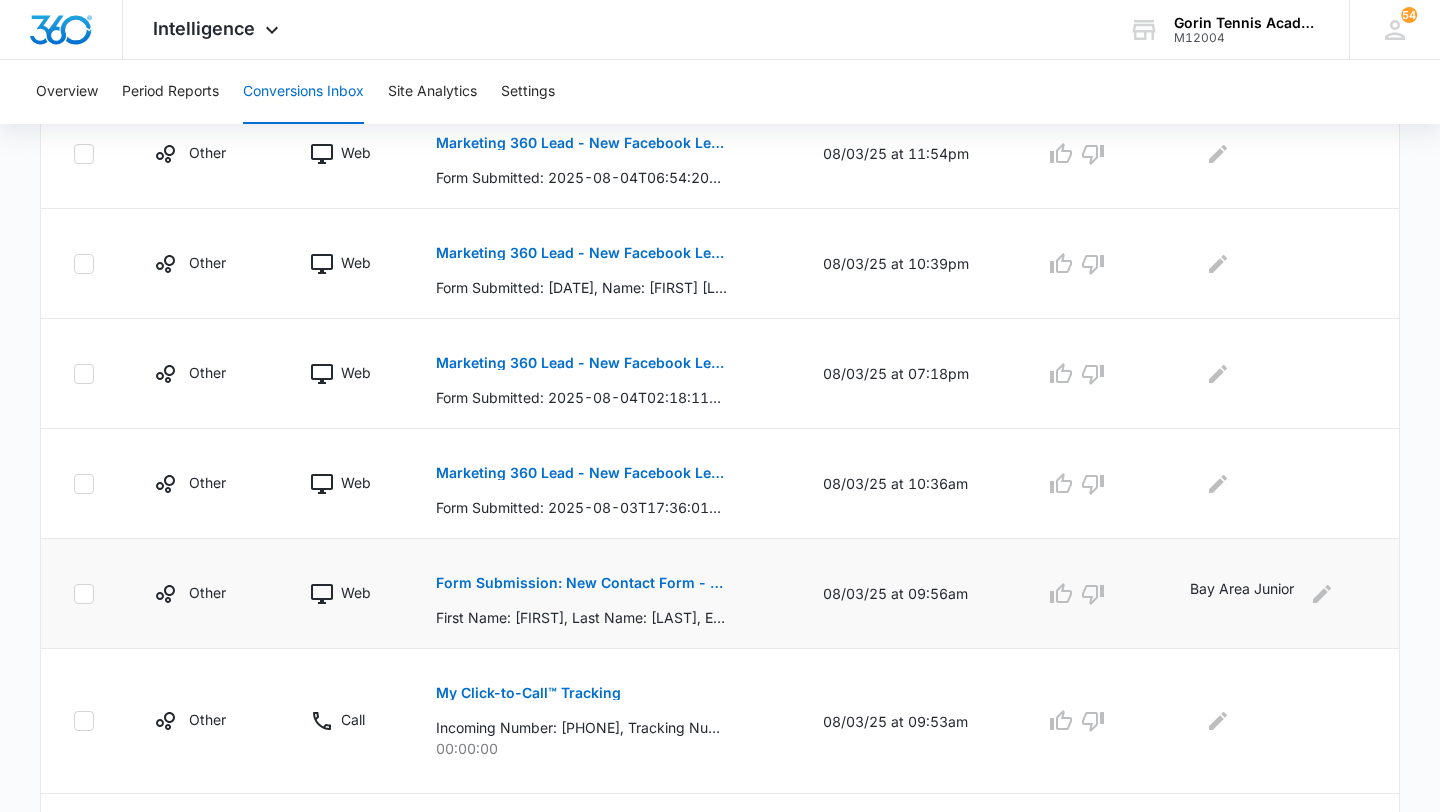 scroll, scrollTop: 1050, scrollLeft: 0, axis: vertical 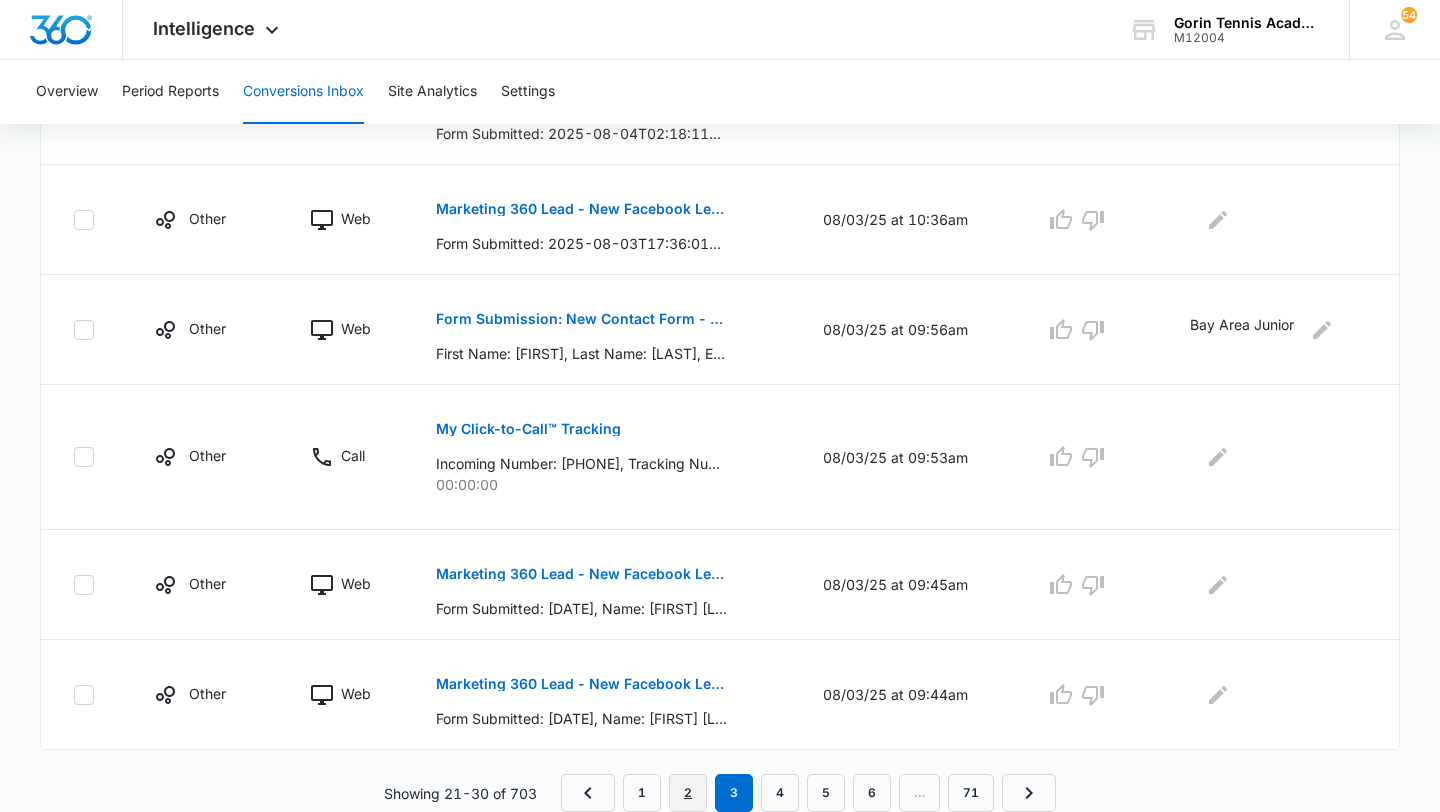 click on "2" at bounding box center [688, 793] 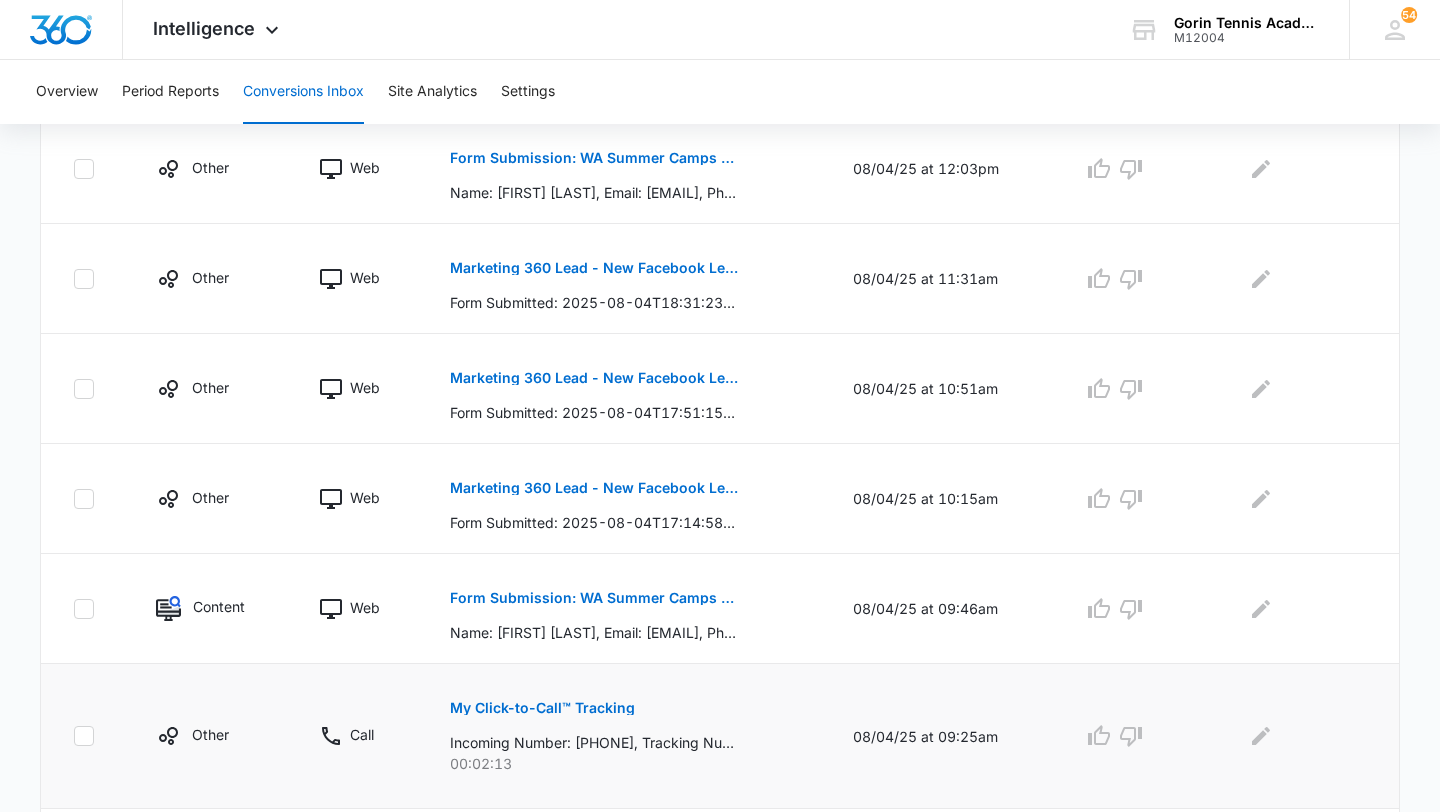 scroll, scrollTop: 1155, scrollLeft: 0, axis: vertical 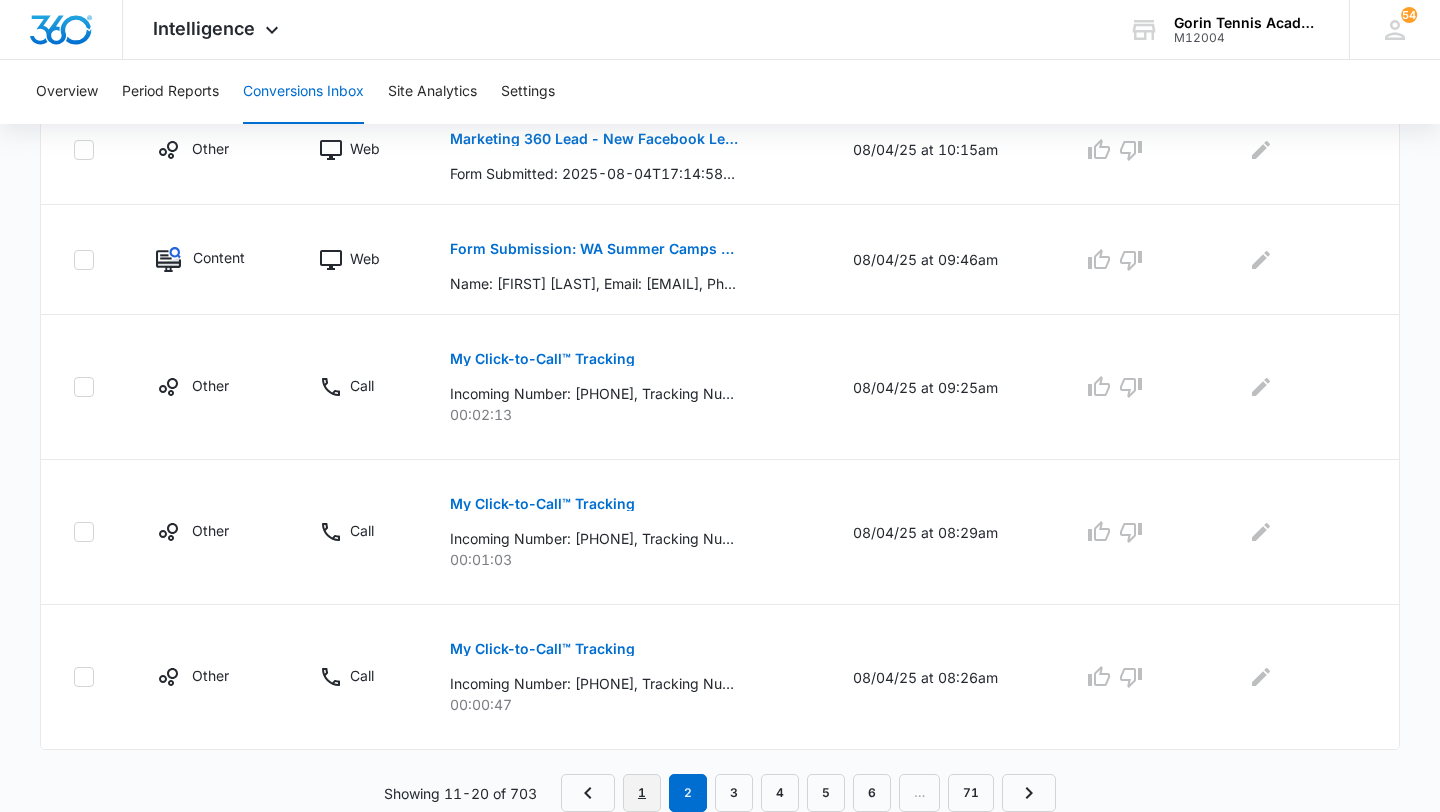 click on "1" at bounding box center [642, 793] 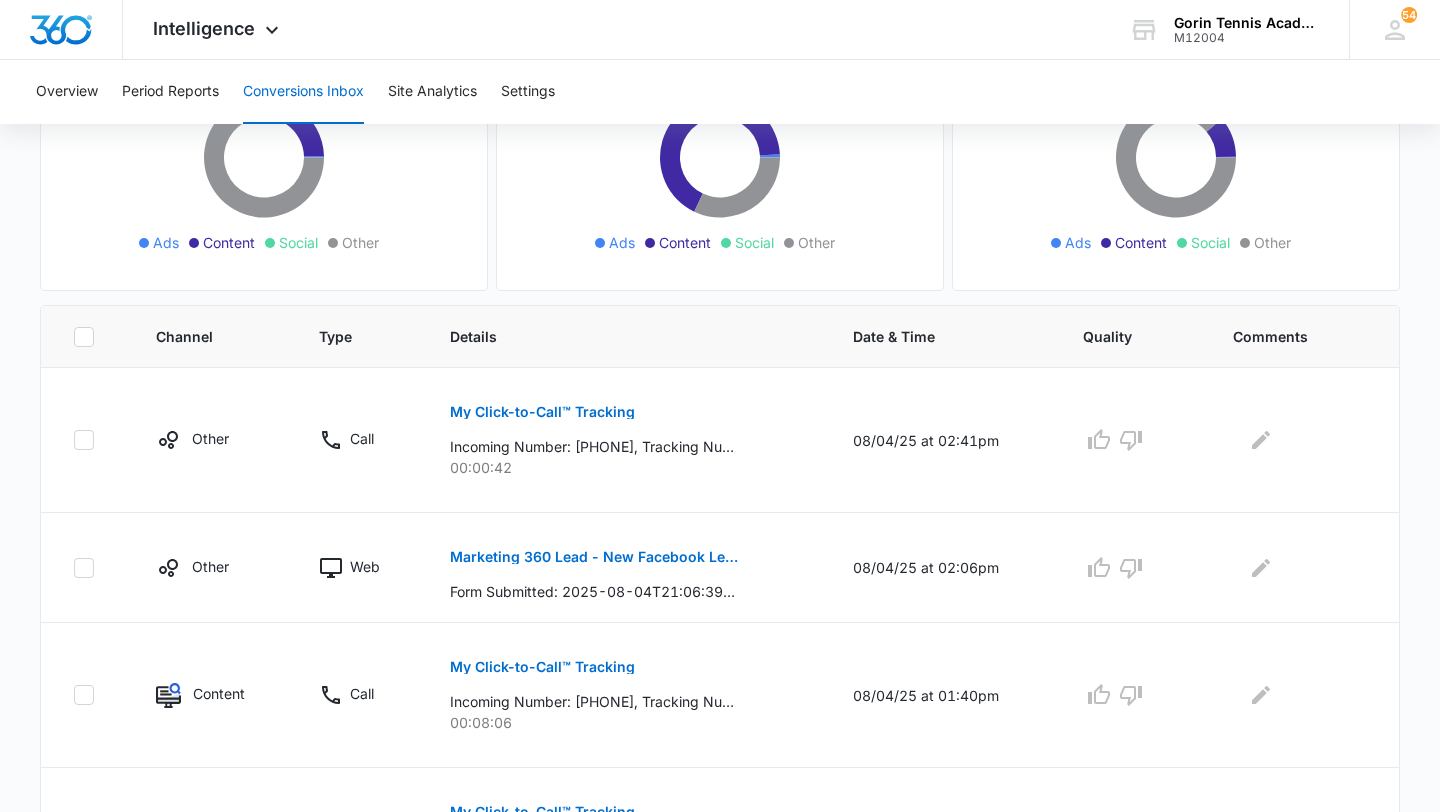 scroll, scrollTop: 1295, scrollLeft: 0, axis: vertical 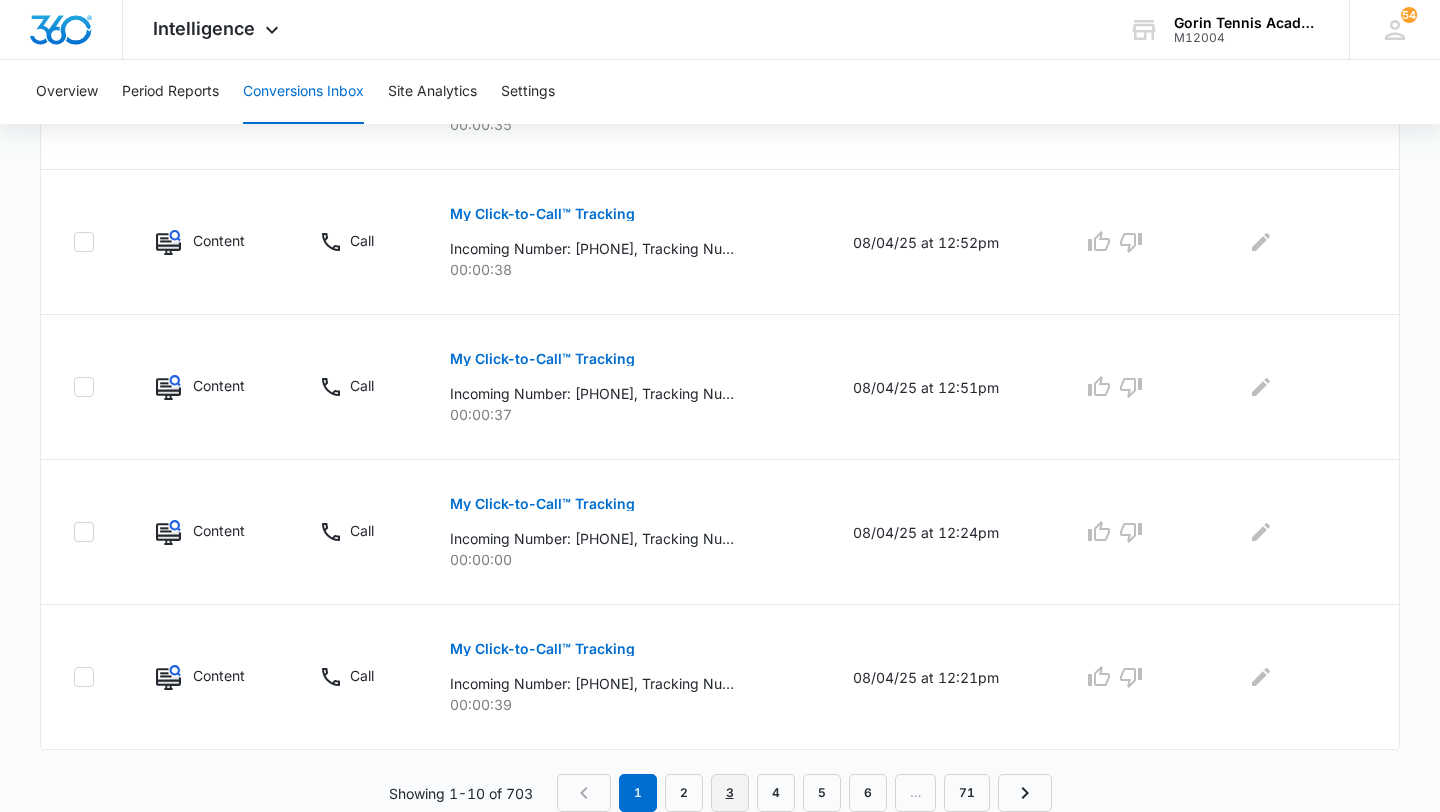 click on "3" at bounding box center (730, 793) 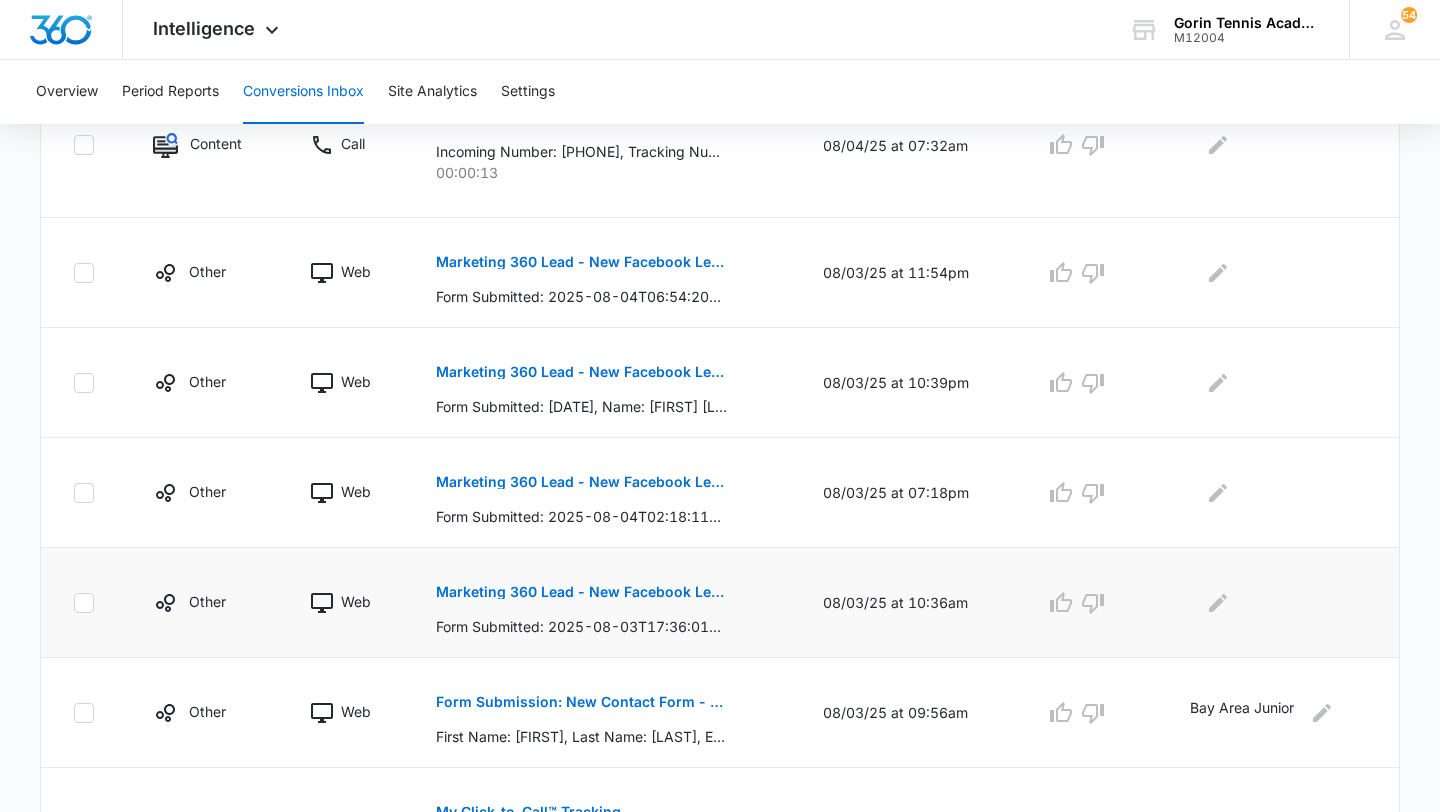 scroll, scrollTop: 675, scrollLeft: 0, axis: vertical 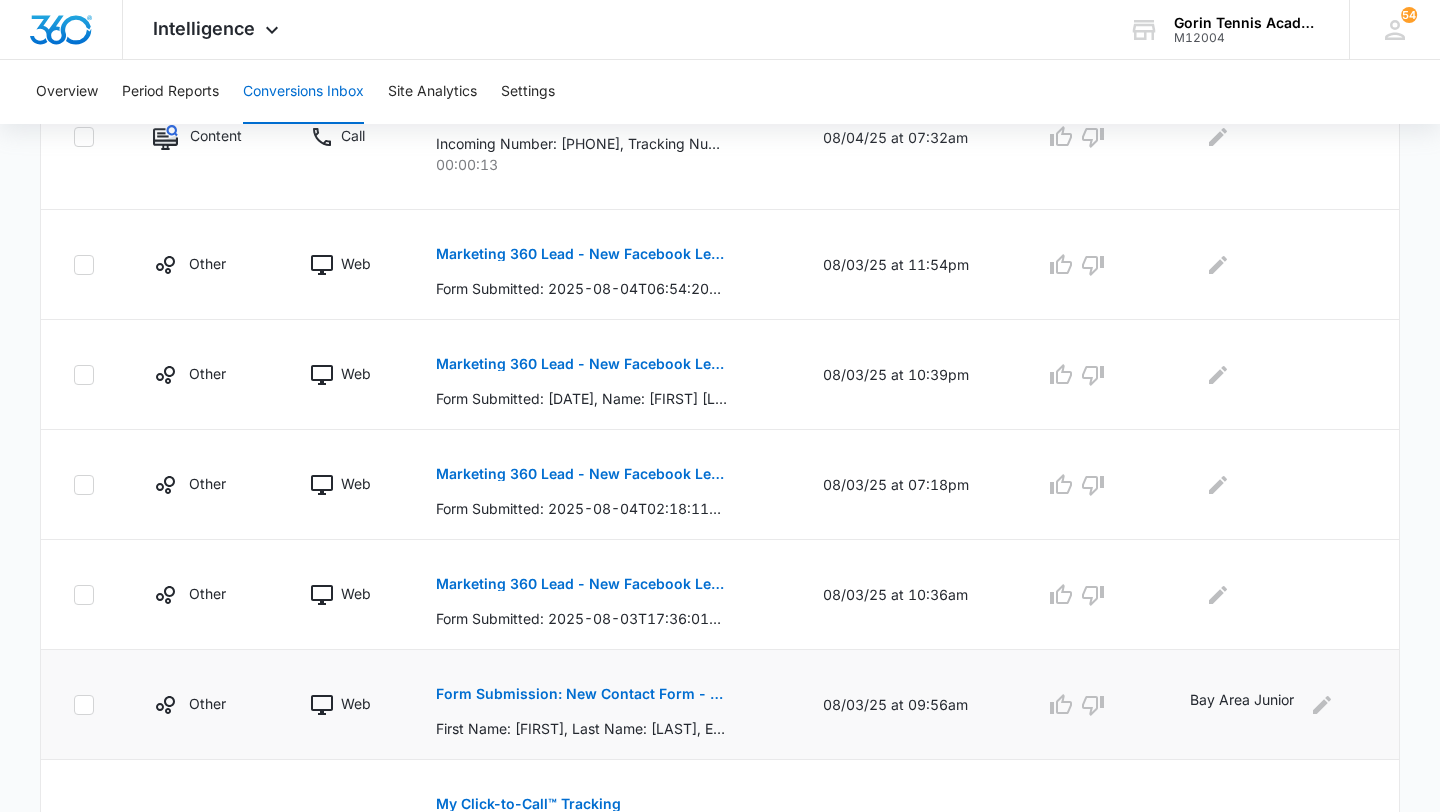 click on "Form Submission: New Contact Form - Gorin Tennis" at bounding box center [581, 694] 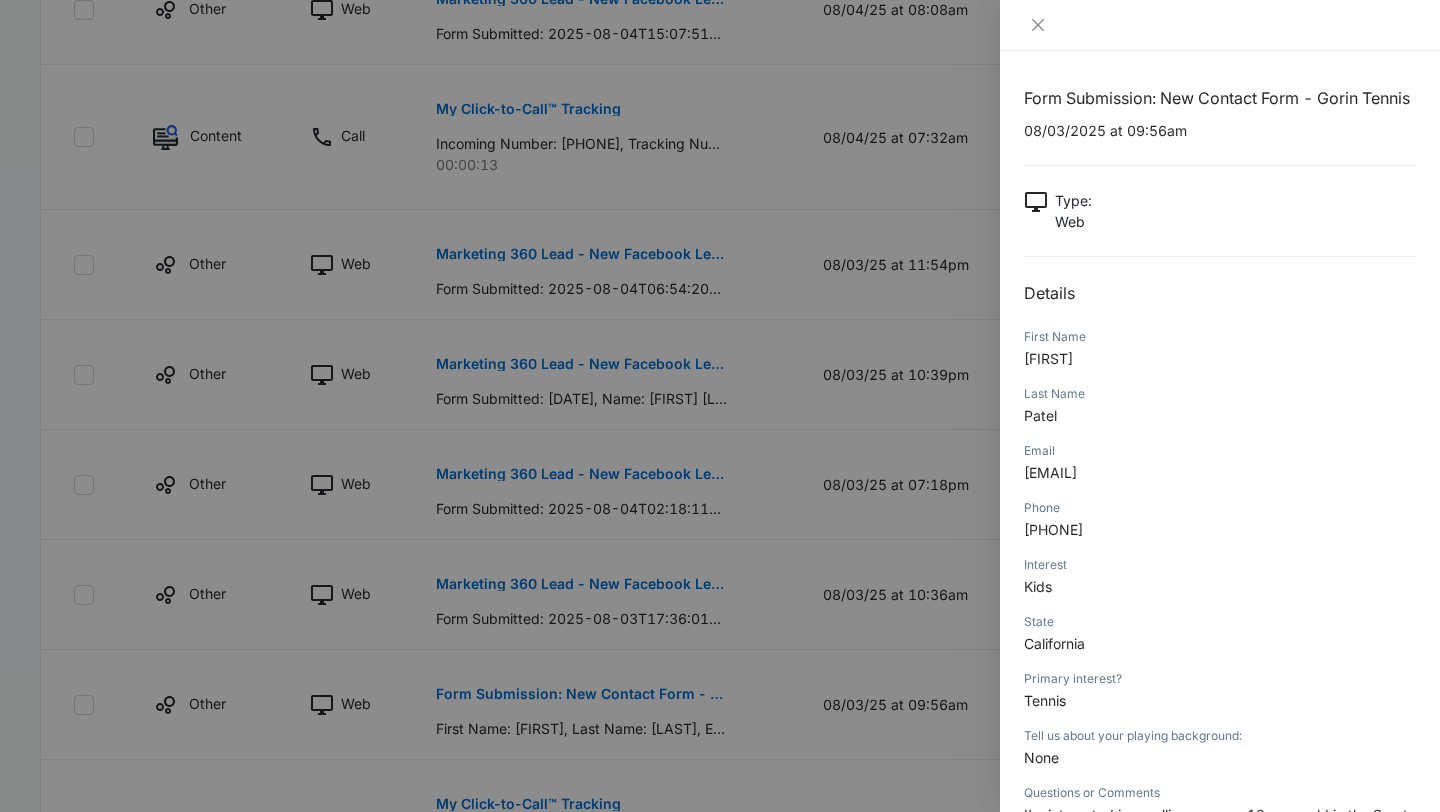 click on "[EMAIL]" at bounding box center (1050, 472) 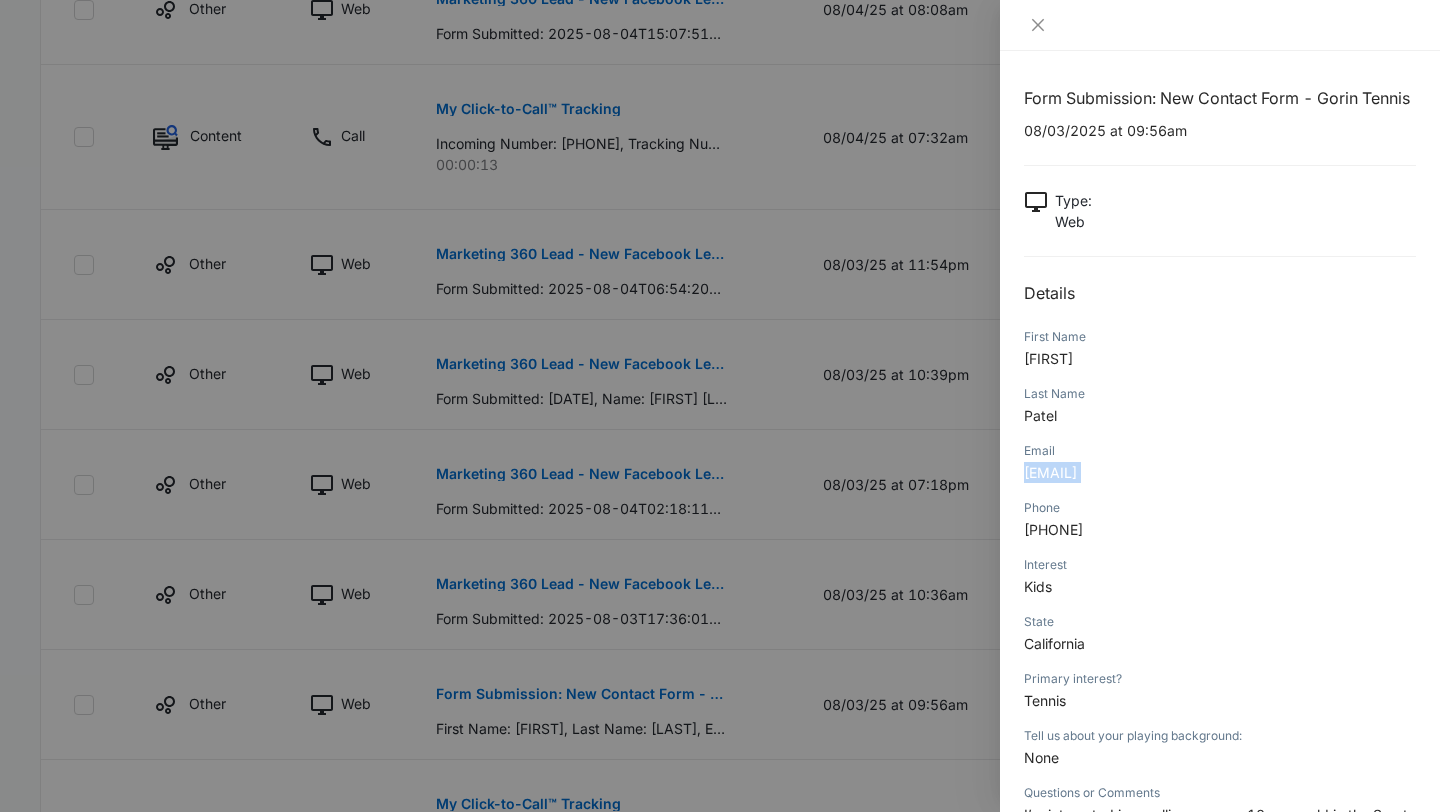 click on "[EMAIL]" at bounding box center (1050, 472) 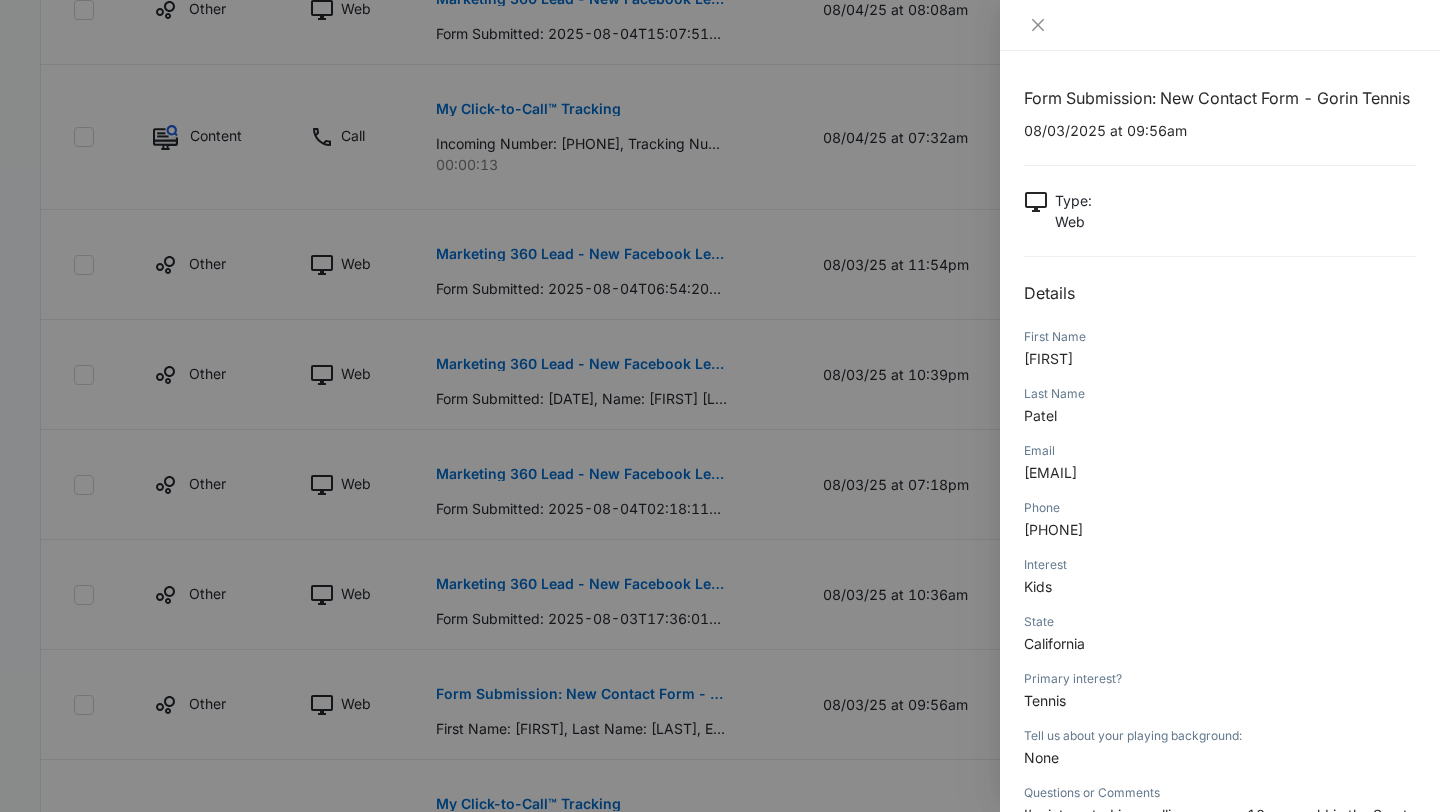 click at bounding box center [720, 406] 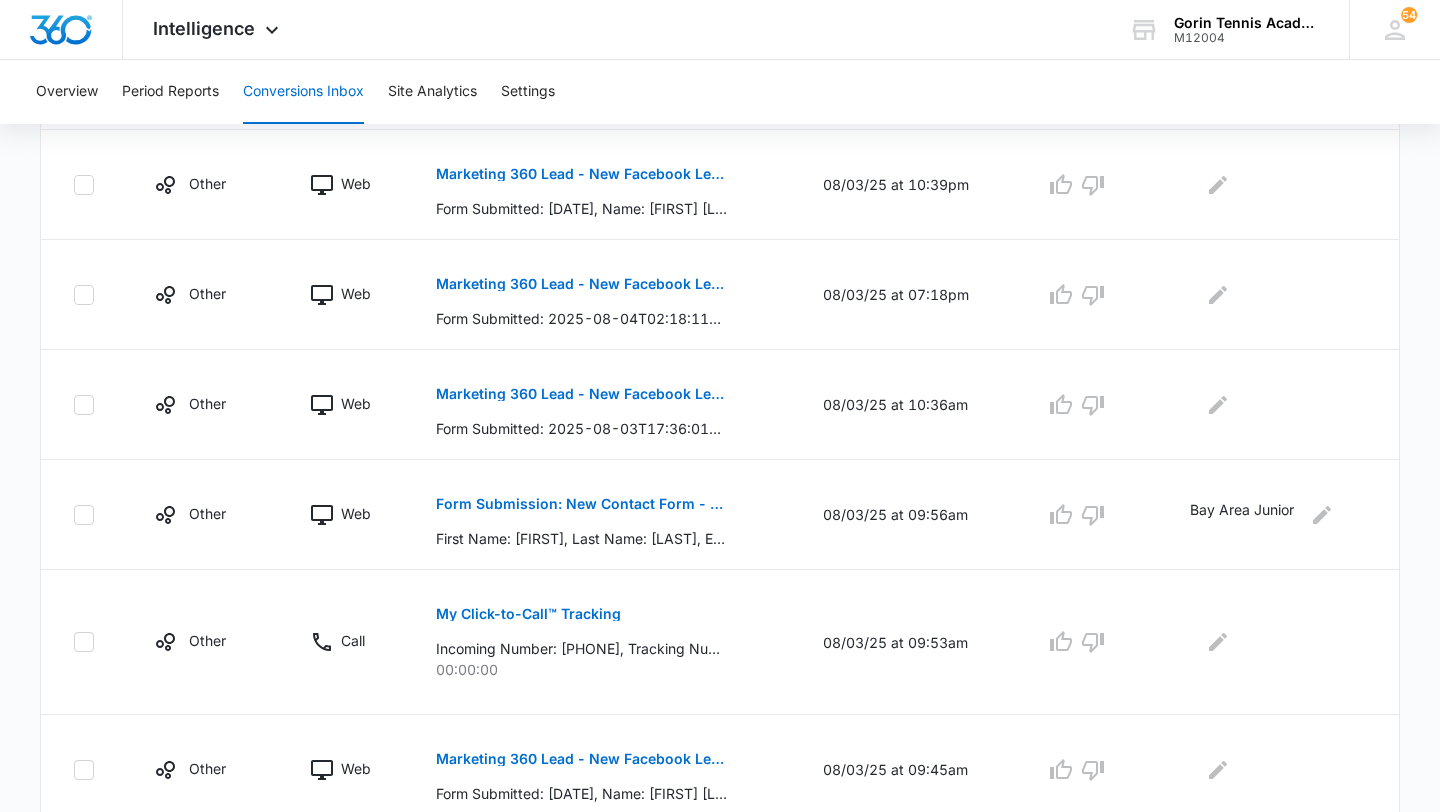 scroll, scrollTop: 880, scrollLeft: 0, axis: vertical 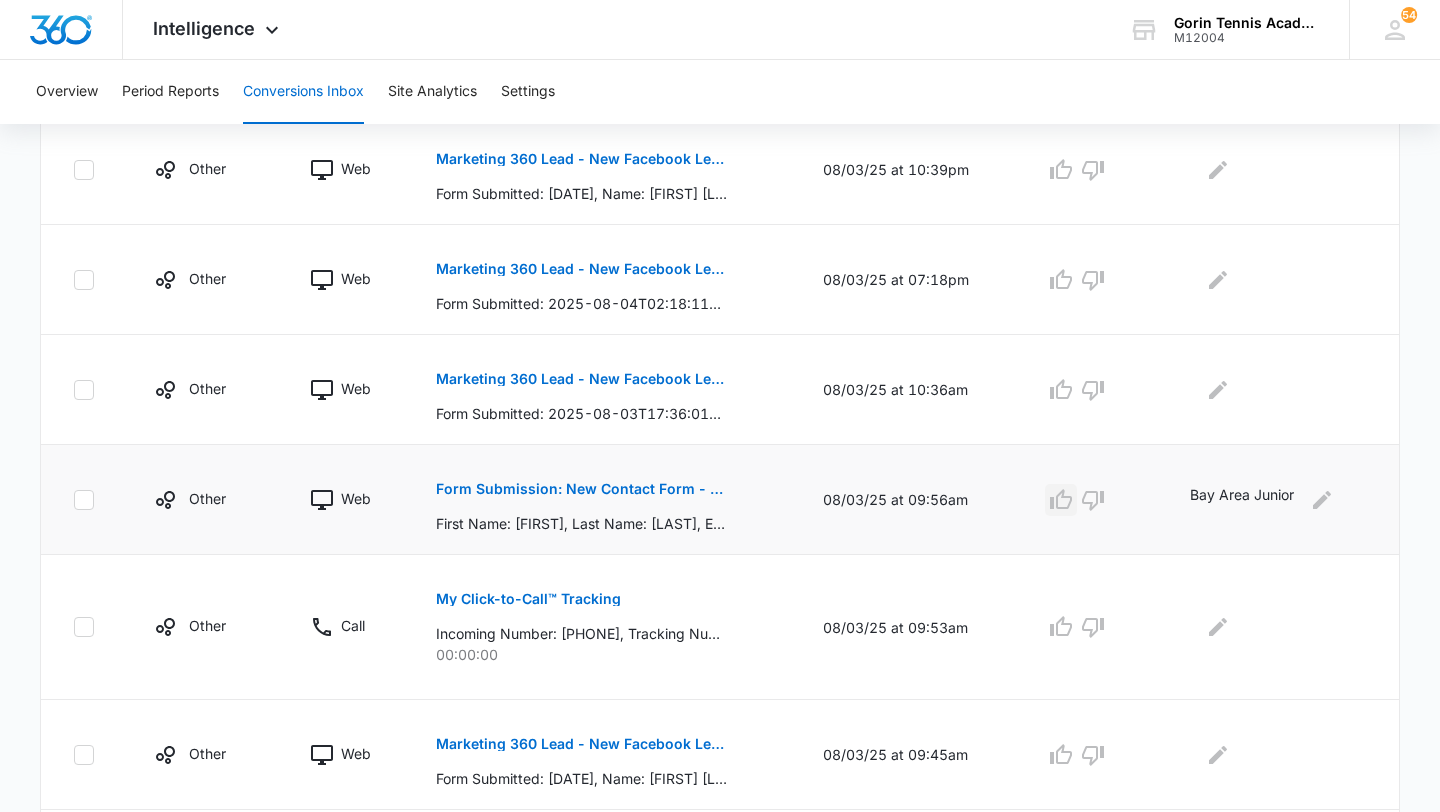 click 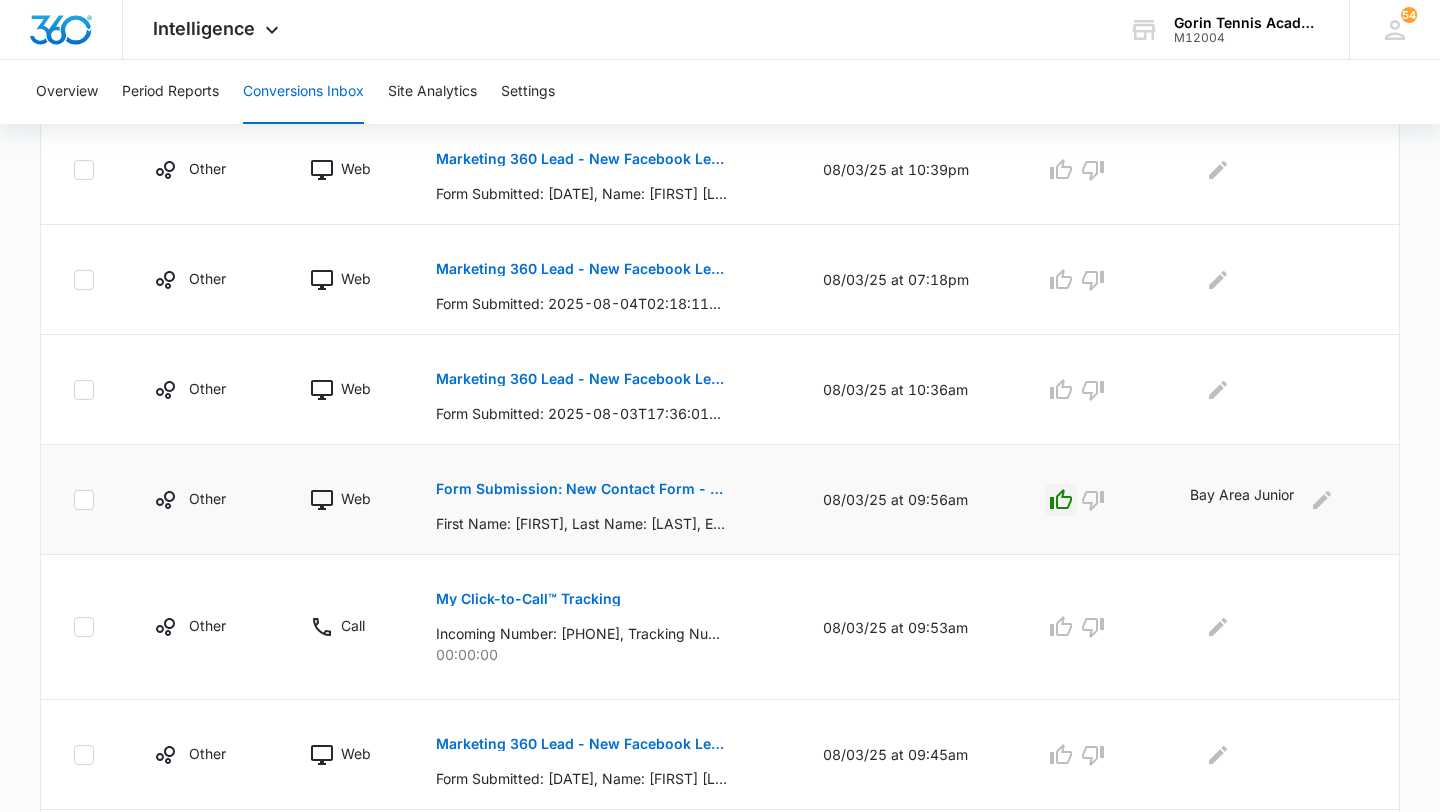 scroll, scrollTop: 1050, scrollLeft: 0, axis: vertical 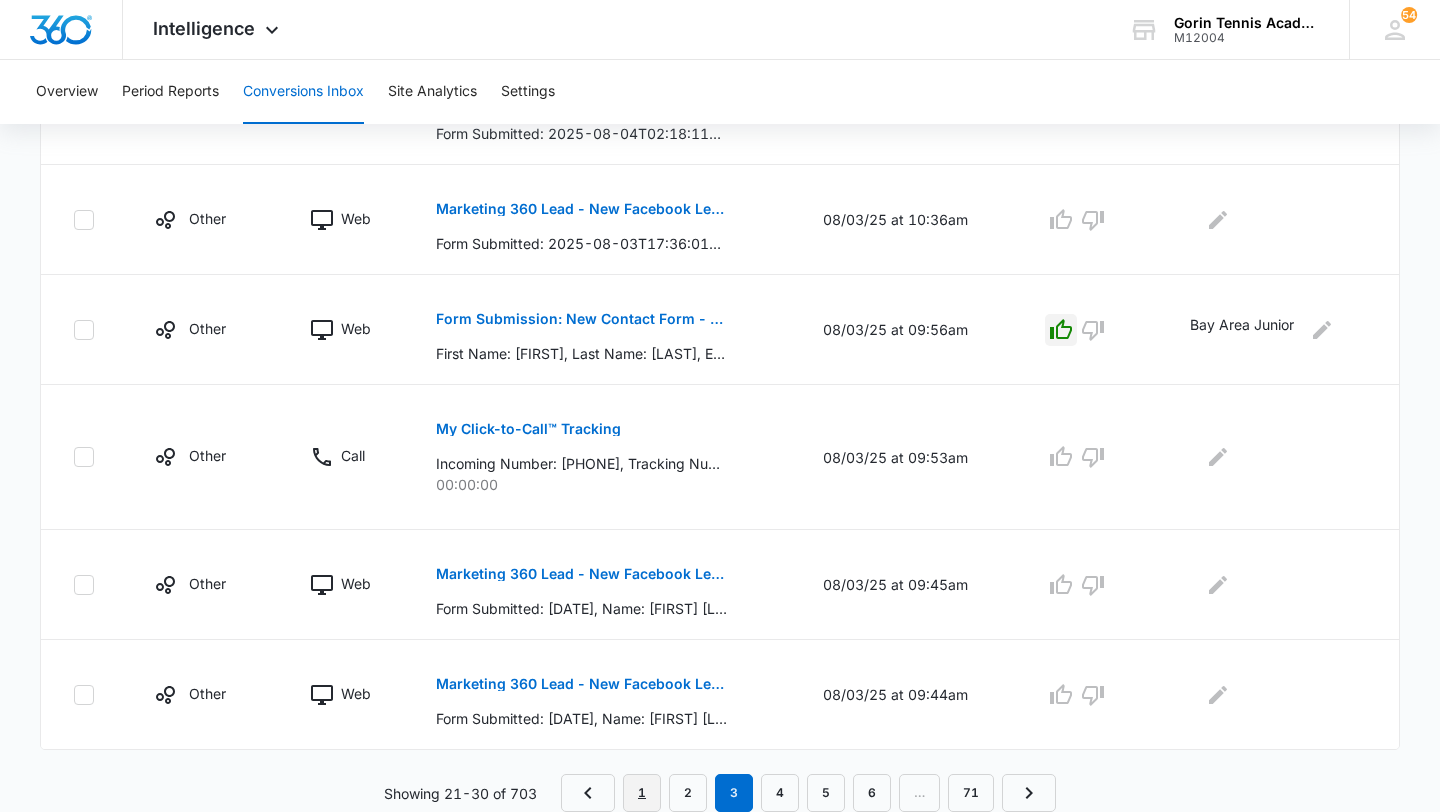 click on "1" at bounding box center [642, 793] 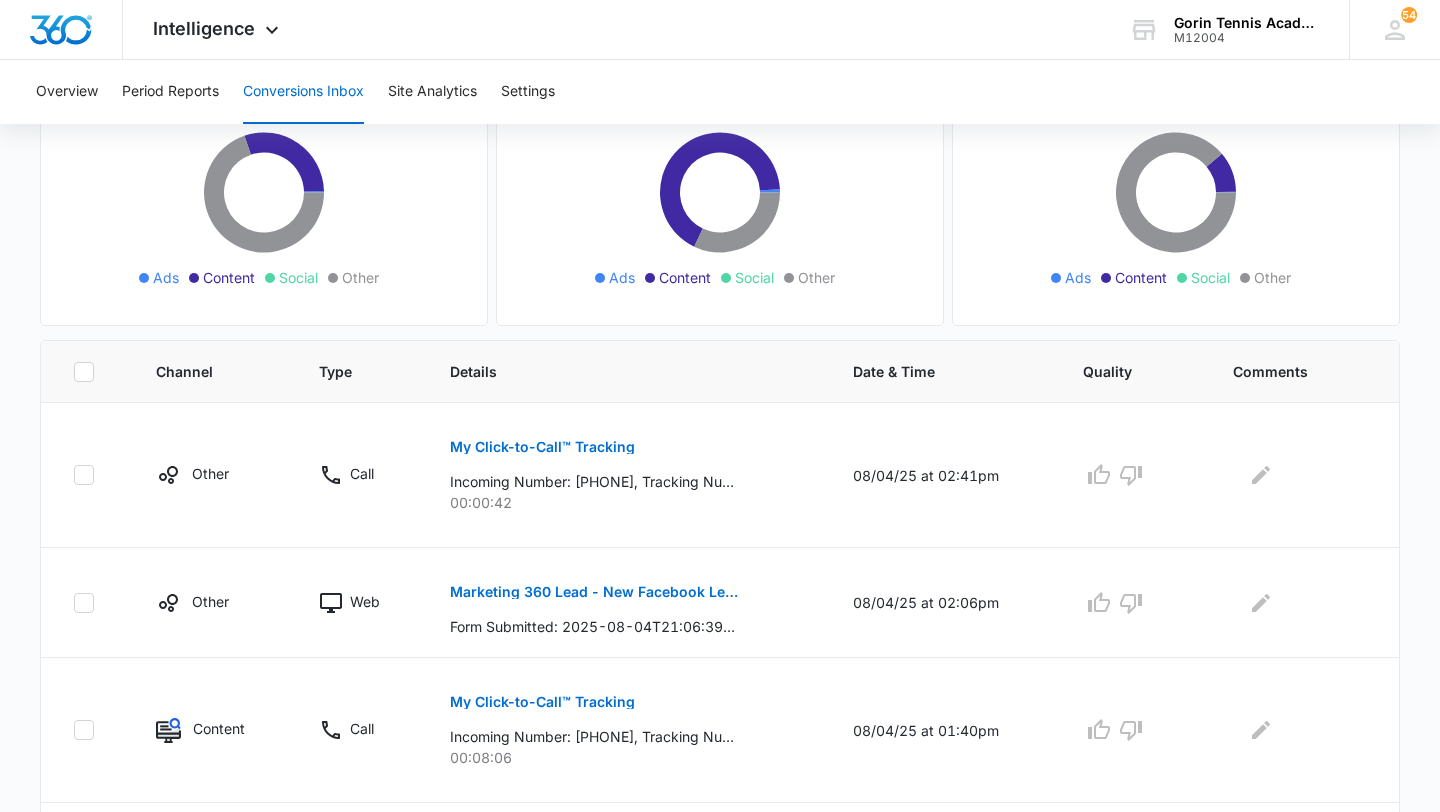scroll, scrollTop: 0, scrollLeft: 0, axis: both 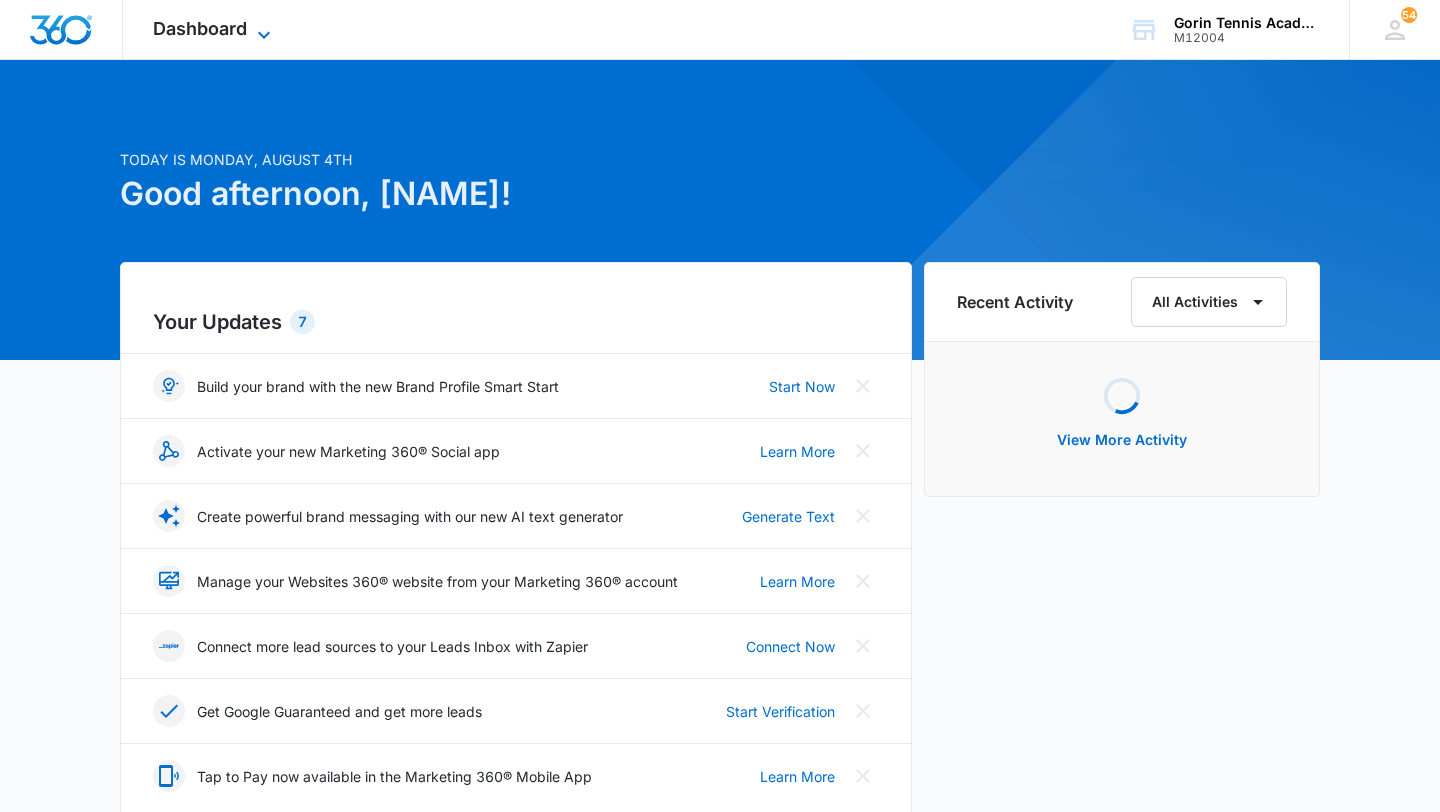 click 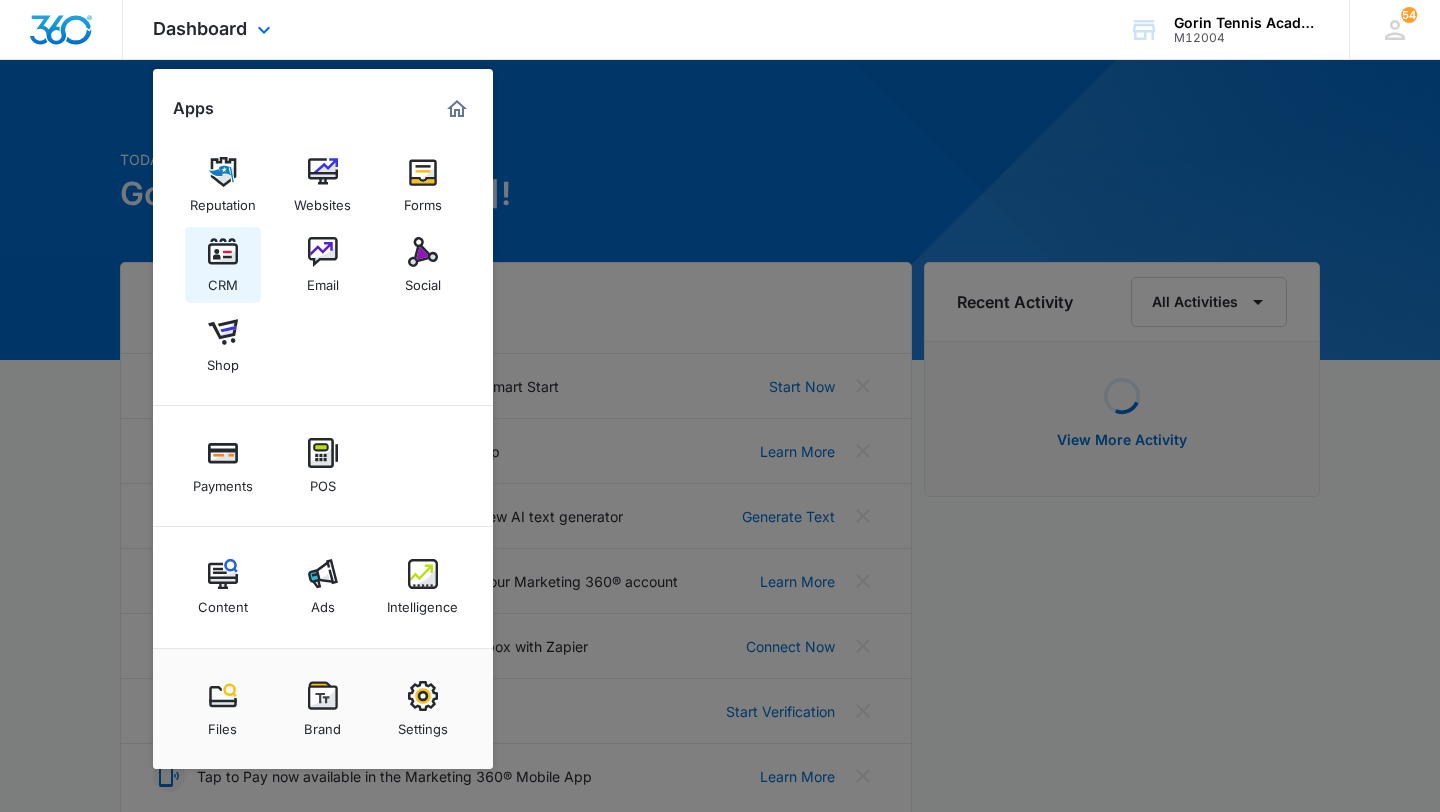 click on "CRM" at bounding box center [223, 265] 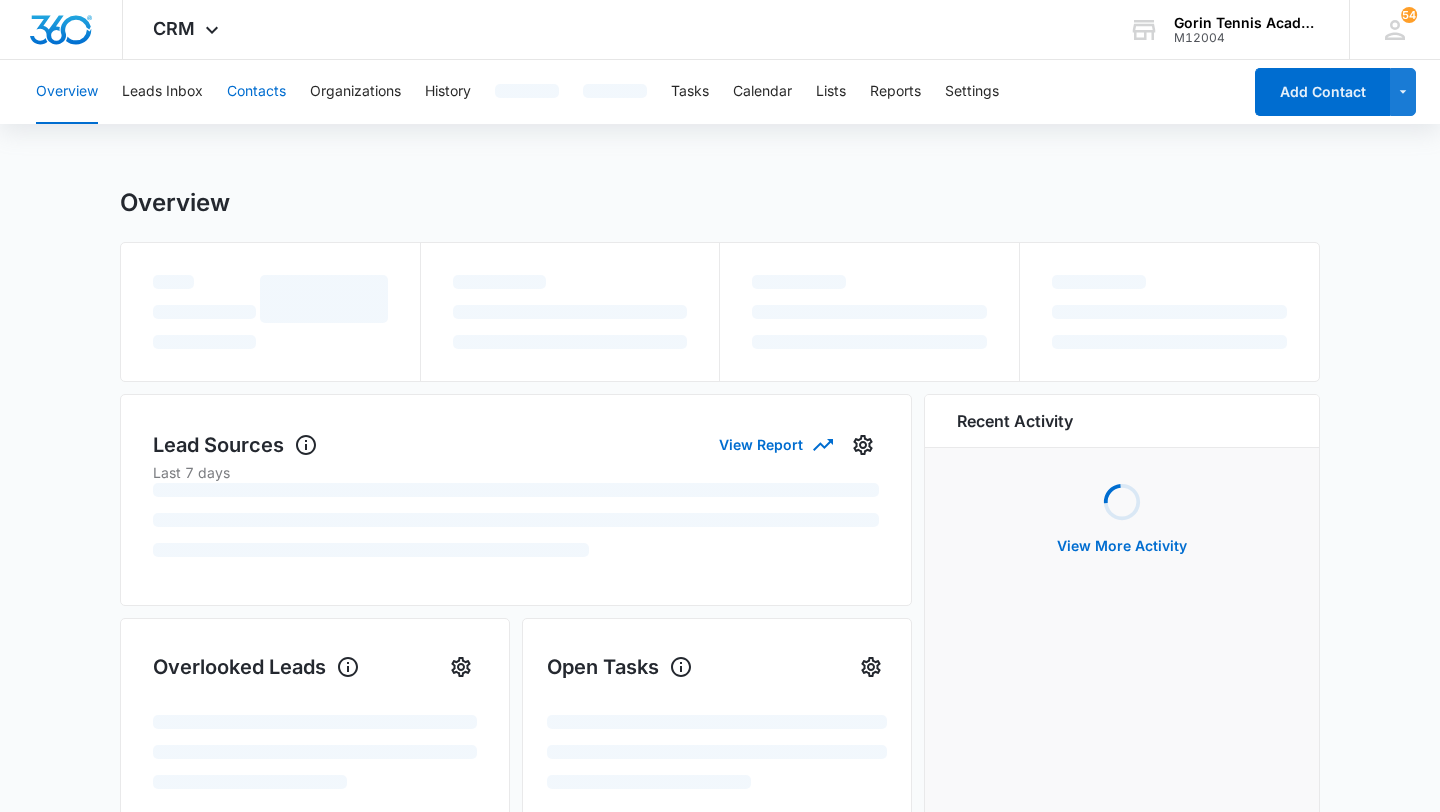 click on "Contacts" at bounding box center (256, 92) 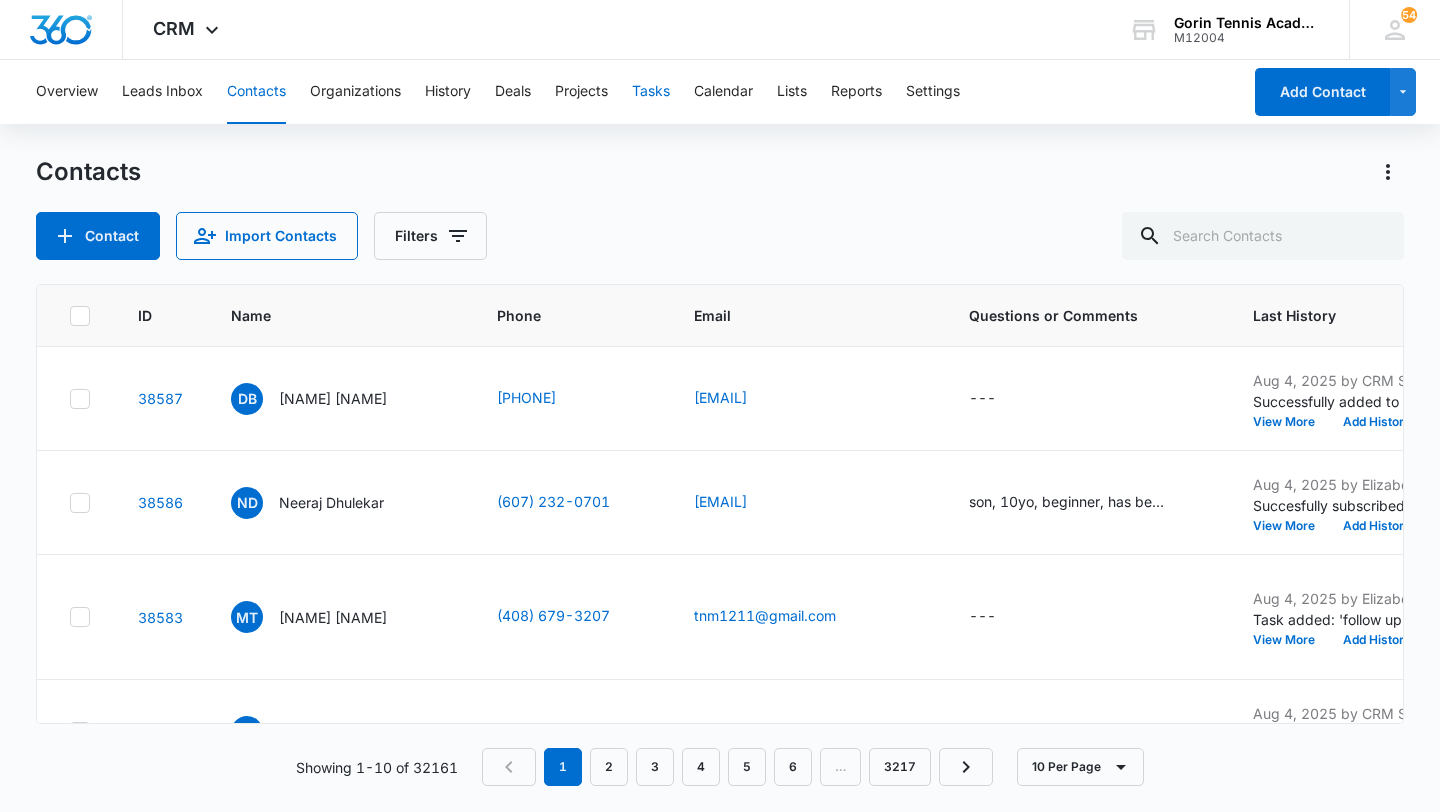 click on "Tasks" at bounding box center [651, 92] 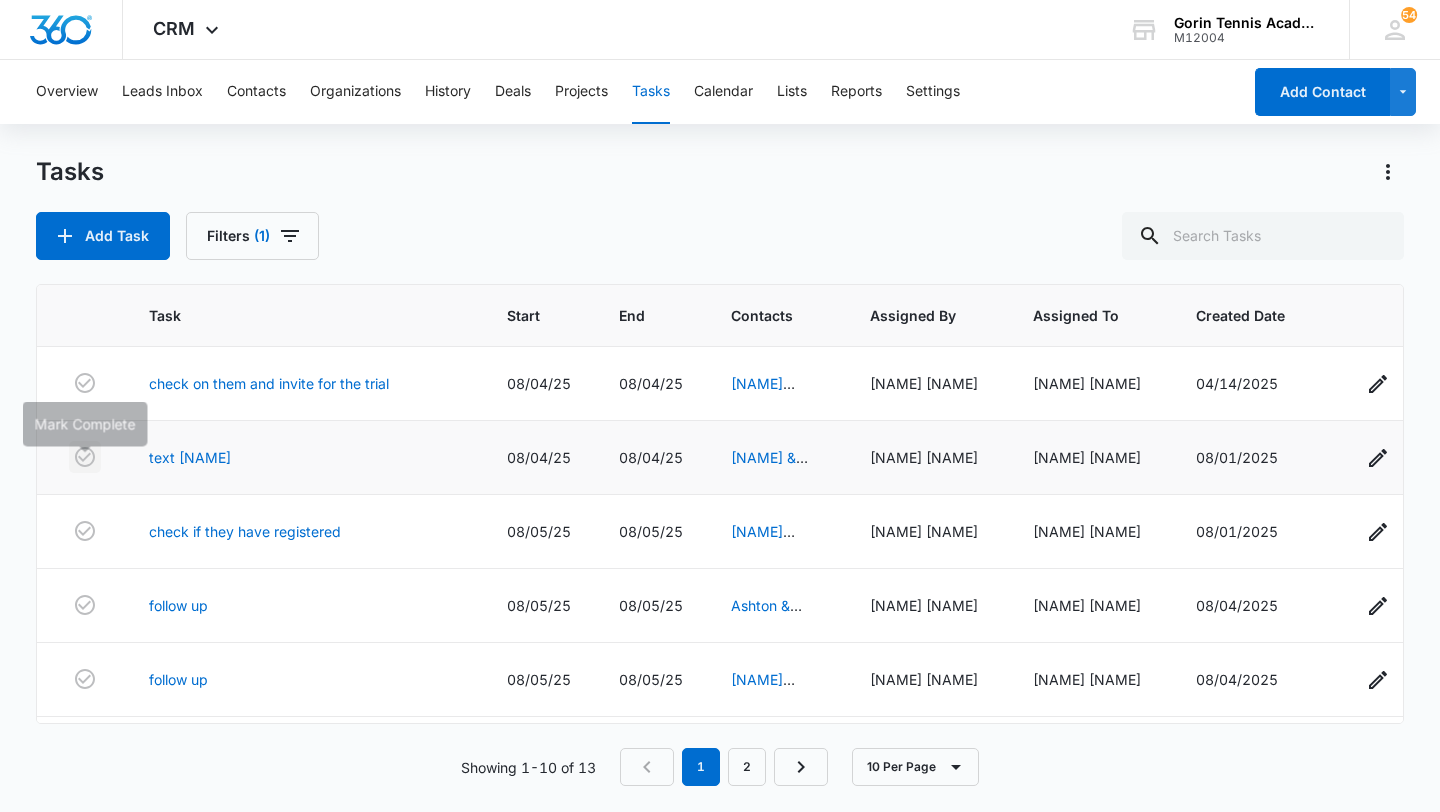 click 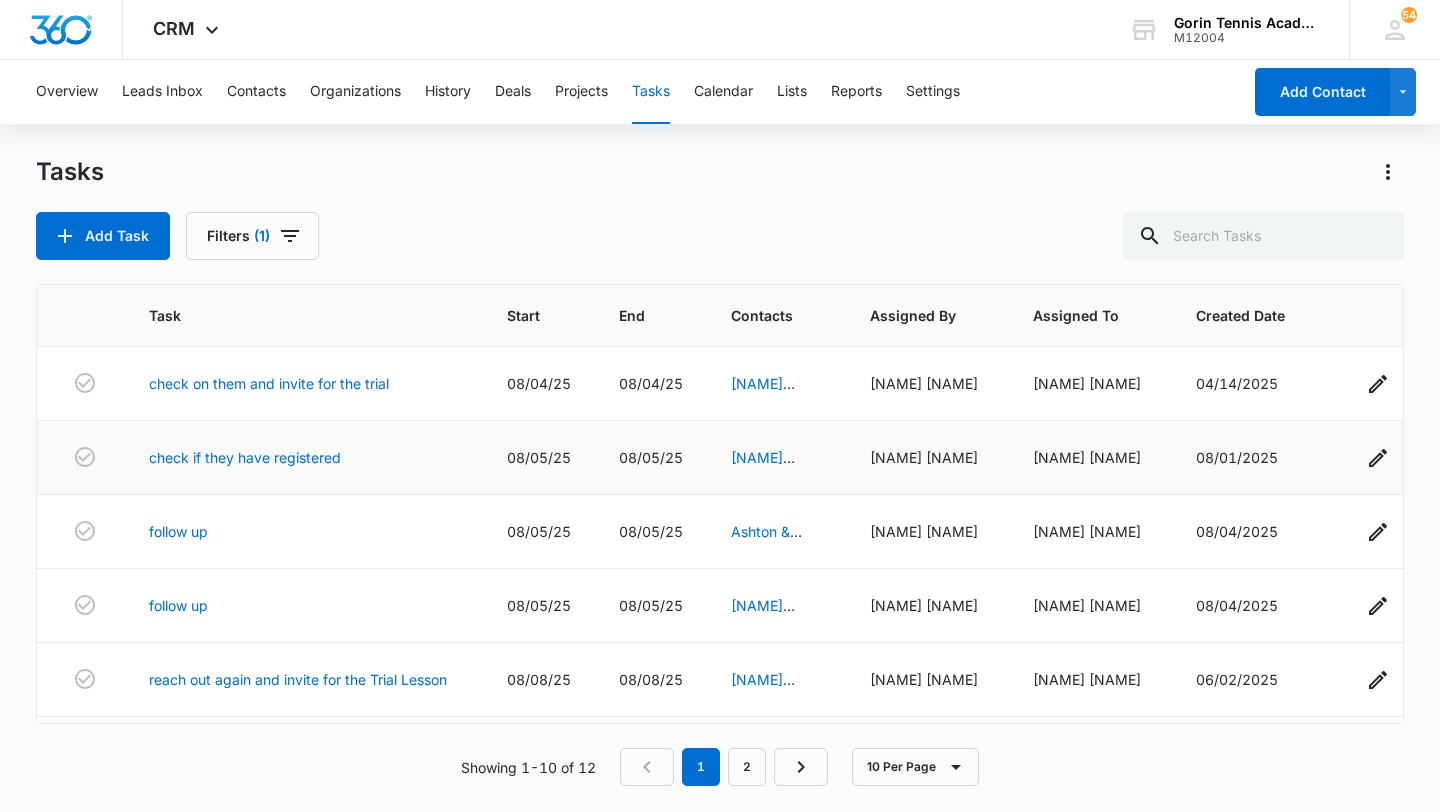 click on "Overview Leads Inbox Contacts Organizations History Deals Projects Tasks Calendar Lists Reports Settings" at bounding box center (632, 92) 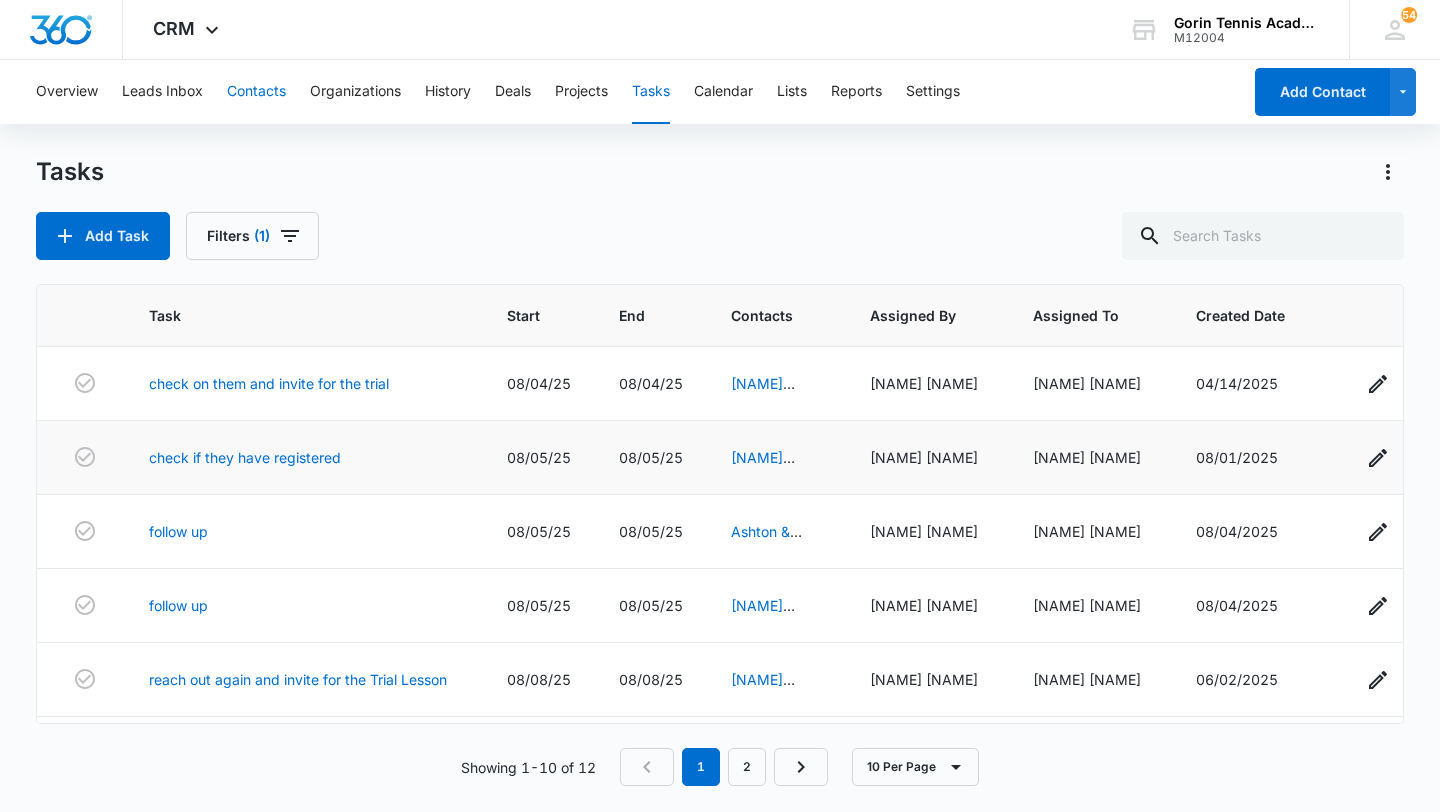 click on "Contacts" at bounding box center [256, 92] 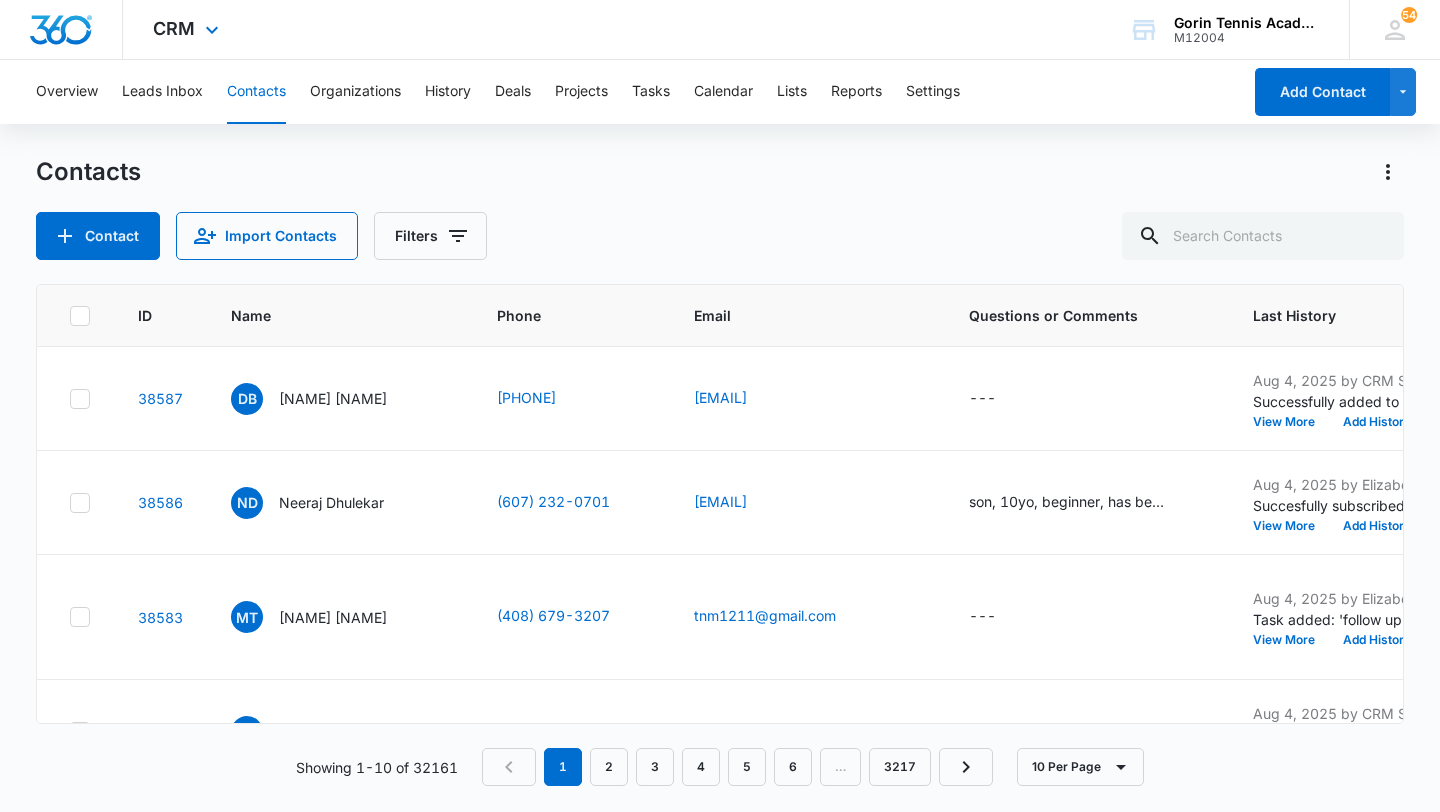 click on "CRM Apps Reputation Websites Forms CRM Email Social Shop Payments POS Content Ads Intelligence Files Brand Settings" at bounding box center [188, 29] 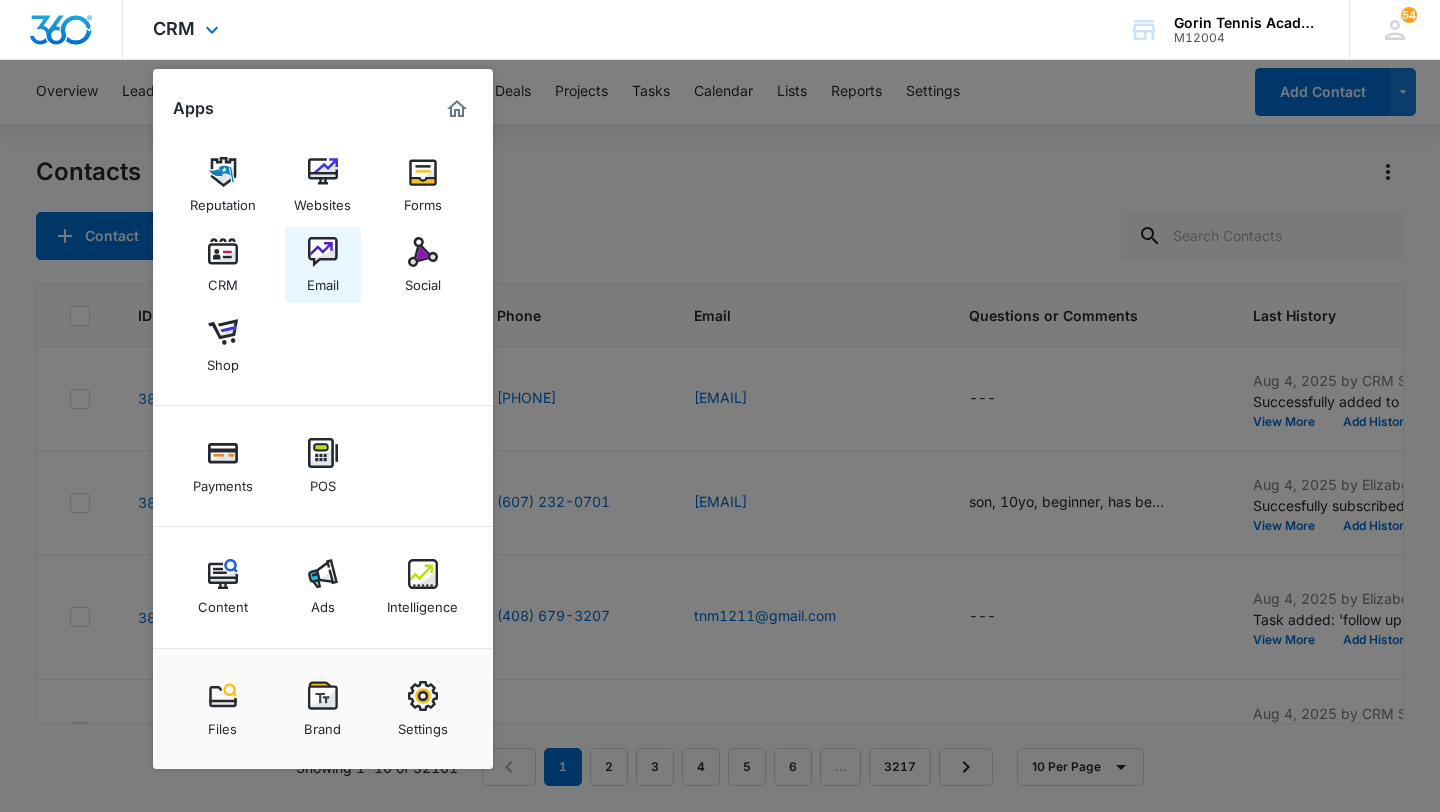 click at bounding box center [323, 252] 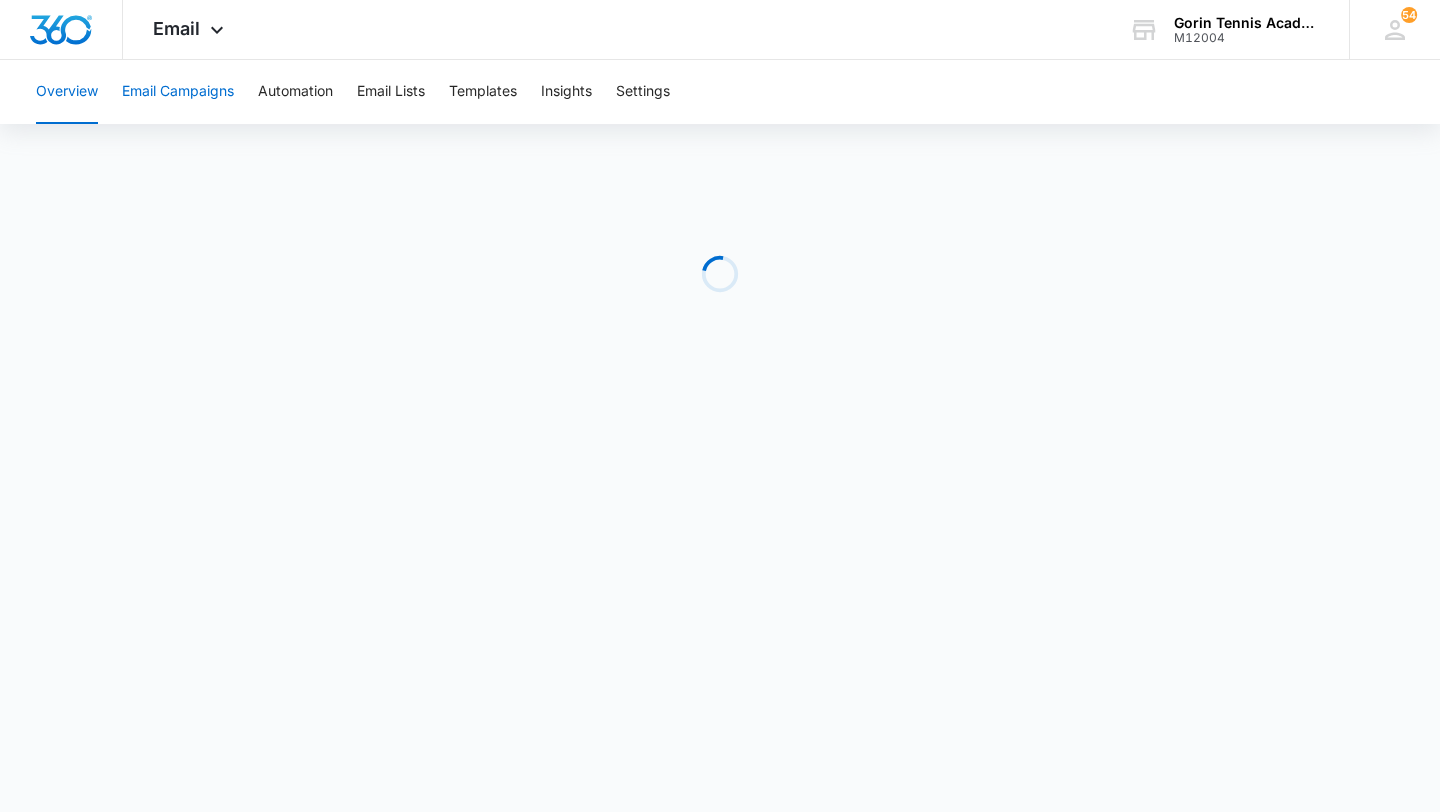 click on "Email Campaigns" at bounding box center (178, 92) 